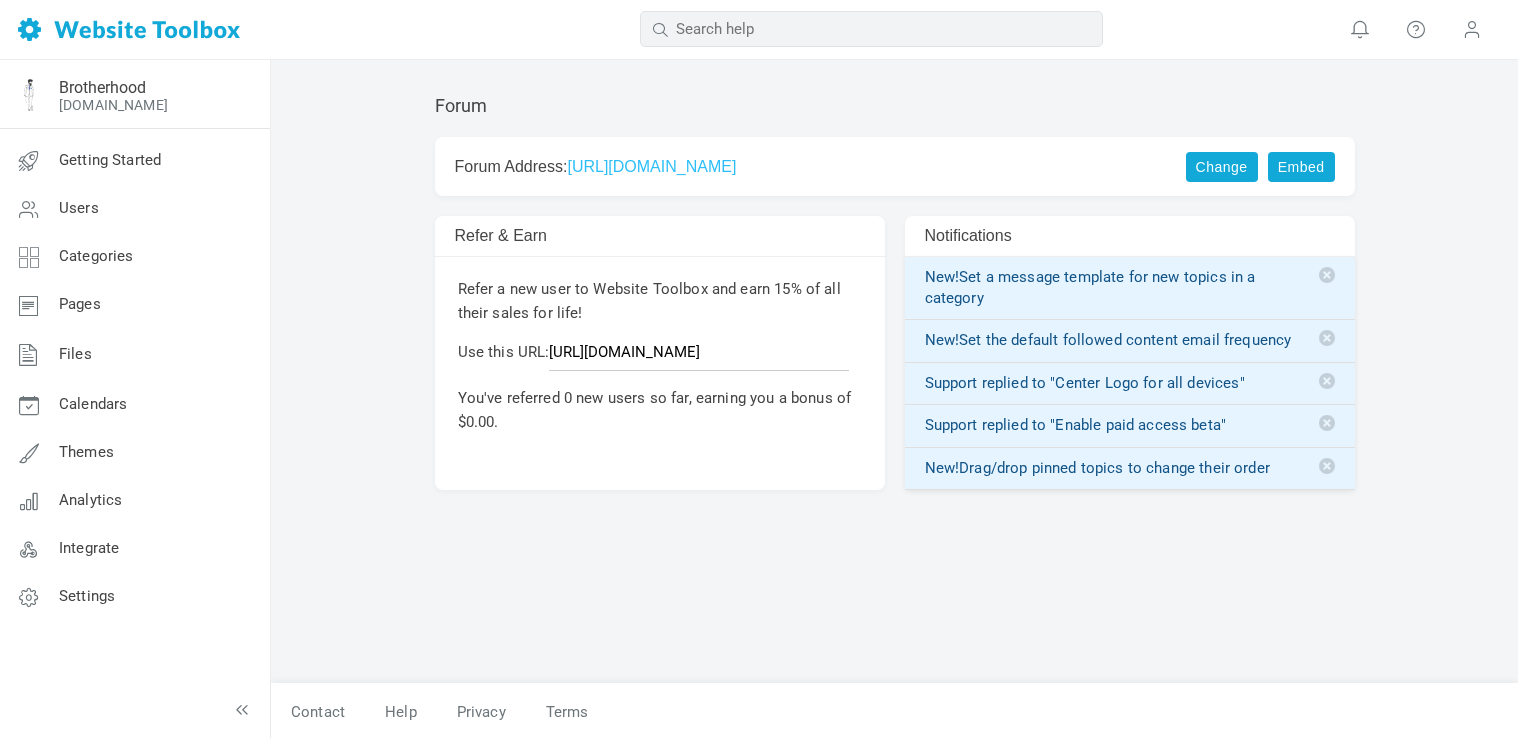scroll, scrollTop: 0, scrollLeft: 0, axis: both 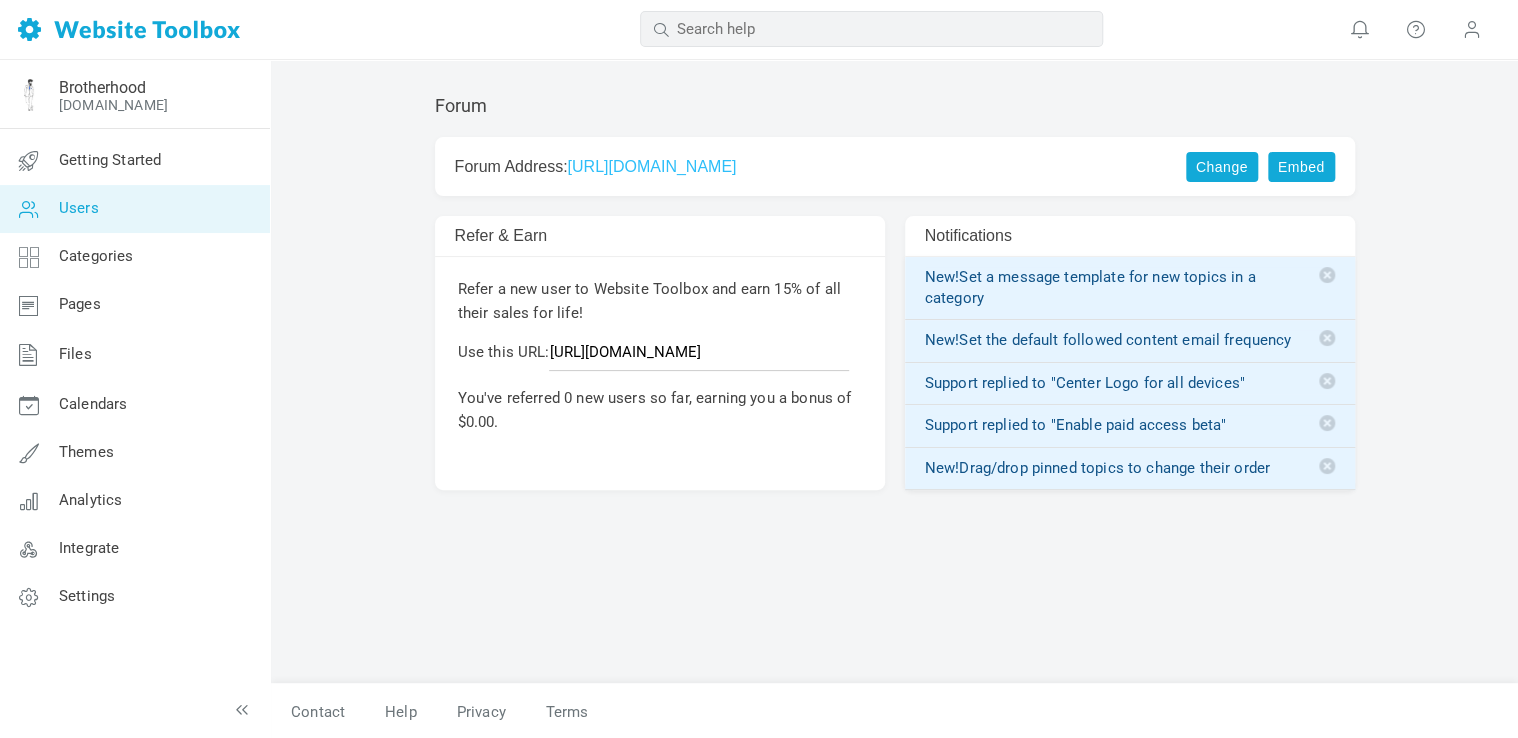 click on "Users" at bounding box center (134, 209) 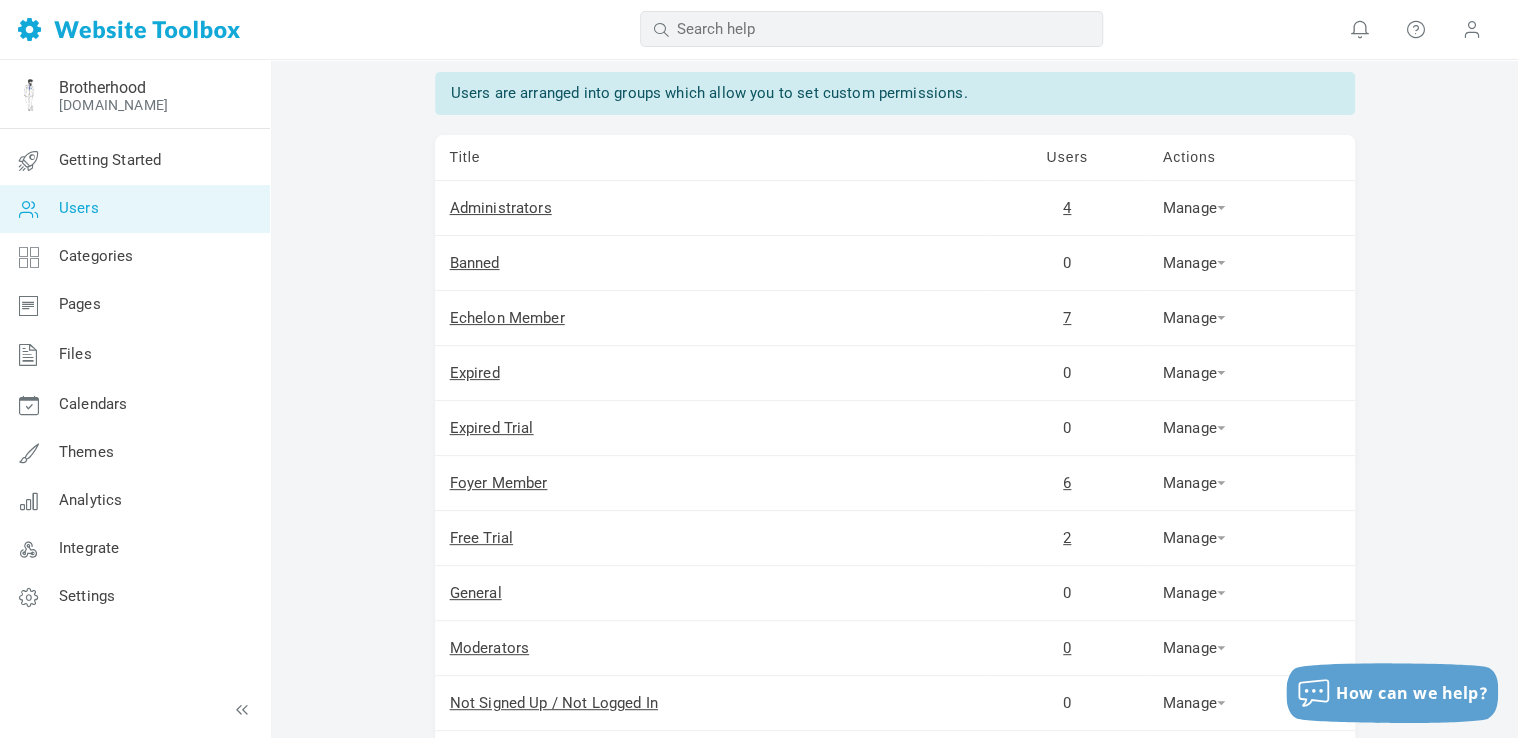 scroll, scrollTop: 37, scrollLeft: 0, axis: vertical 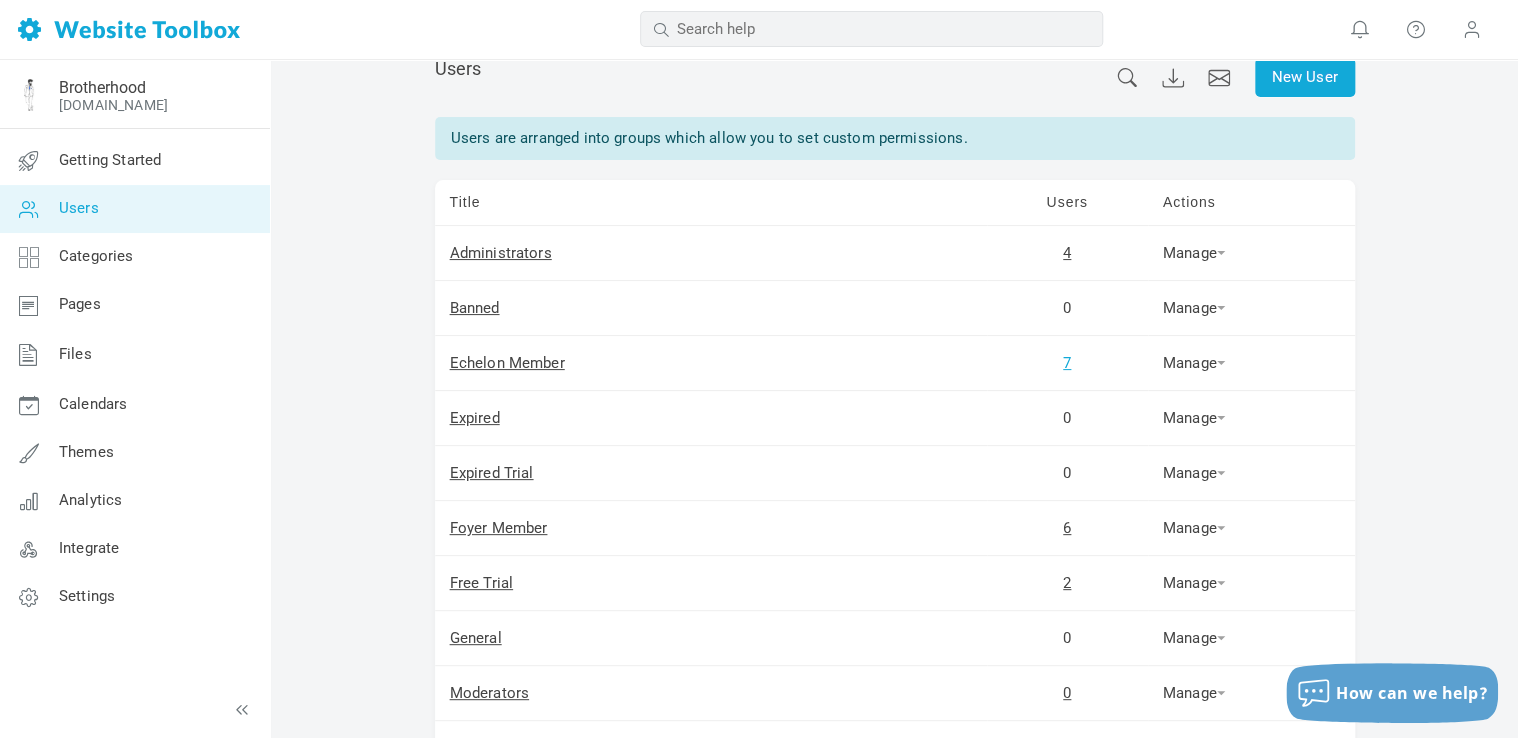 click on "7" at bounding box center [1067, 363] 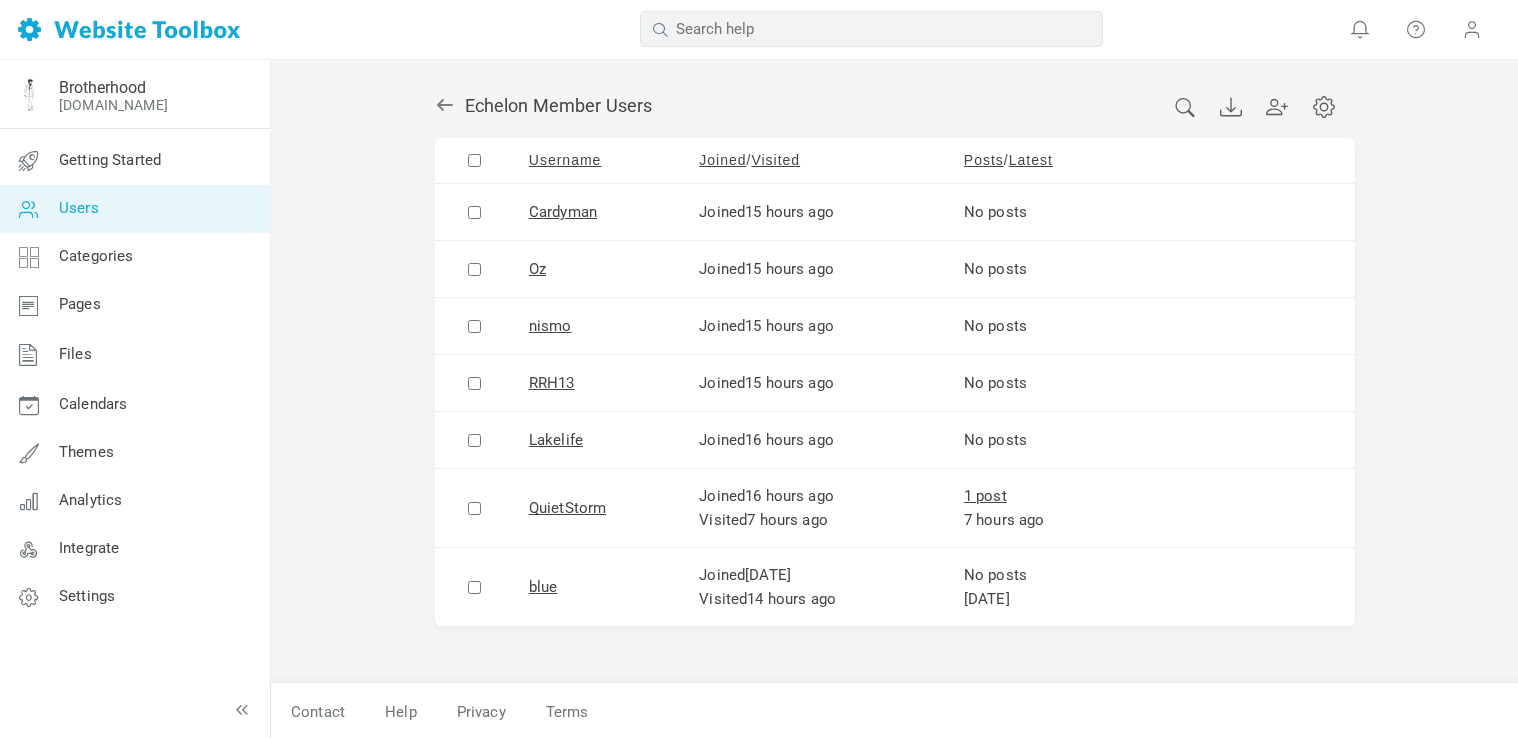 scroll, scrollTop: 0, scrollLeft: 0, axis: both 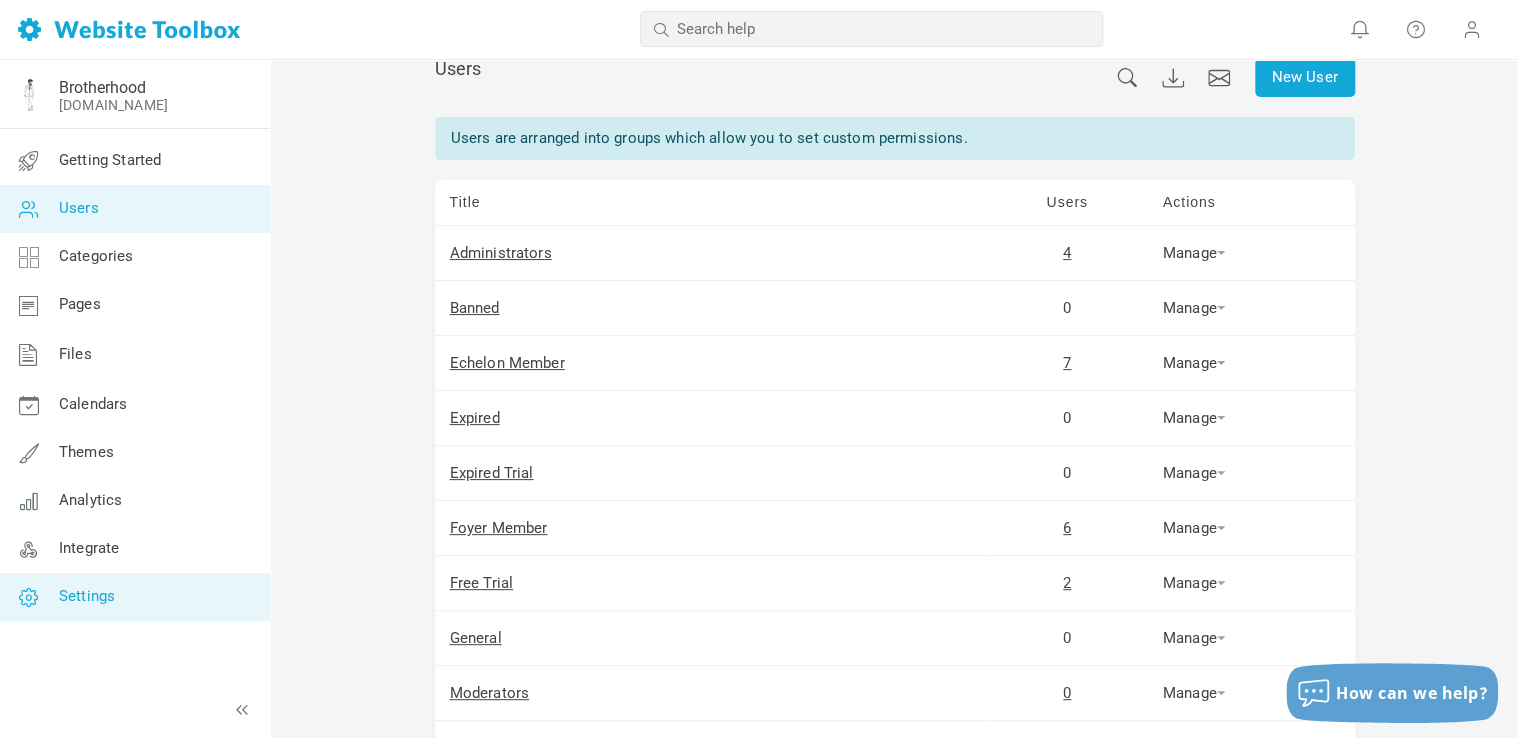 click on "Settings" at bounding box center [134, 597] 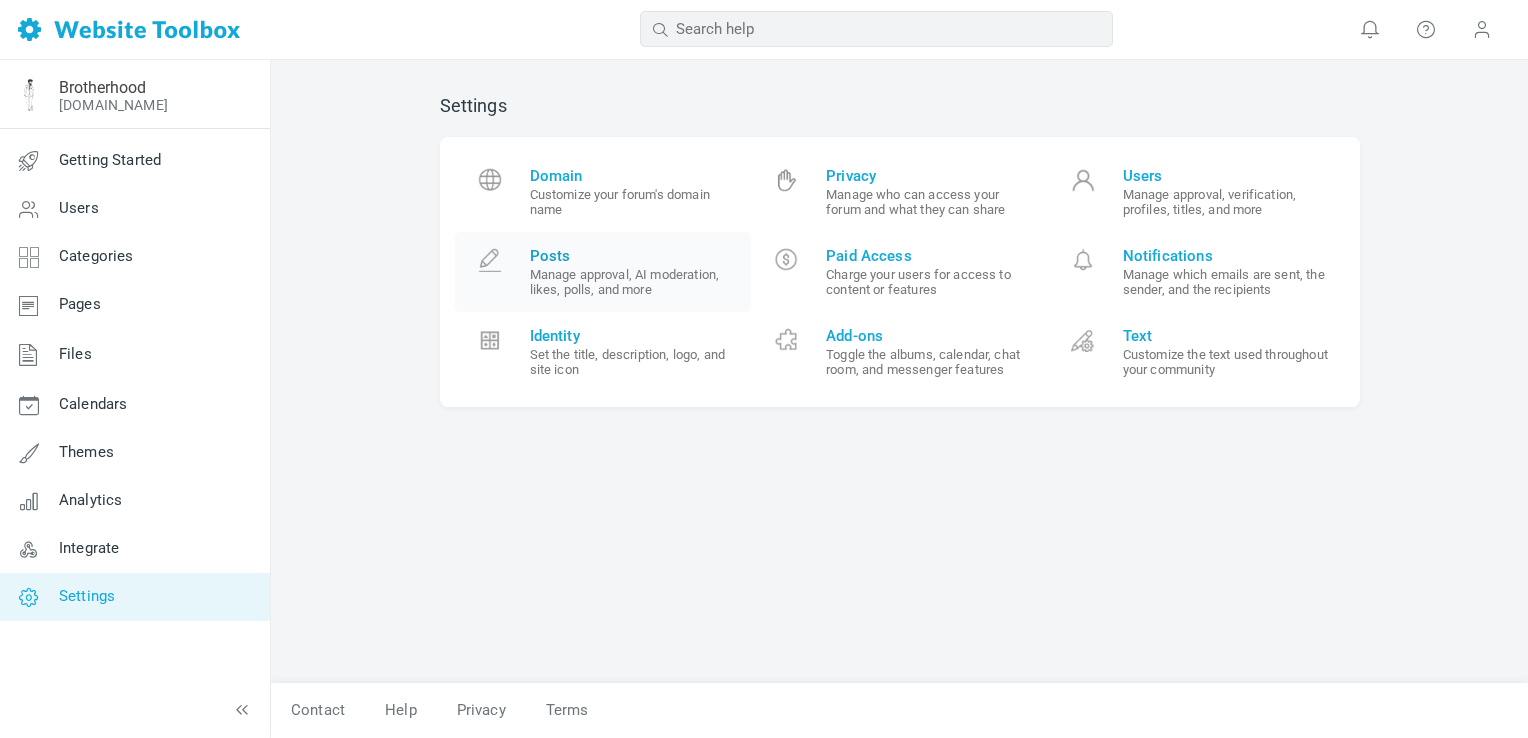 scroll, scrollTop: 0, scrollLeft: 0, axis: both 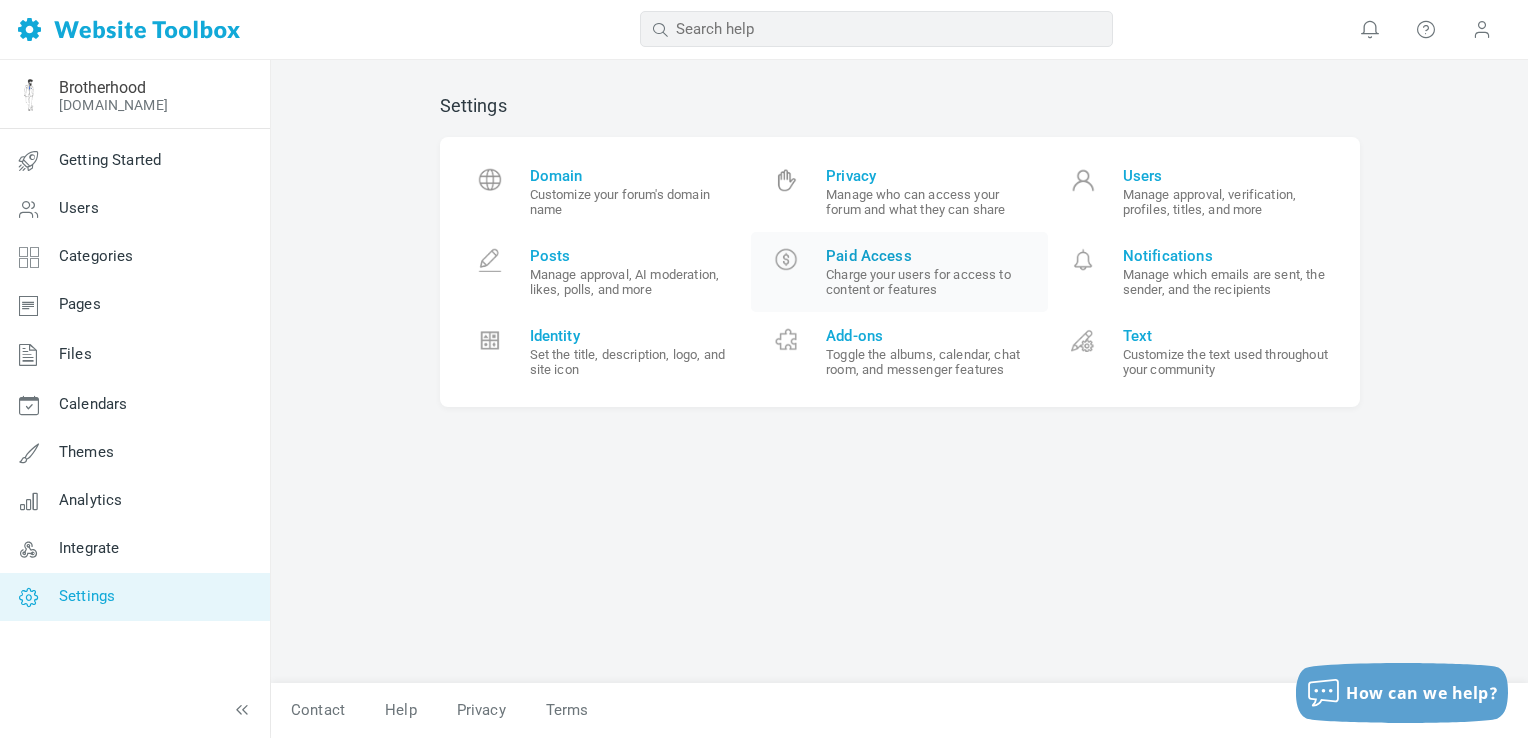 click on "Paid Access" at bounding box center [929, 256] 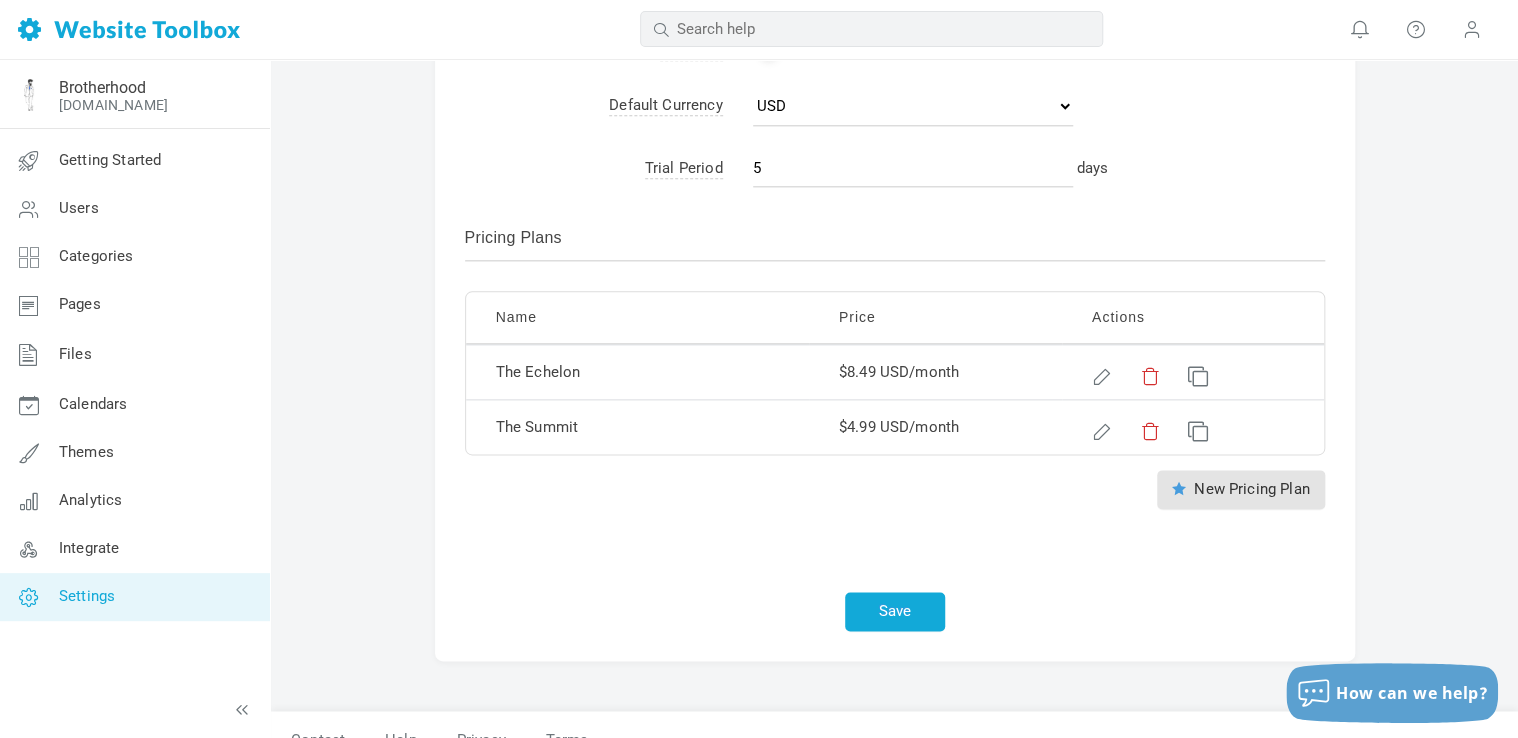 scroll, scrollTop: 1078, scrollLeft: 0, axis: vertical 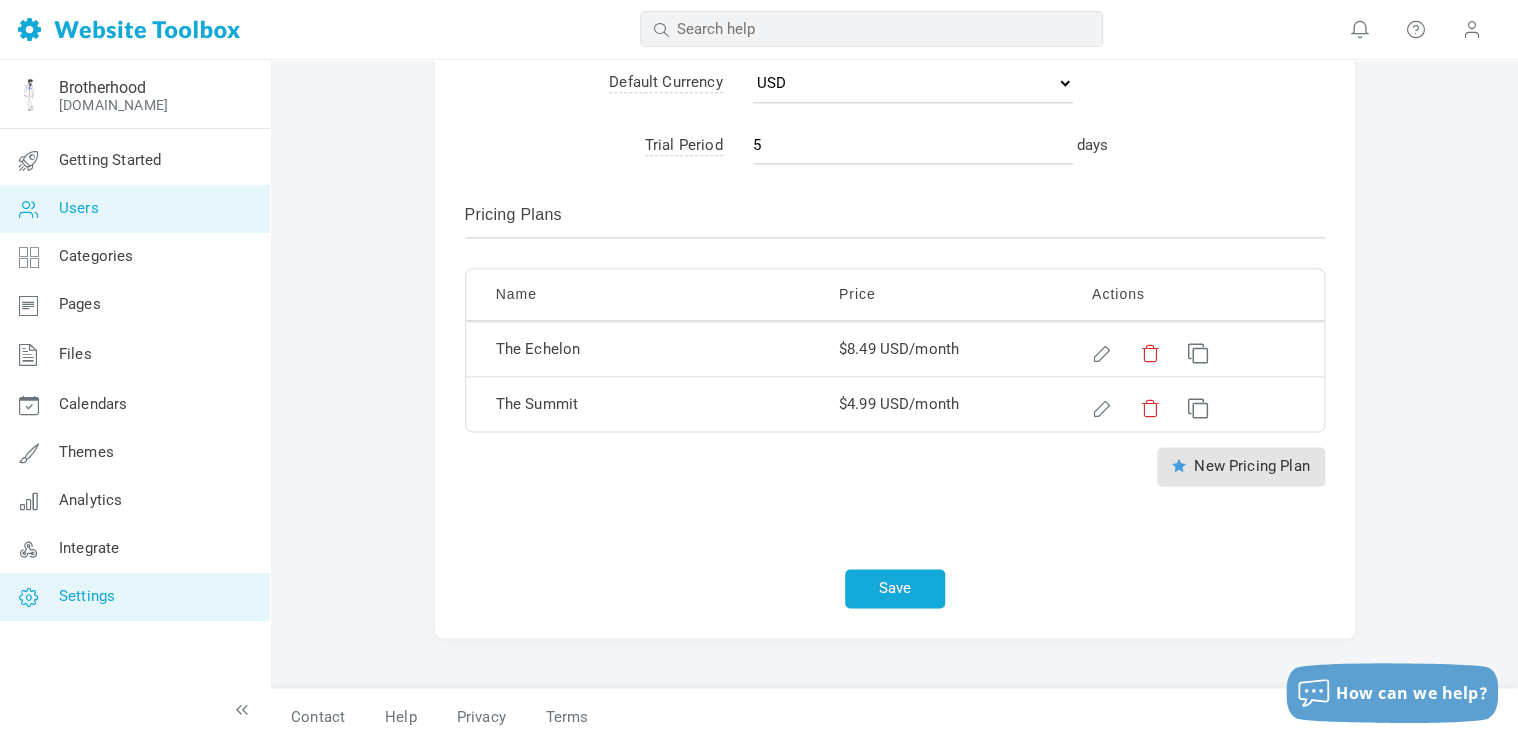 click on "Users" at bounding box center (134, 209) 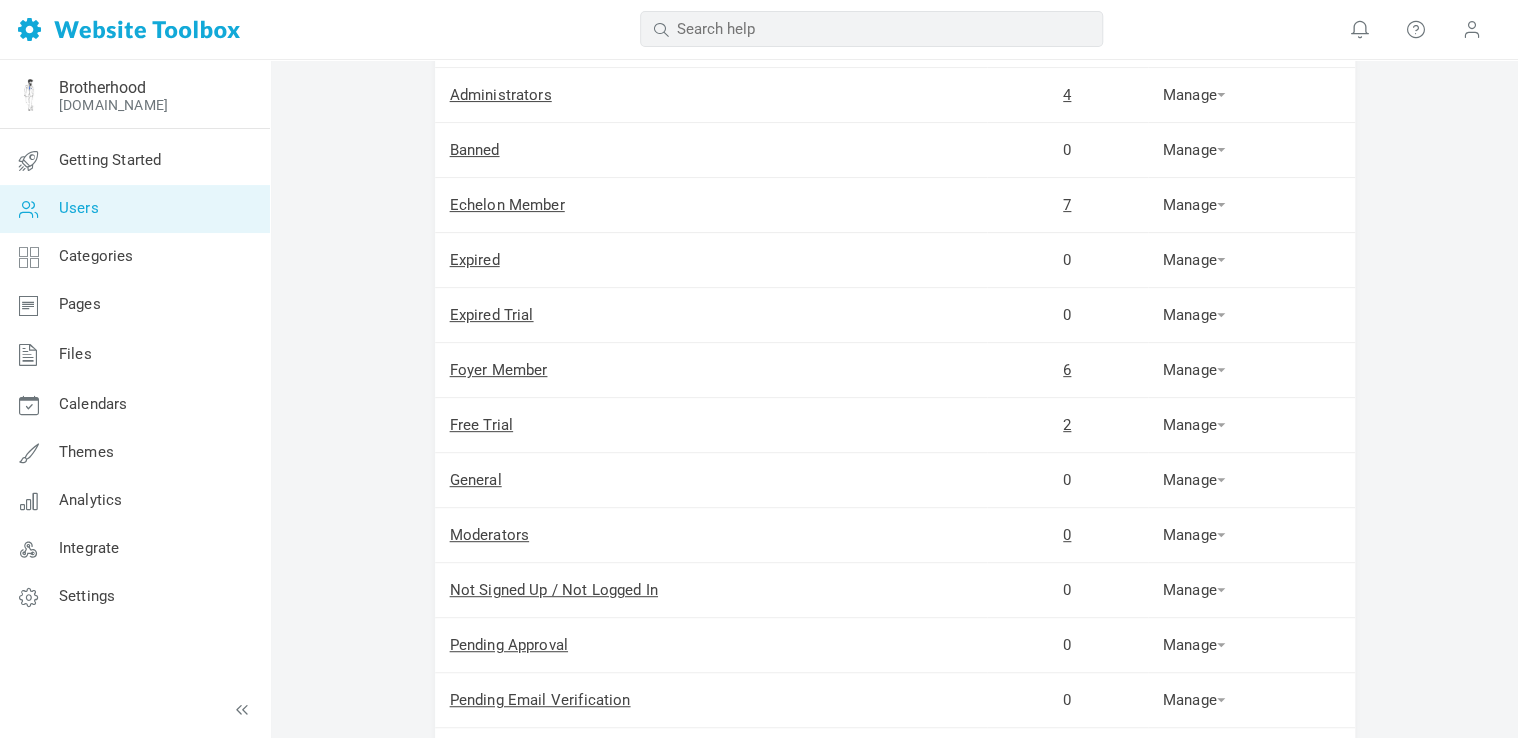scroll, scrollTop: 196, scrollLeft: 0, axis: vertical 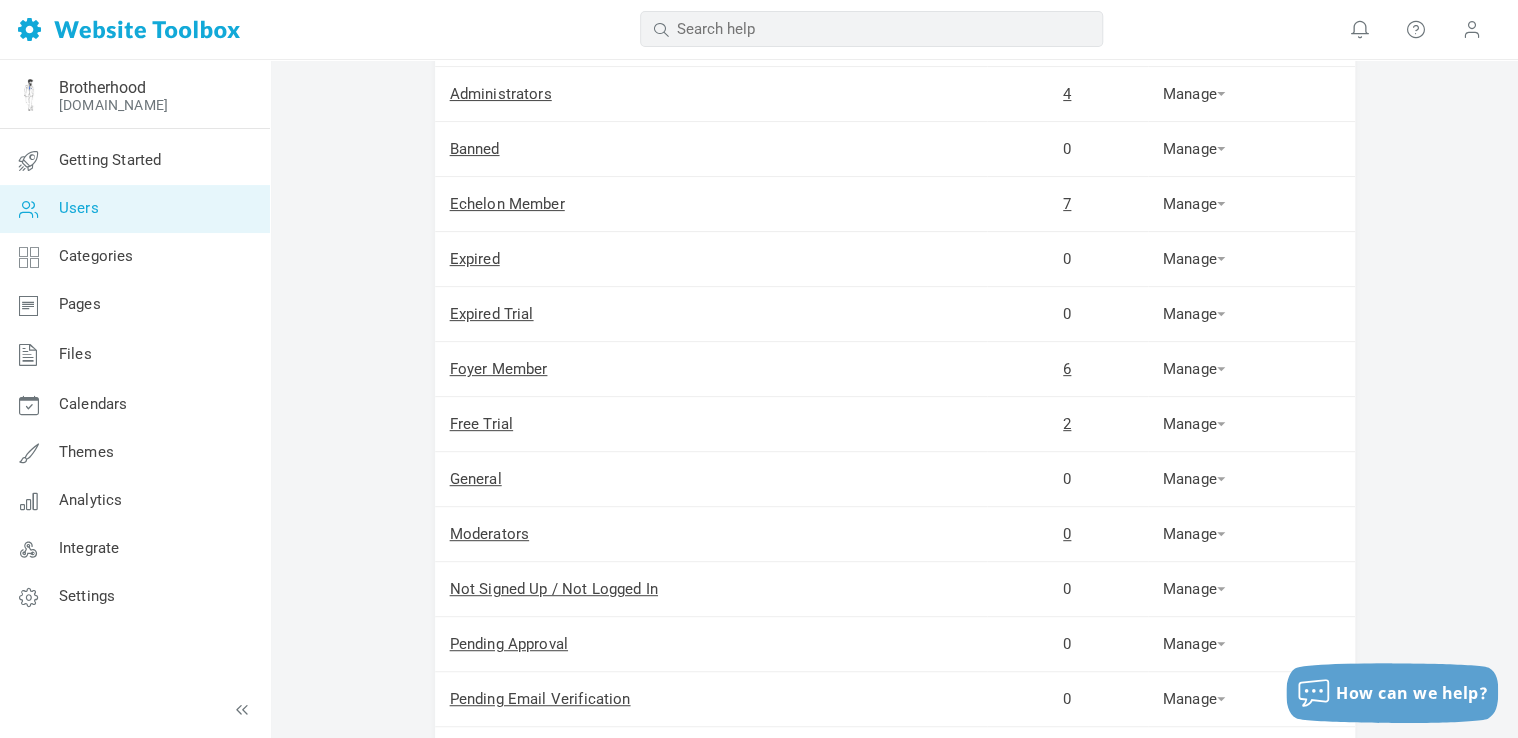 click on "2" at bounding box center (1067, 424) 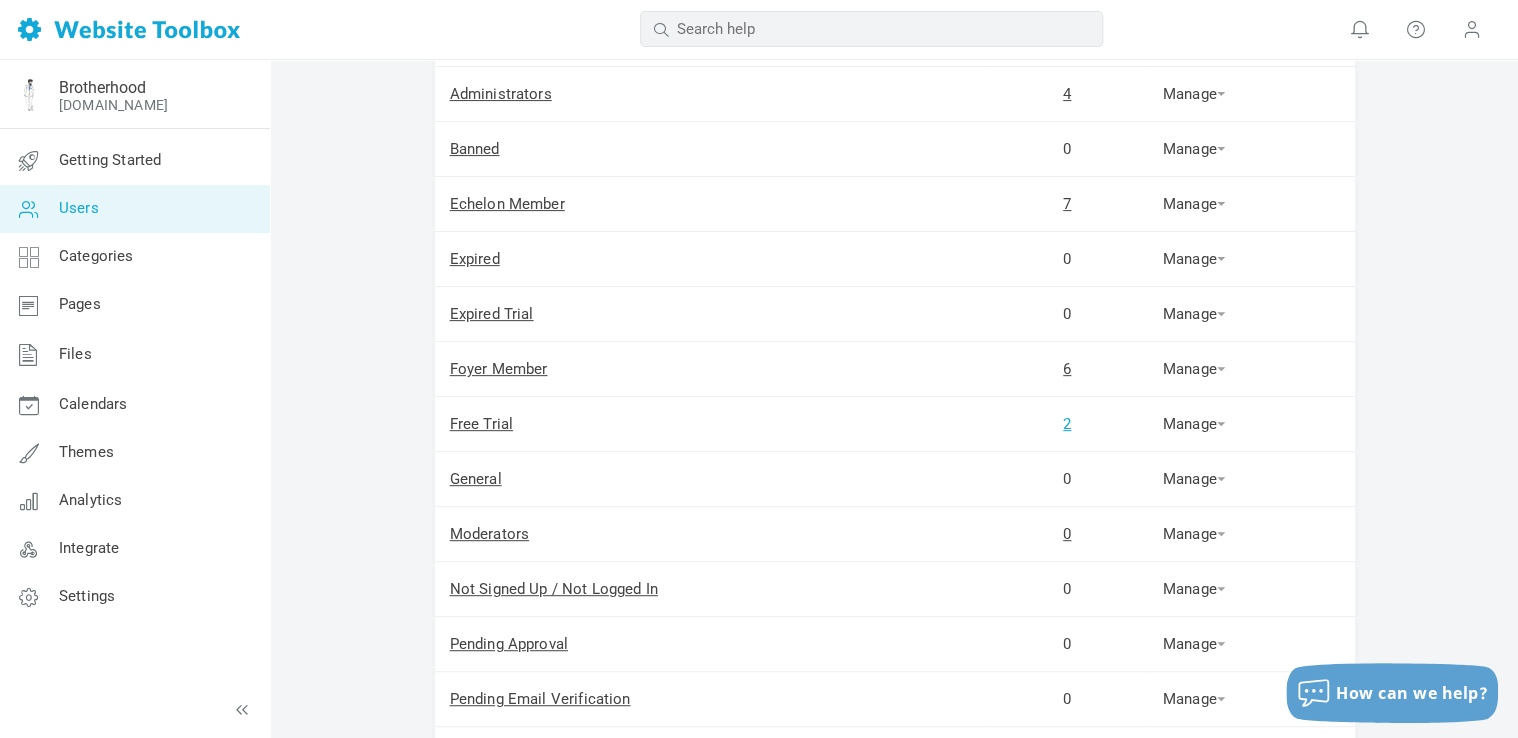 click on "2" at bounding box center [1067, 424] 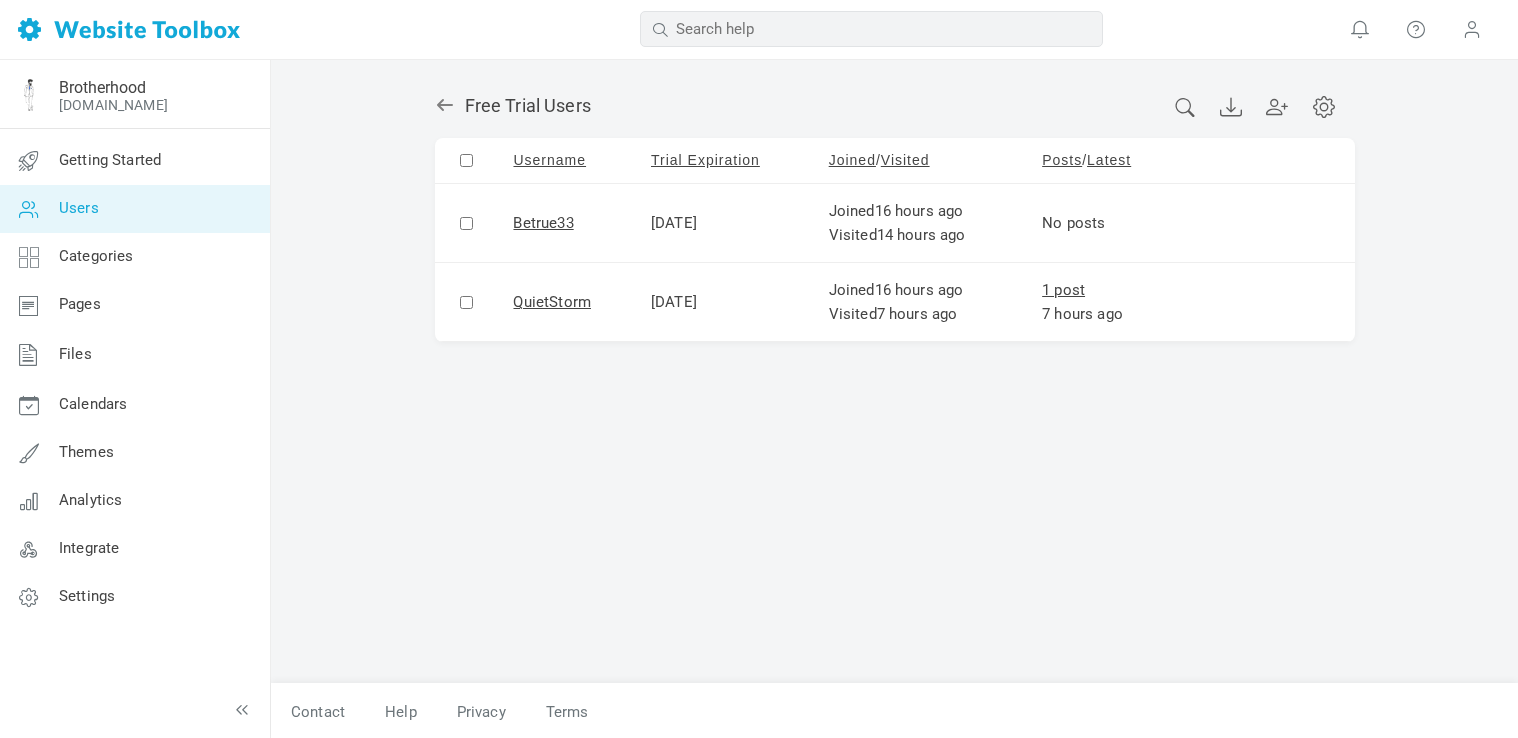 scroll, scrollTop: 0, scrollLeft: 0, axis: both 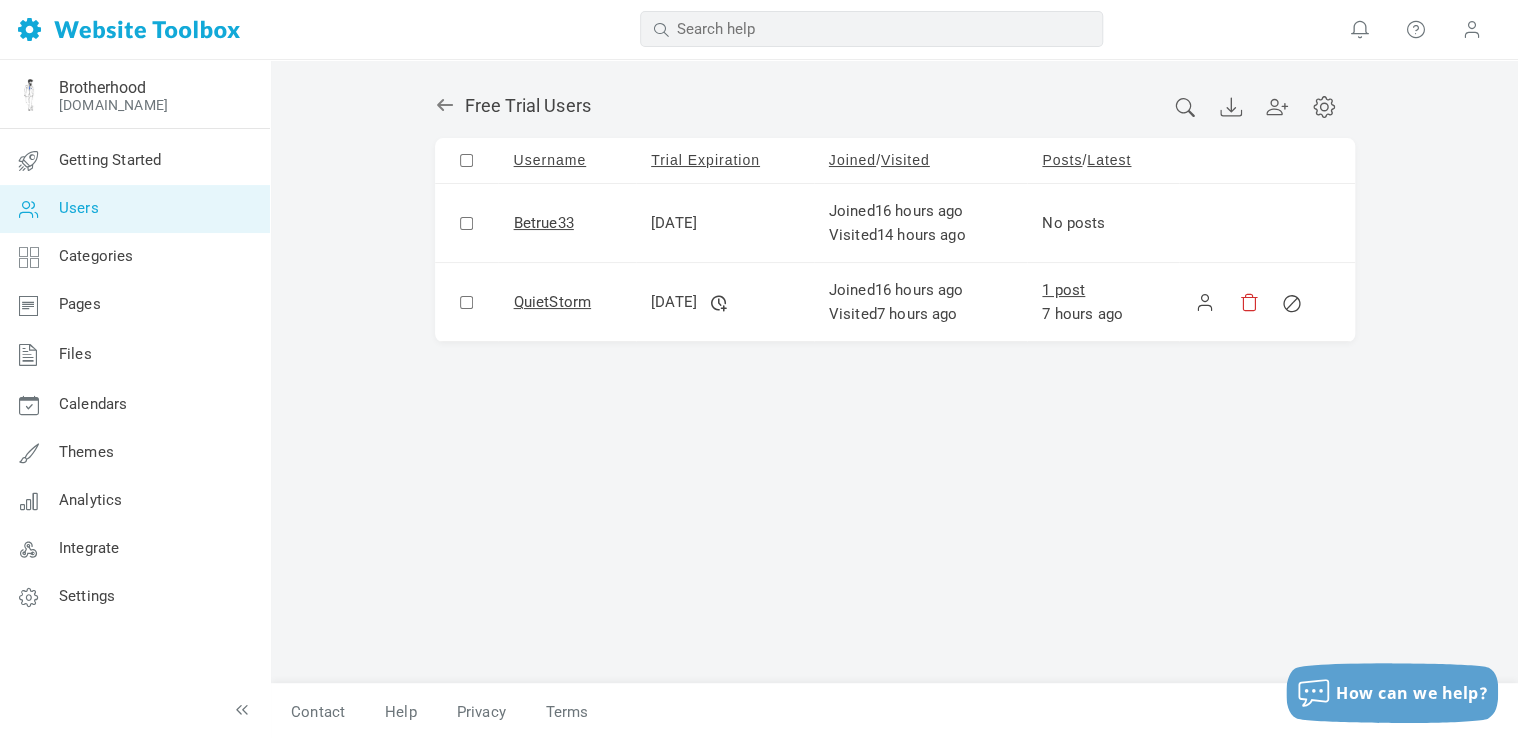 click on "QuietStorm" at bounding box center [567, 302] 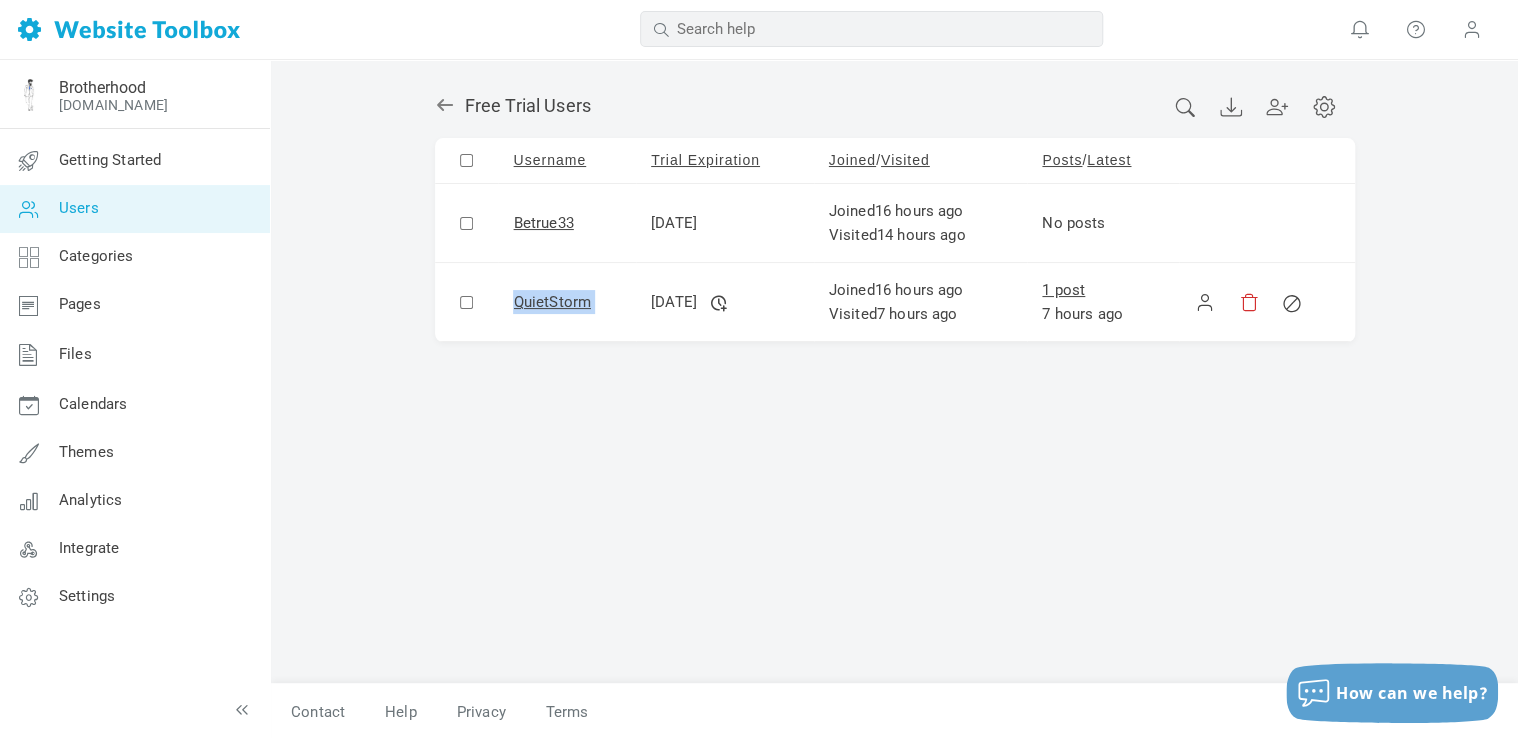 click on "QuietStorm" at bounding box center [567, 302] 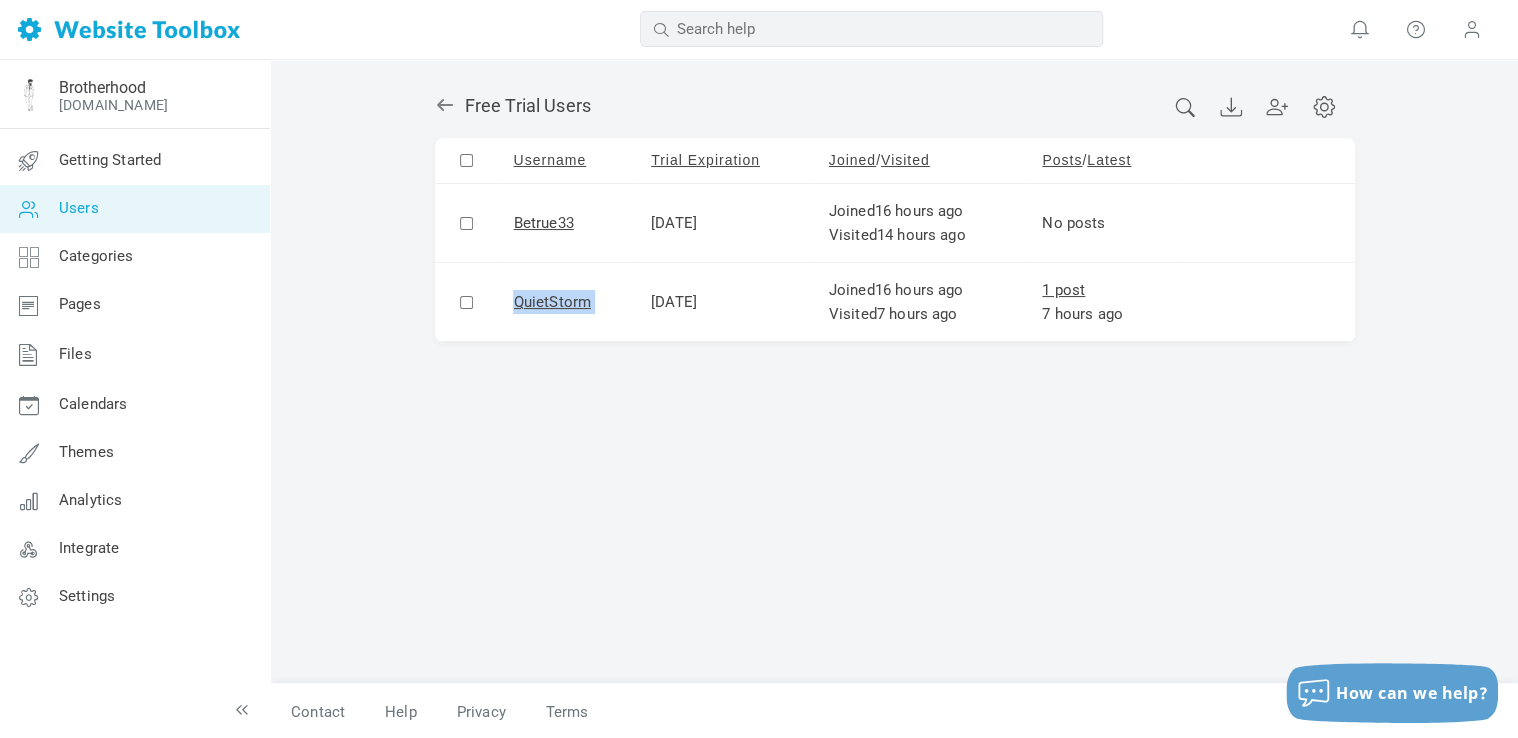 click on "Users" at bounding box center (79, 208) 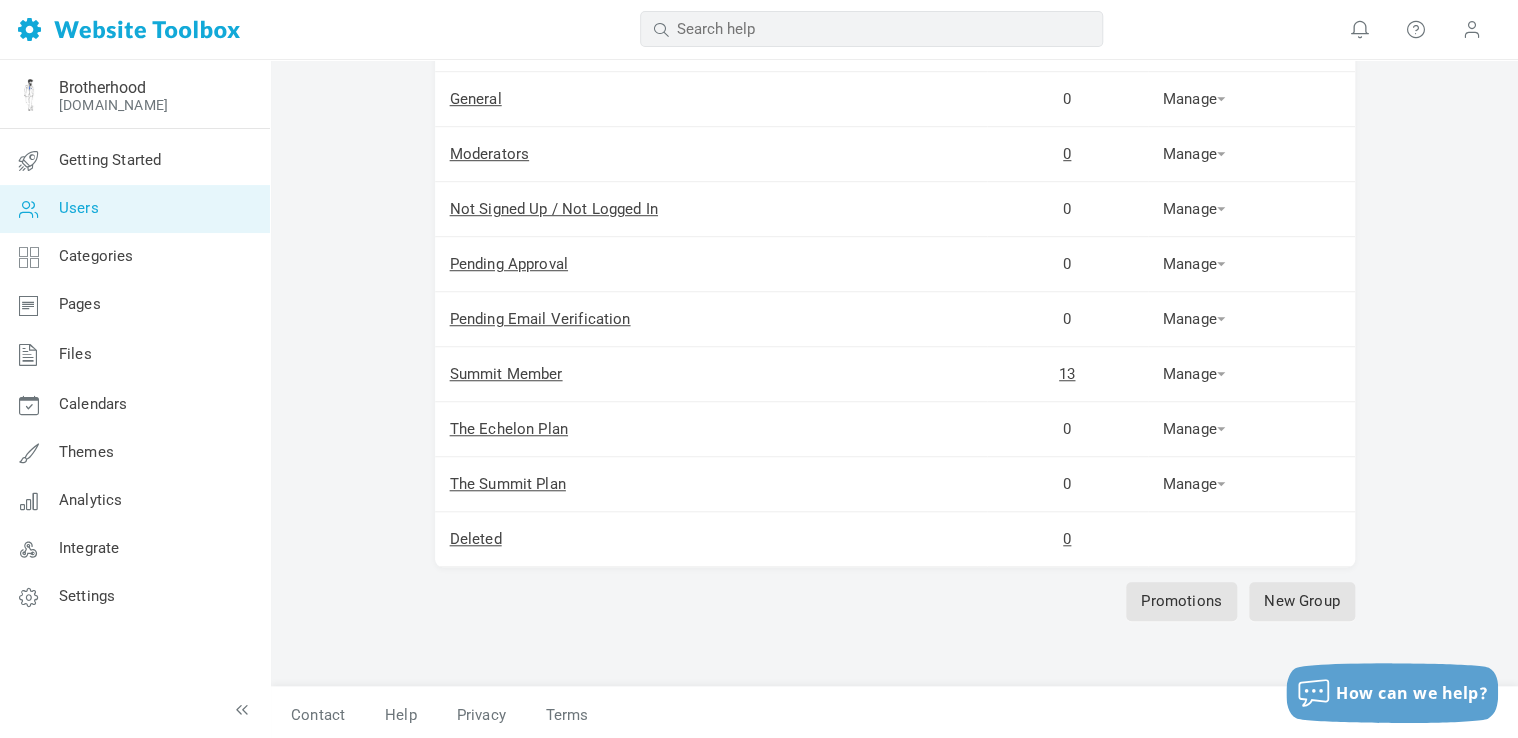 scroll, scrollTop: 577, scrollLeft: 0, axis: vertical 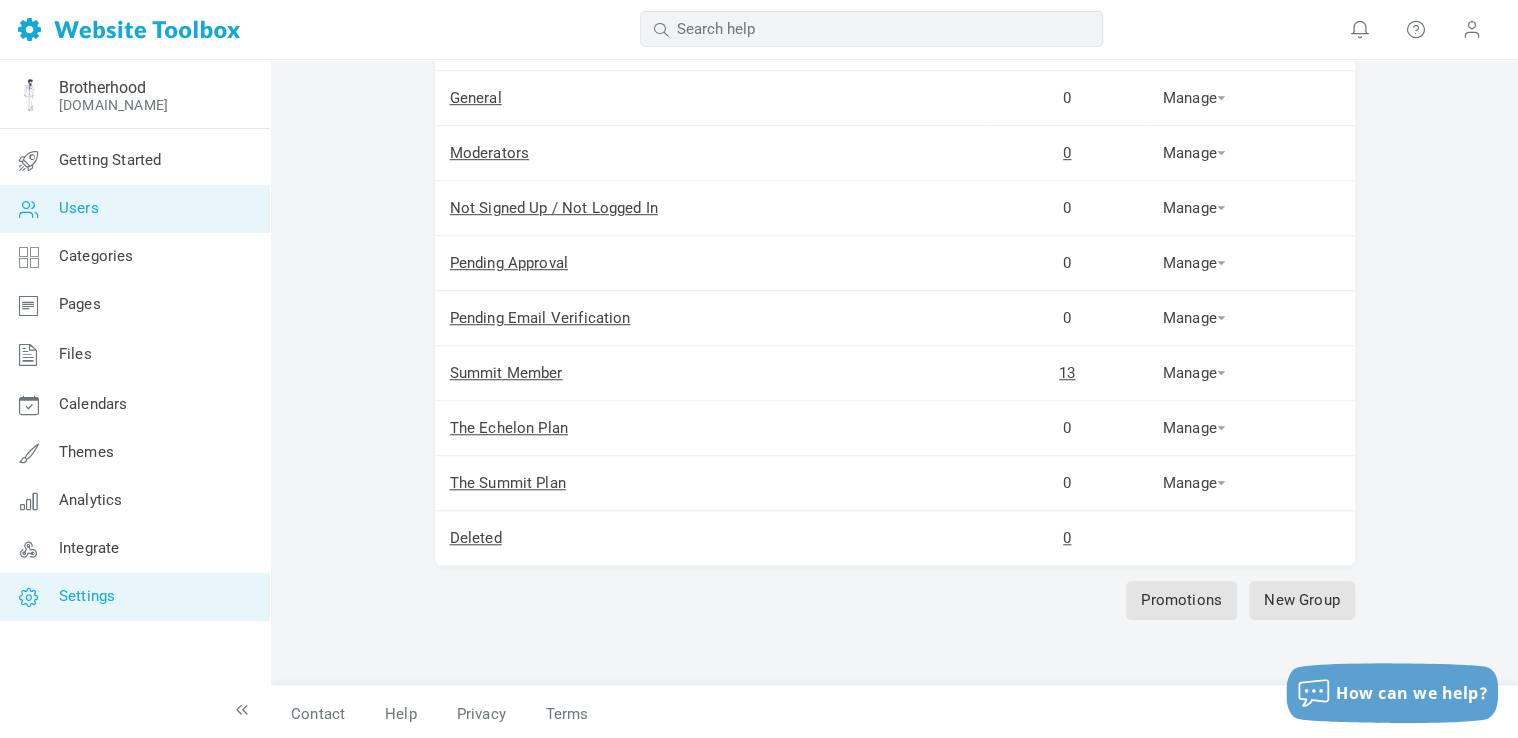 click on "Settings" at bounding box center [87, 596] 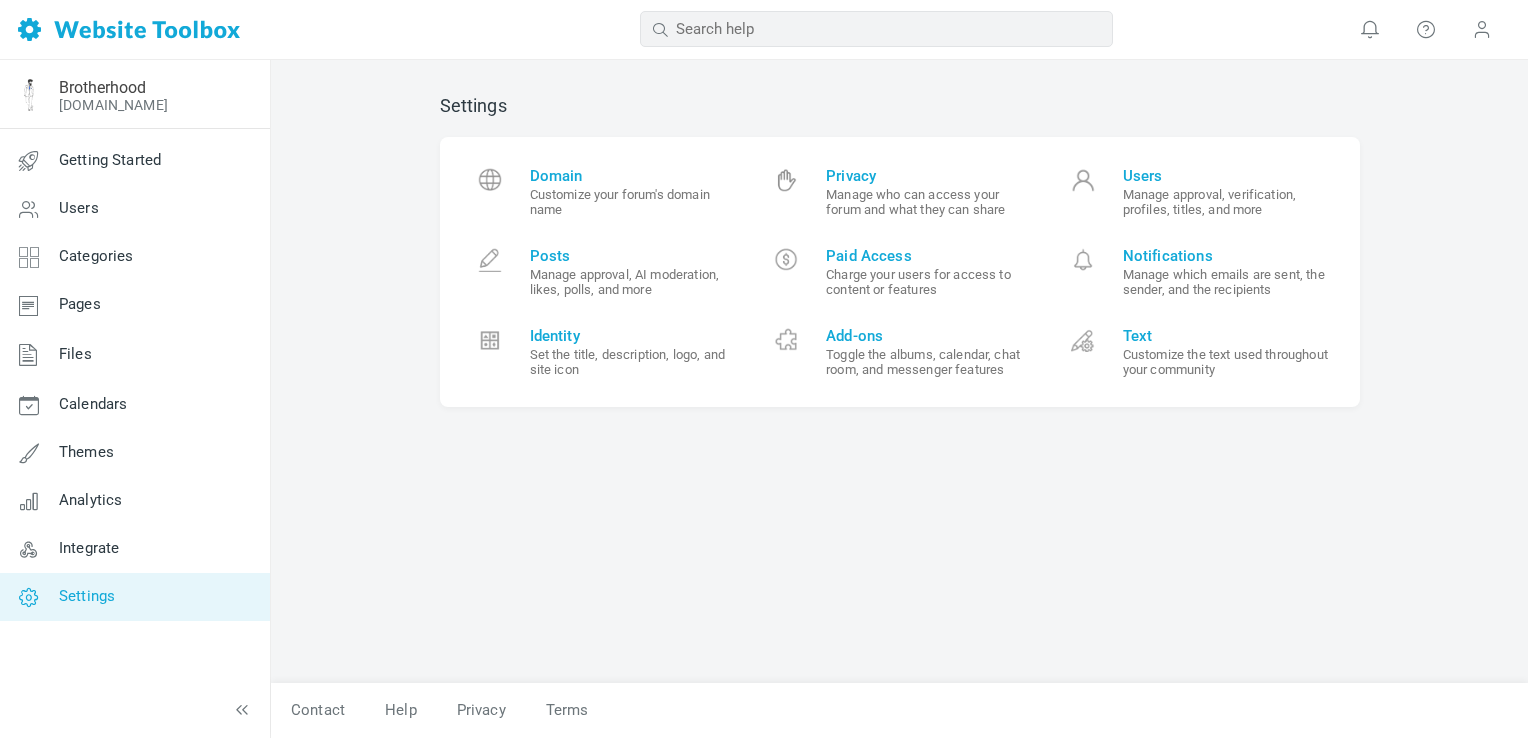 scroll, scrollTop: 0, scrollLeft: 0, axis: both 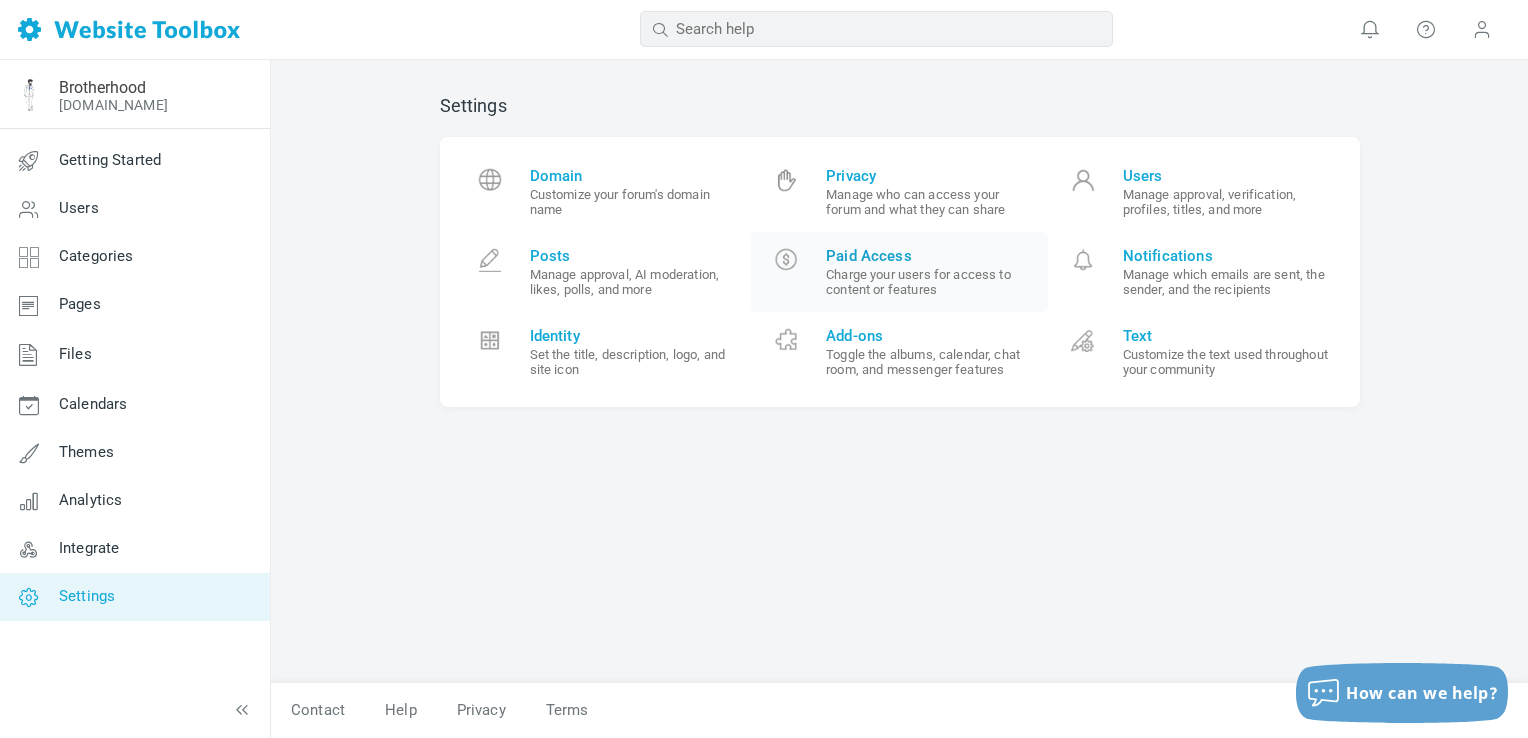click on "Paid Access" at bounding box center (929, 256) 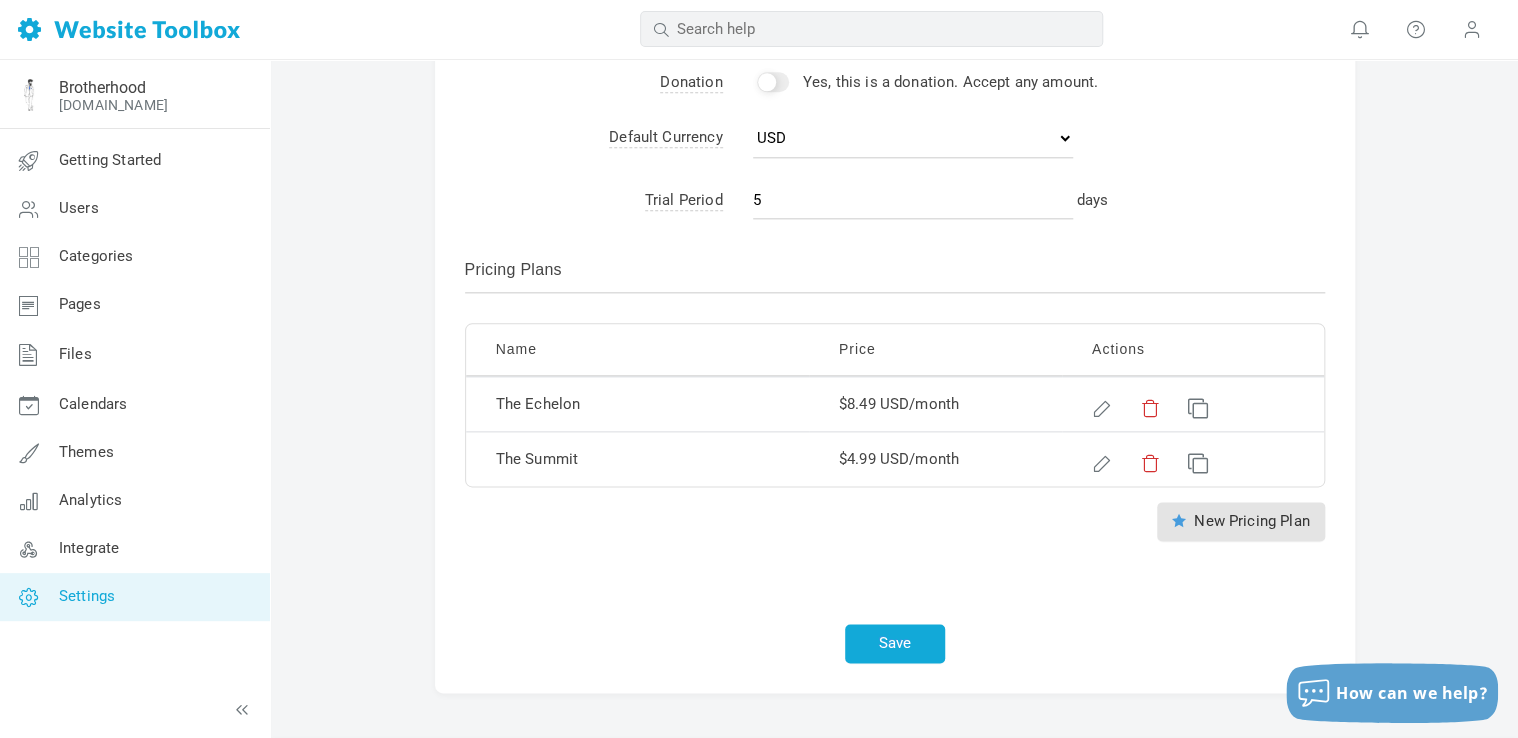 scroll, scrollTop: 1021, scrollLeft: 0, axis: vertical 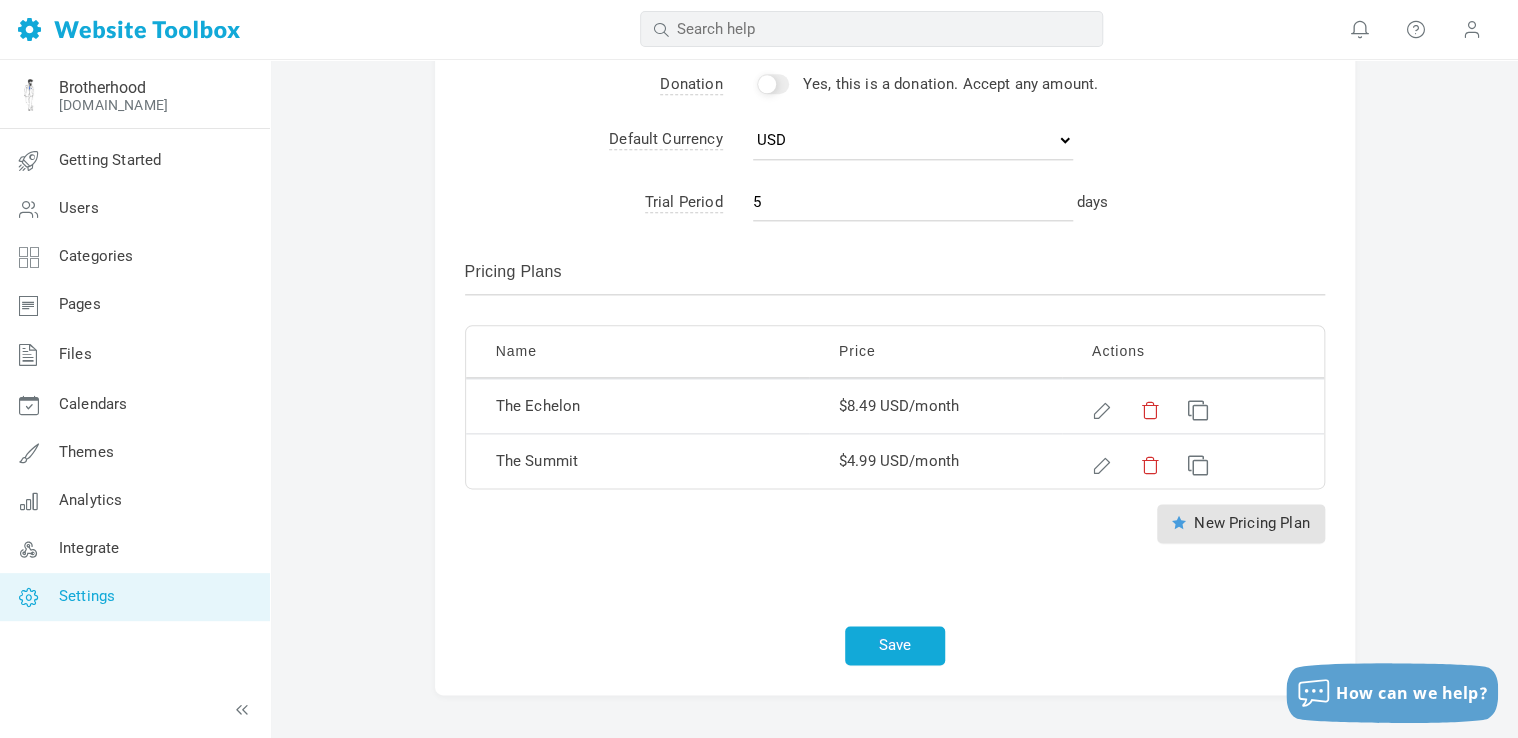 click on "Paid Access Settings
Albums
Enable
Calendar
Enable
Chat Room
Enable
Settings
Messenger
Enable
Privacy
<i class='icon icon-visibility'></i><span>Public<p class='hidden-multiselect-item'>Anyone can view your community.</p></span>
<i class='icon icon-hide'></i><span>Hidden <p class='hidden-multiselect-item'>Your community is visible to everyone, but we ask search engines not to index the content.</p><s/pan>
<i class='icon icon-lock'></i><span>Private<p class='hidden-multiselect-item'>Only logged in users can view your community. Search engines can’t view or index it.</p></span>
<i class='icon icon-invitation'></i><span>Invite Only<p class='hidden-multiselect-item'>Only invited users can view your community.</p></span>
Private     Public   Hidden    Private" at bounding box center (894, -80) 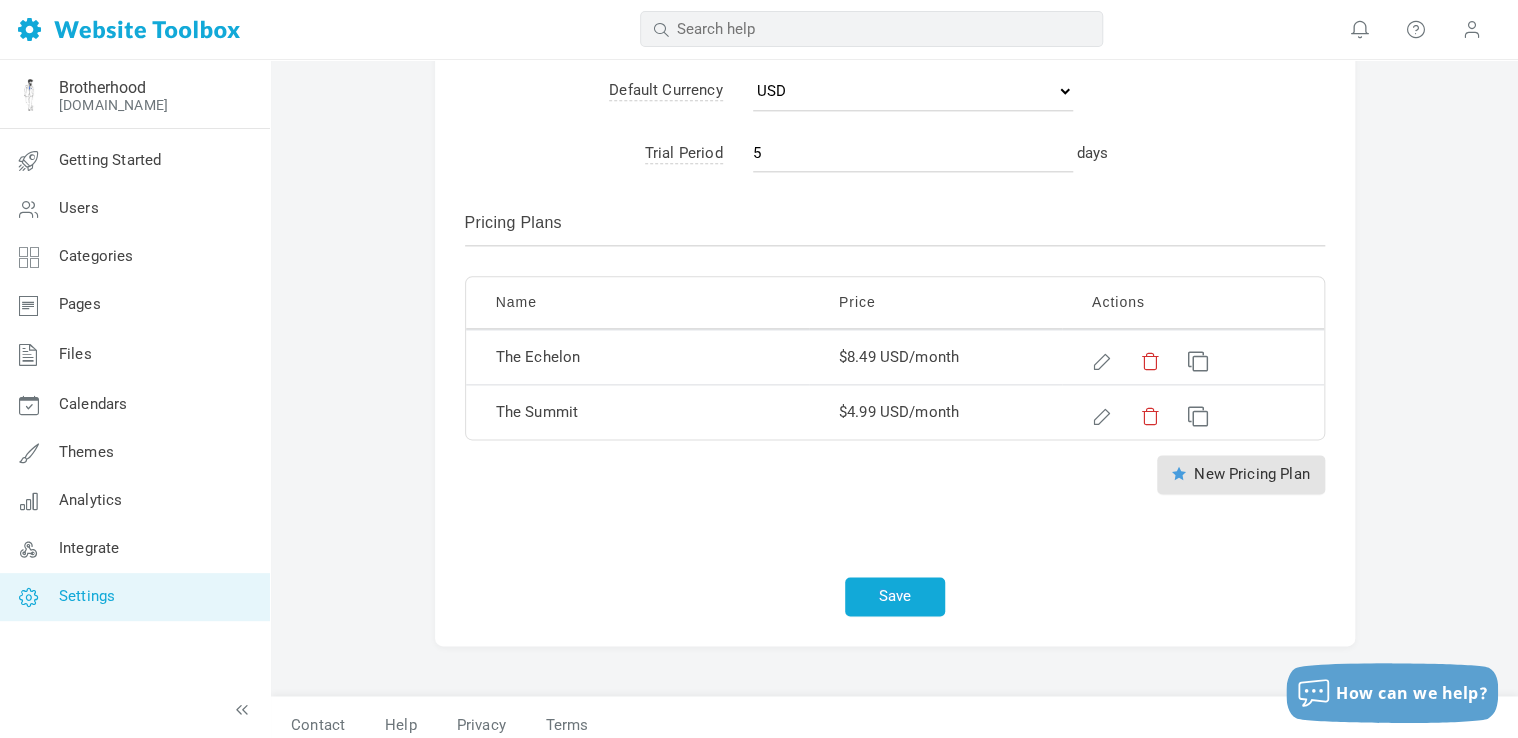 scroll, scrollTop: 1078, scrollLeft: 0, axis: vertical 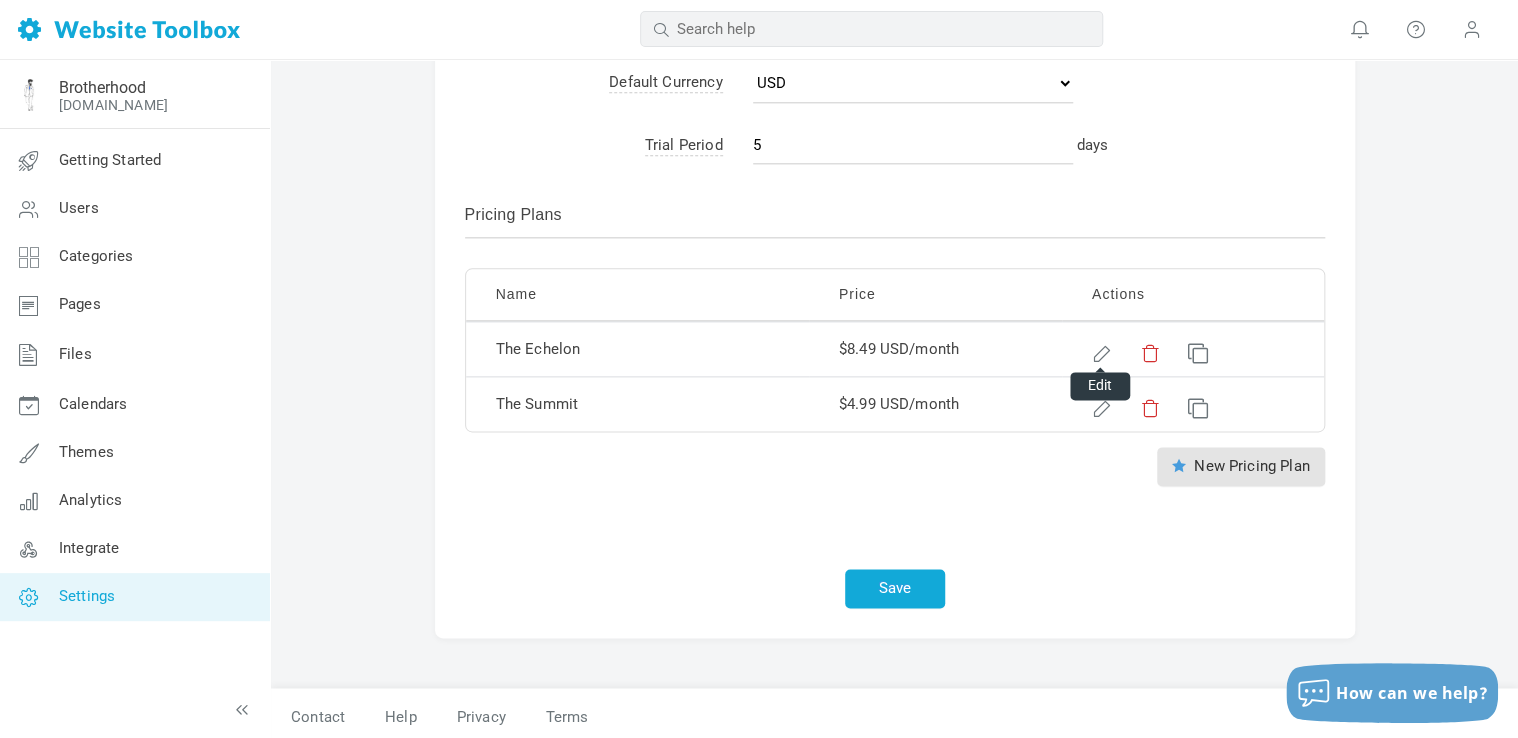 click at bounding box center (1099, 350) 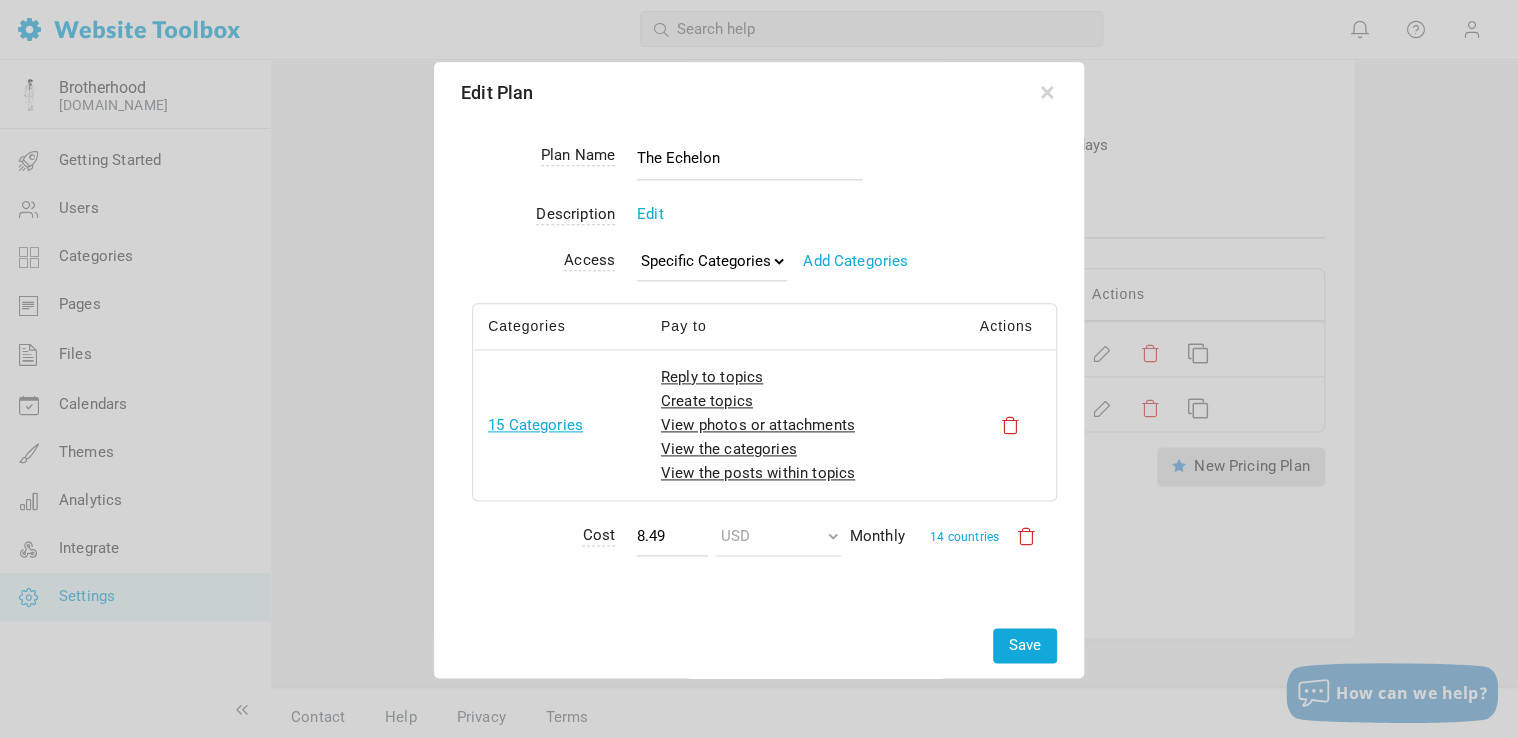 click on "15 Categories" at bounding box center [535, 425] 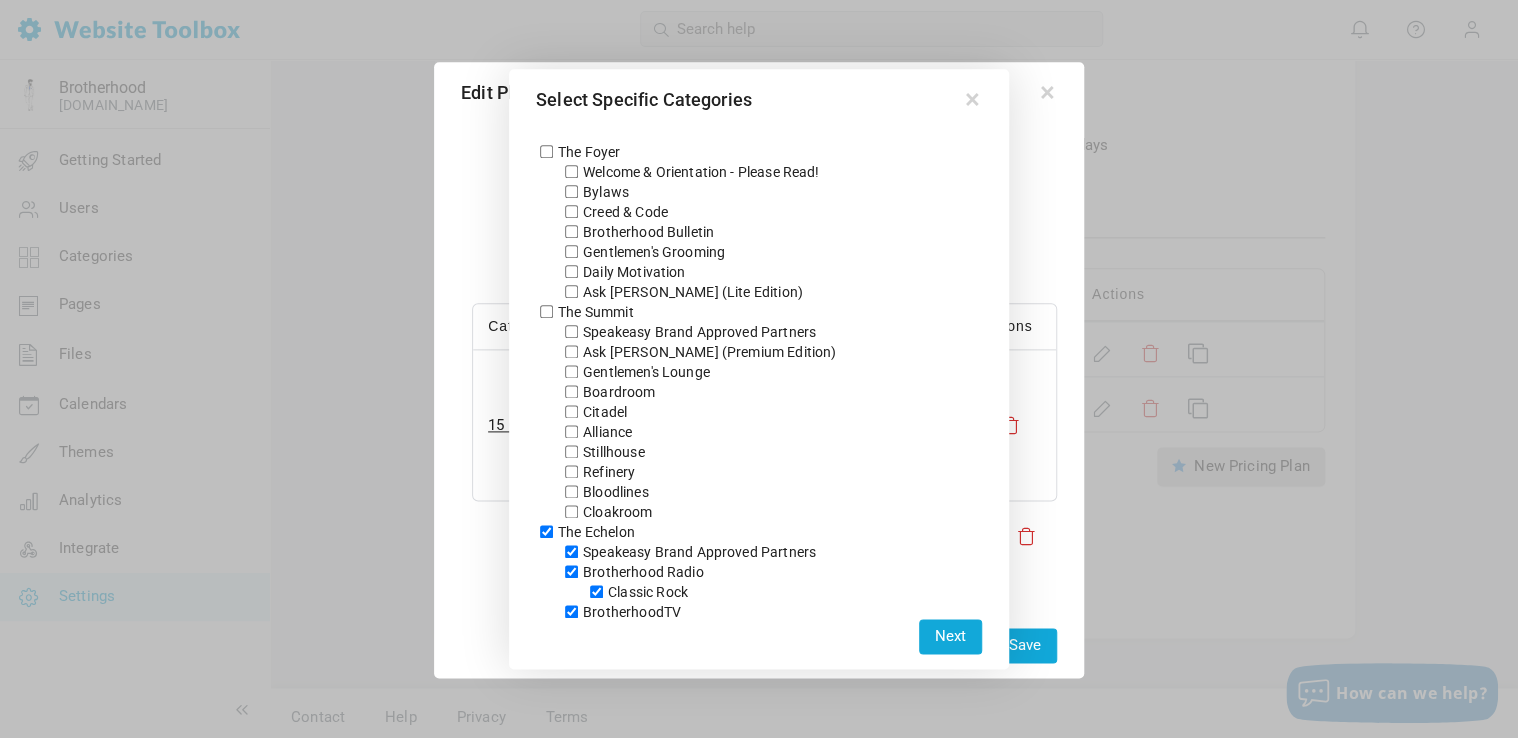 click on "The Summit" at bounding box center (546, 311) 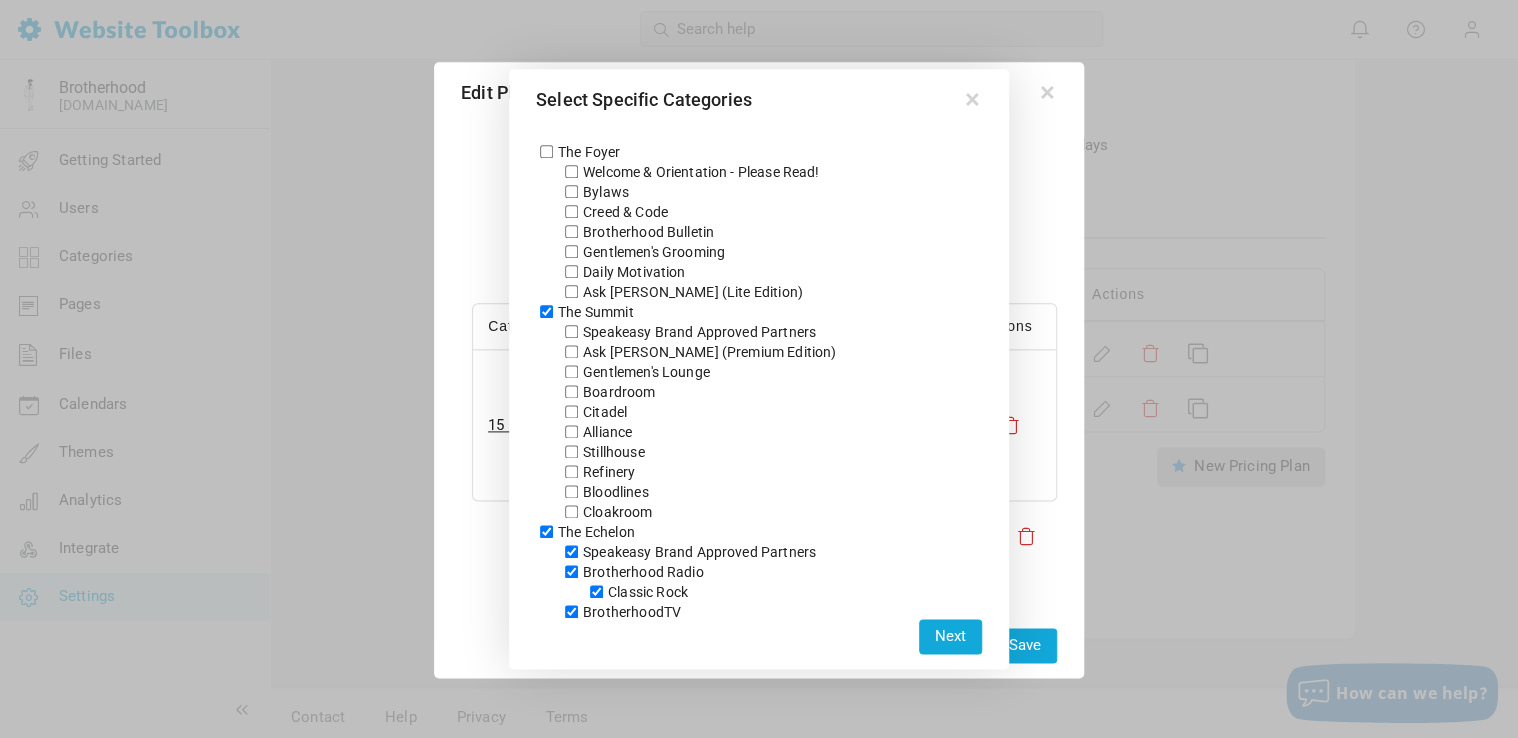 click on "Speakeasy Brand Approved Partners" at bounding box center [571, 331] 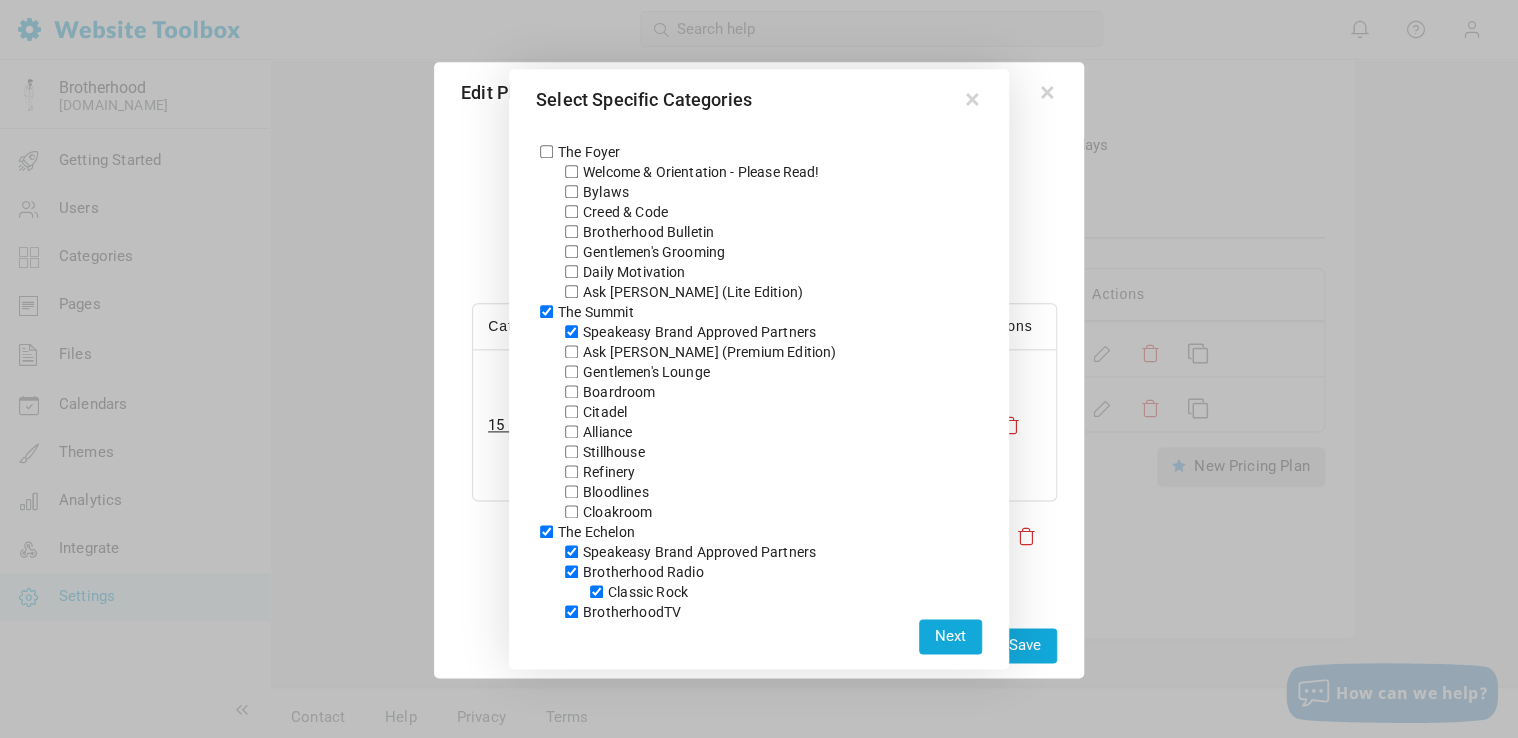 click on "Ask [PERSON_NAME] (Premium Edition)" at bounding box center [698, 352] 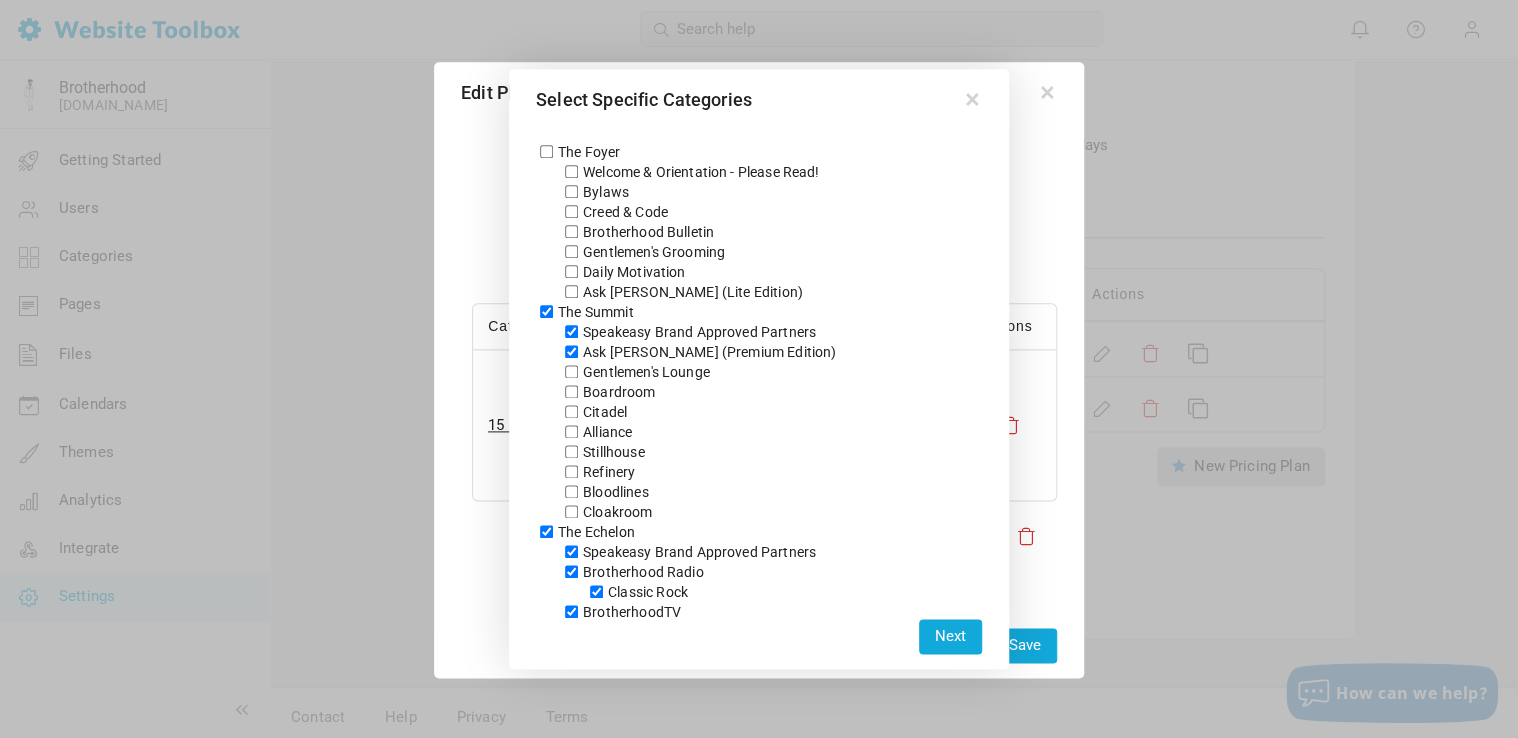 click on "Gentlemen's Lounge" at bounding box center (635, 372) 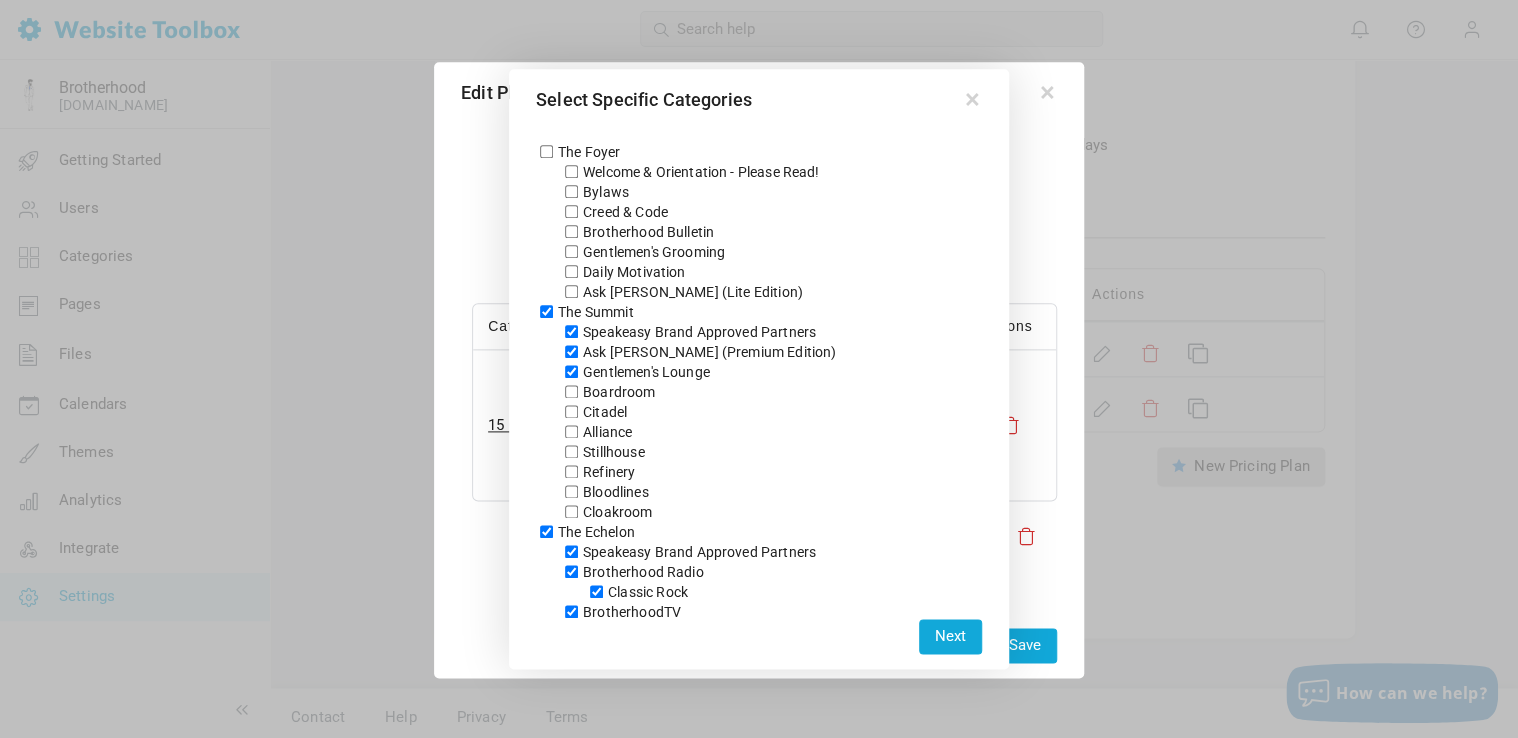 click on "Boardroom" at bounding box center [571, 391] 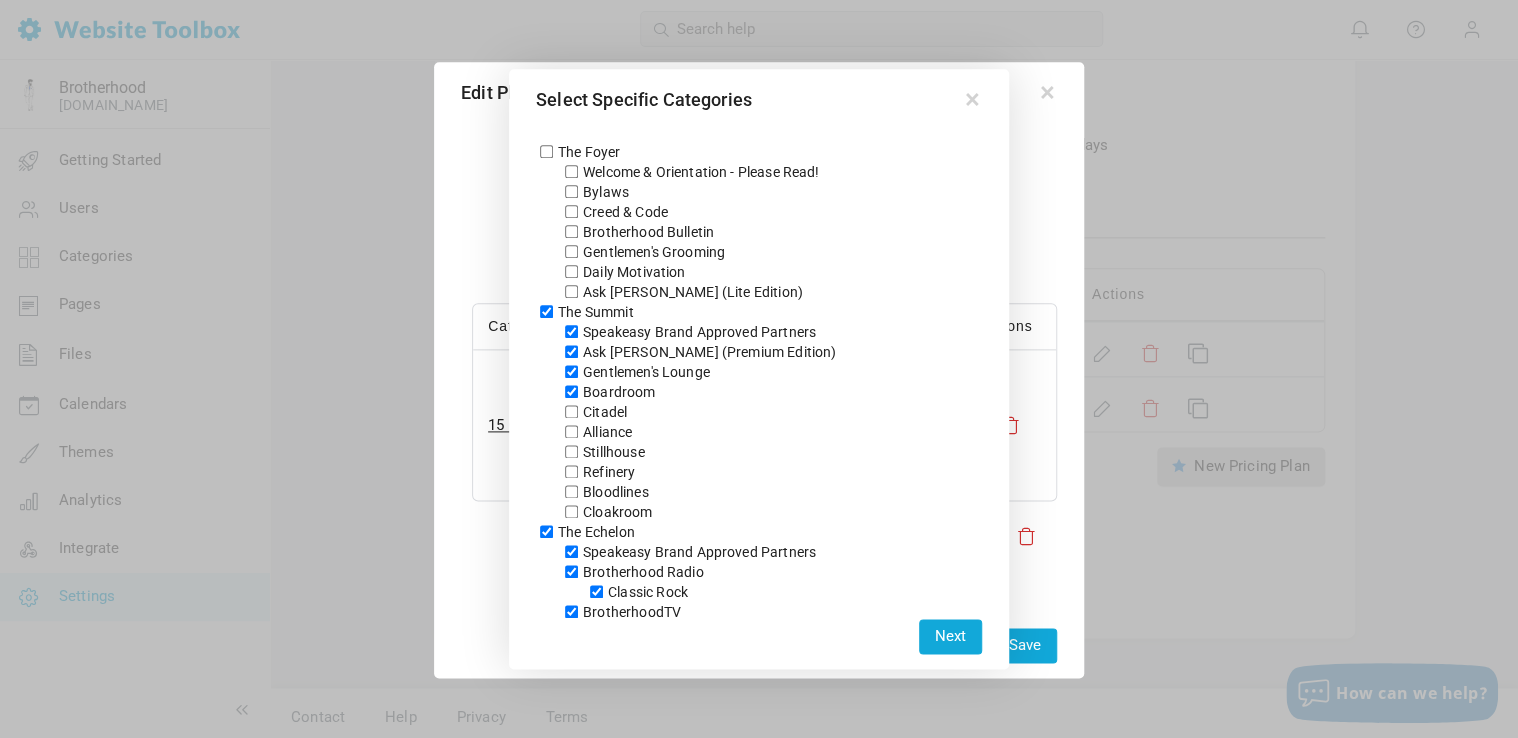 click on "Citadel" at bounding box center [571, 411] 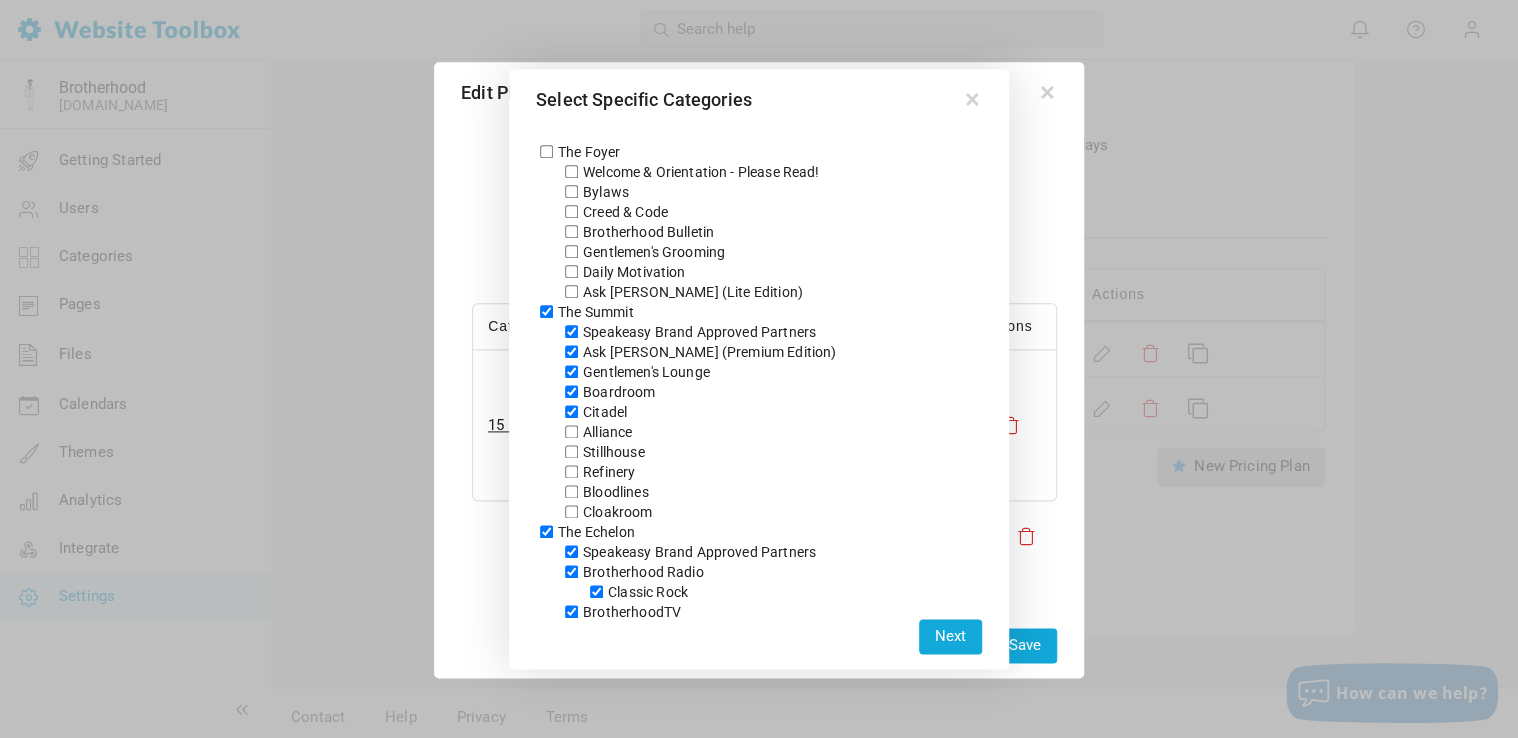 click on "Alliance" at bounding box center (571, 431) 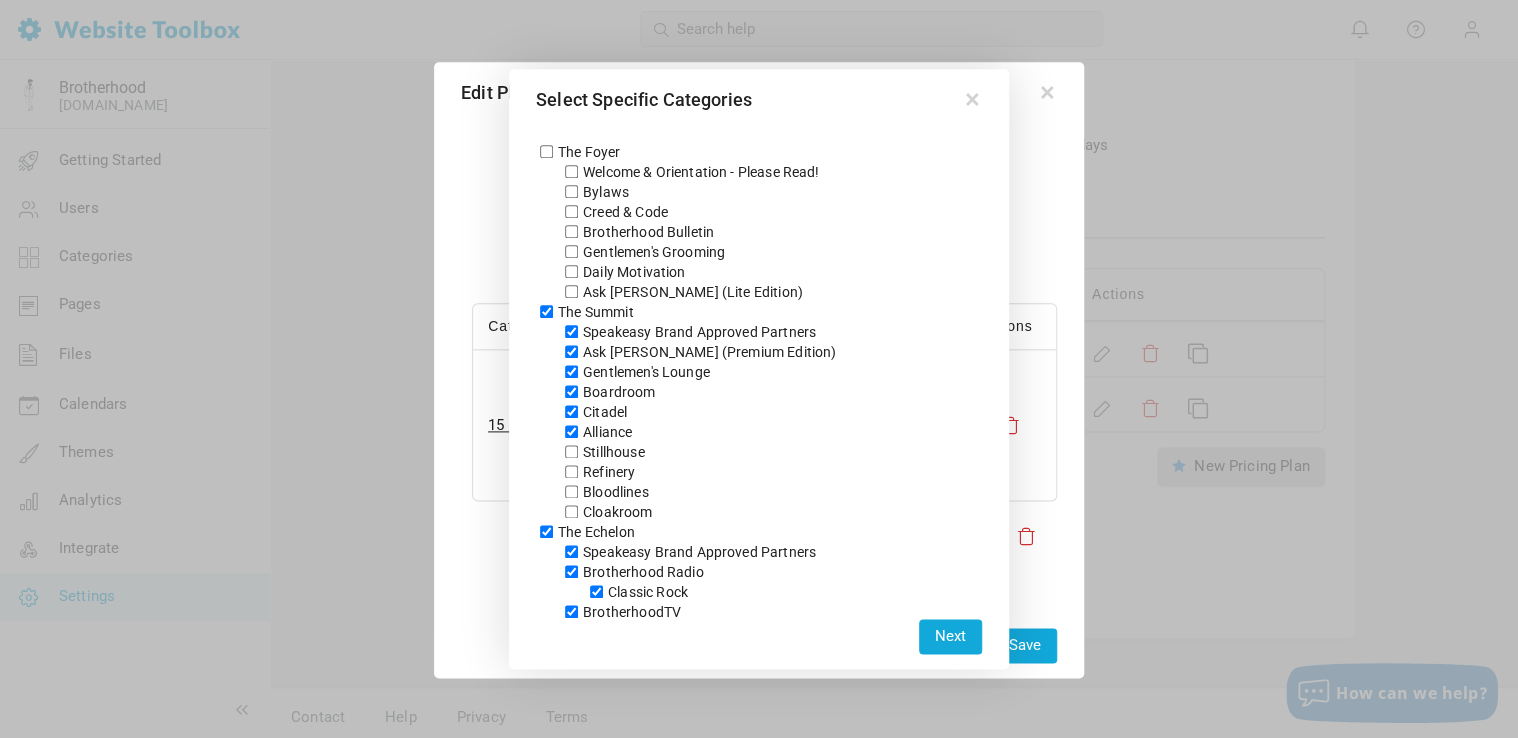 click on "Stillhouse" at bounding box center [571, 451] 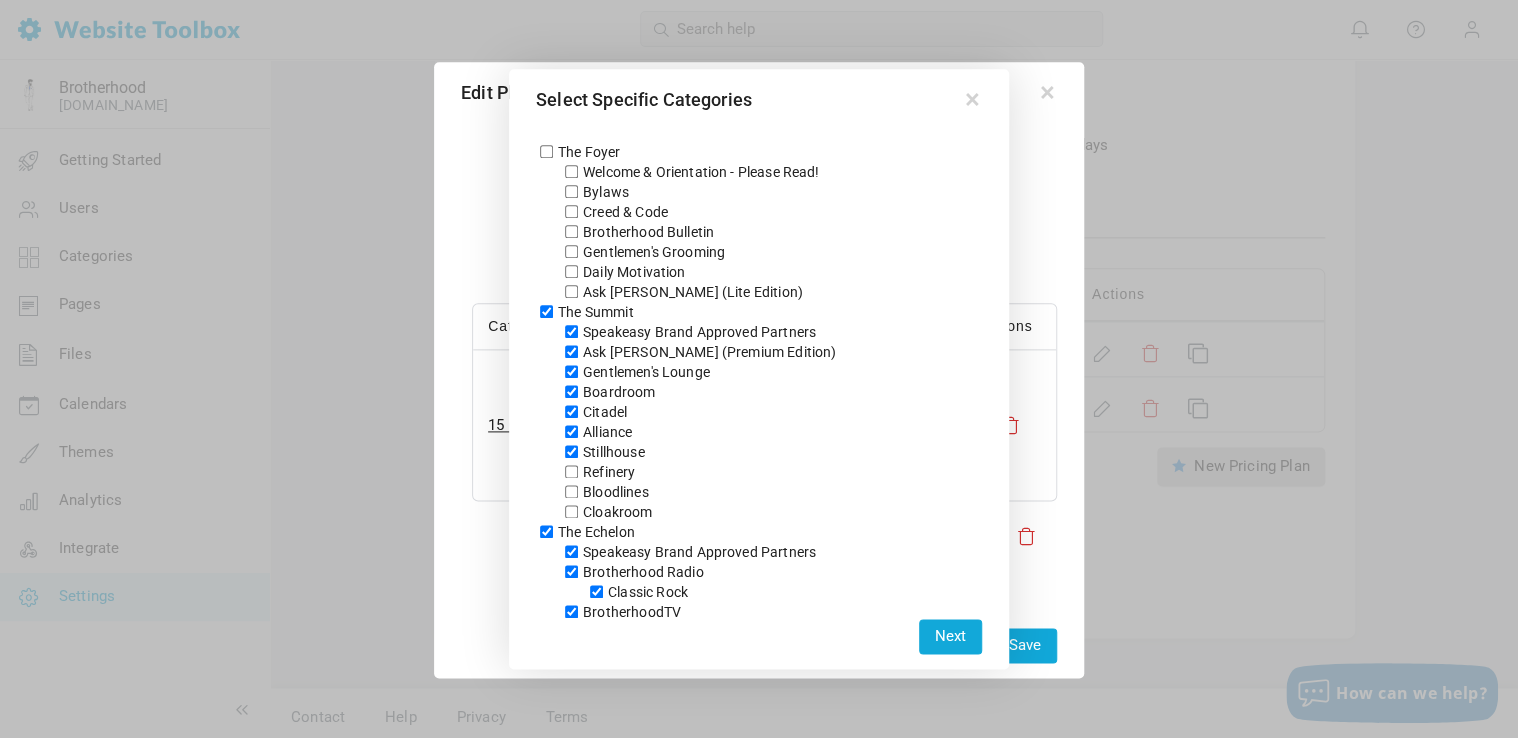 click on "Refinery" at bounding box center (571, 471) 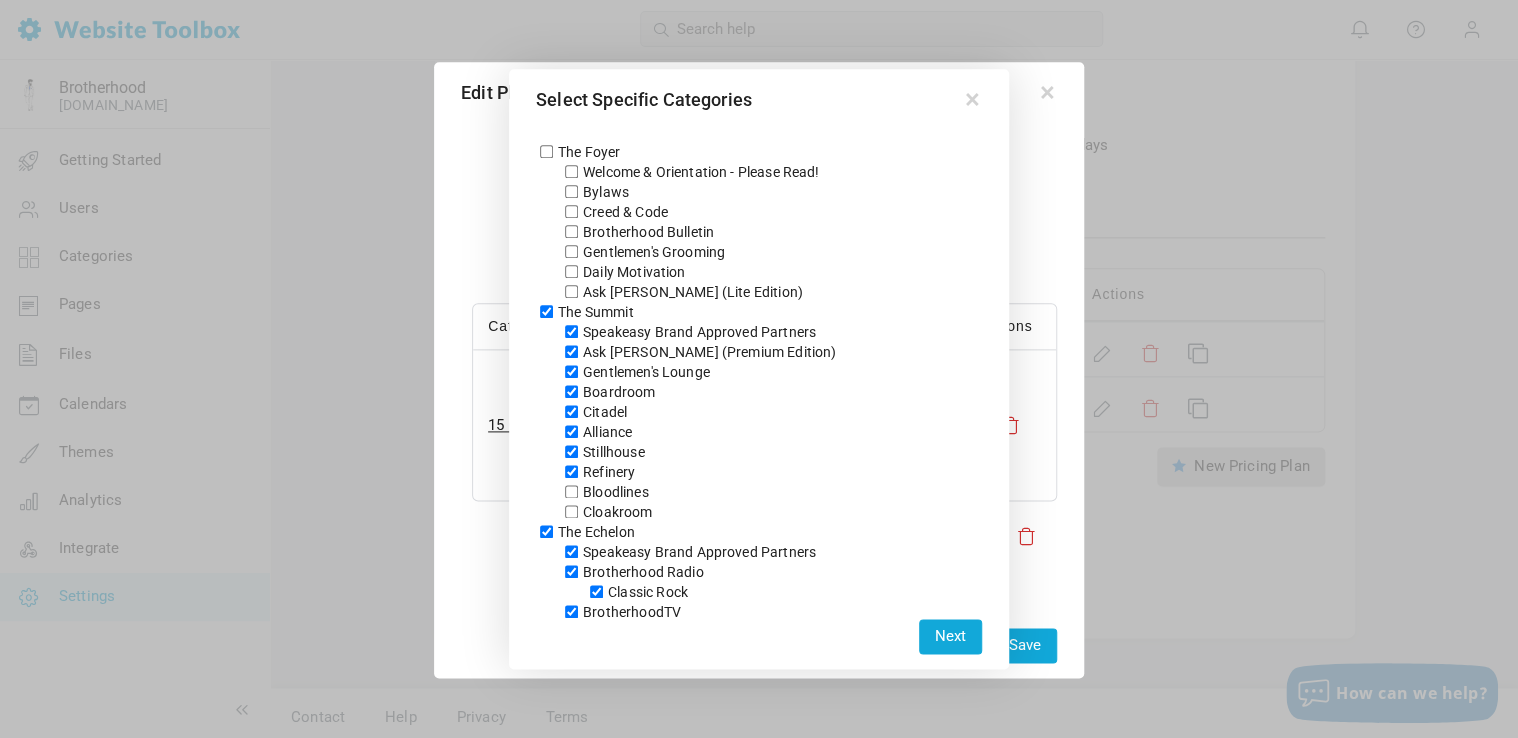 click on "Bloodlines" at bounding box center [571, 491] 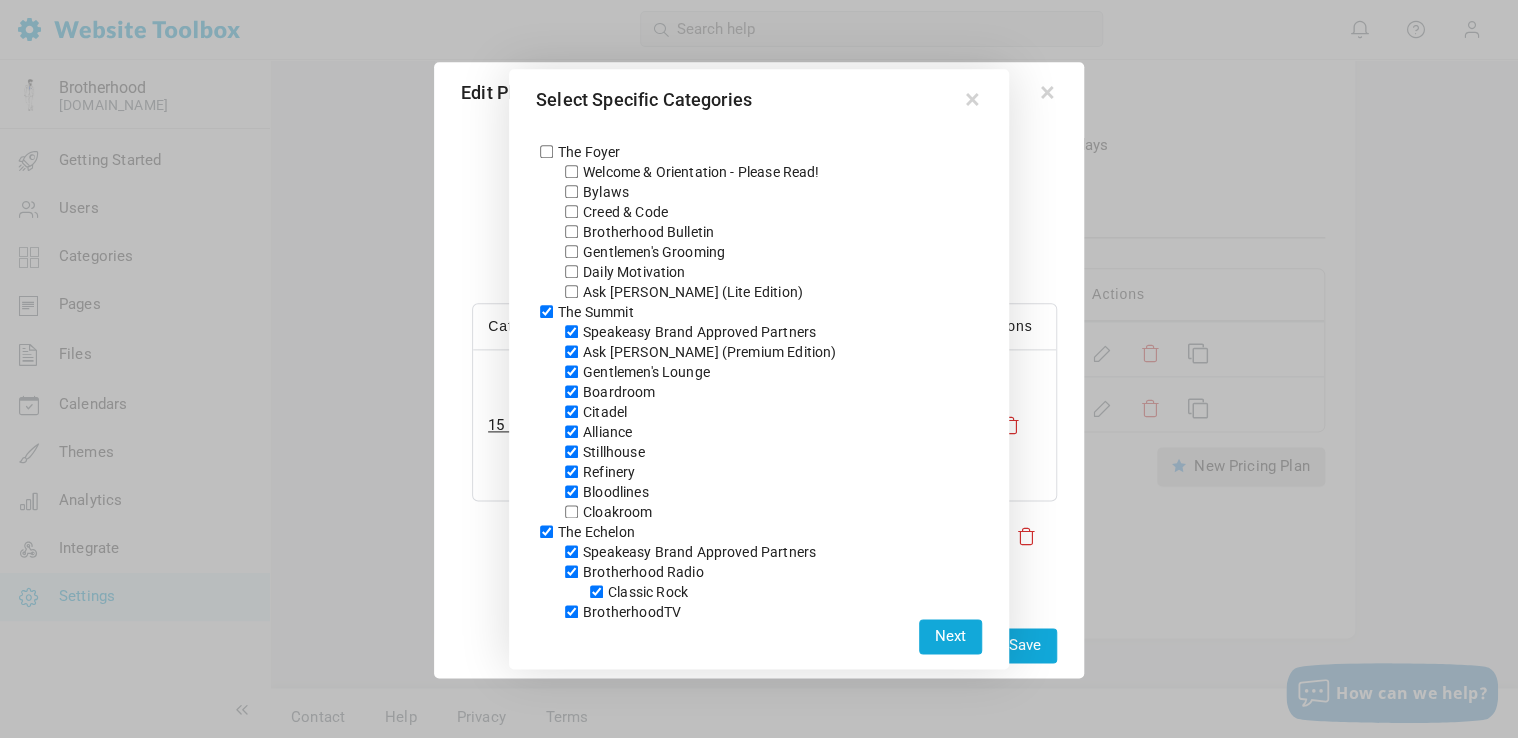 click on "Cloakroom" at bounding box center (571, 511) 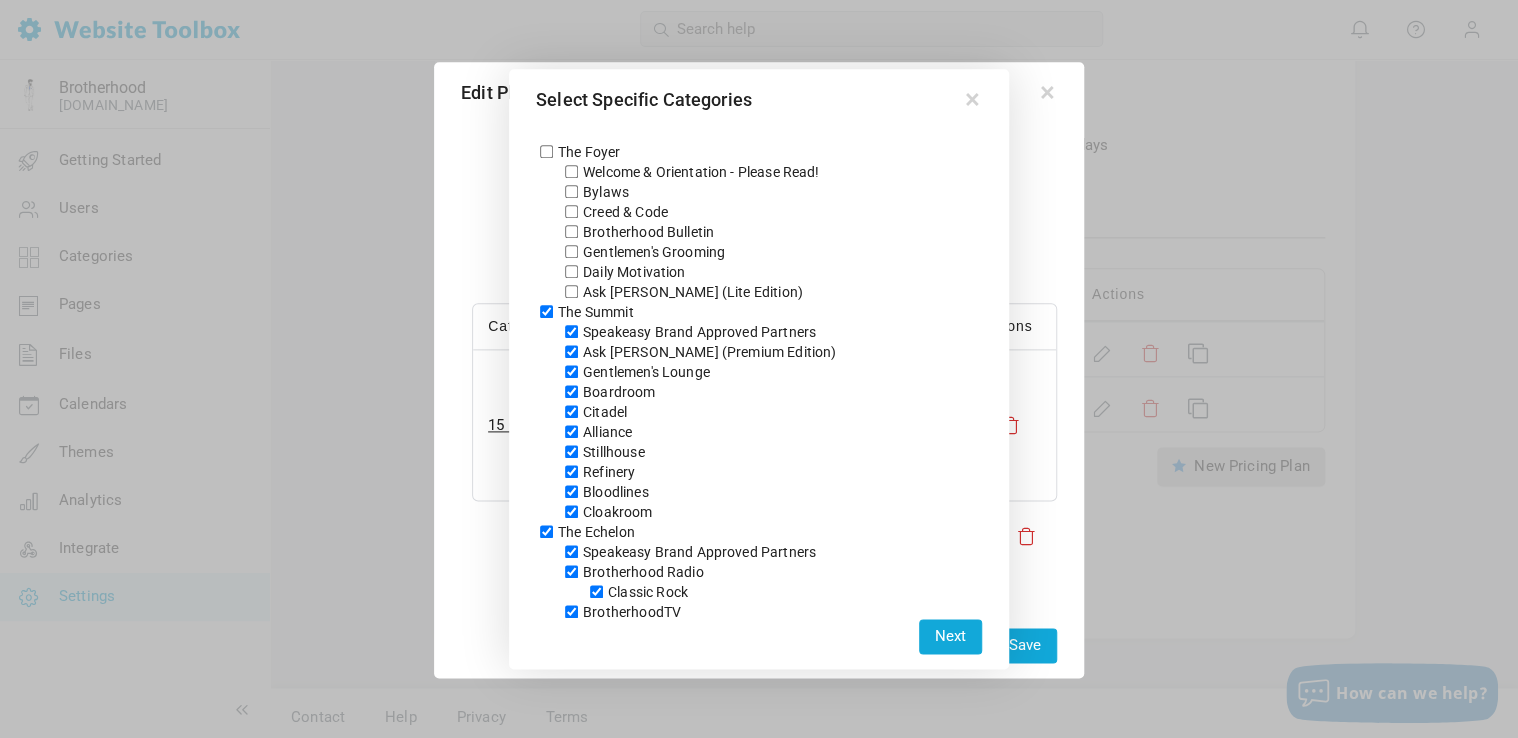 click on "Next" at bounding box center [950, 636] 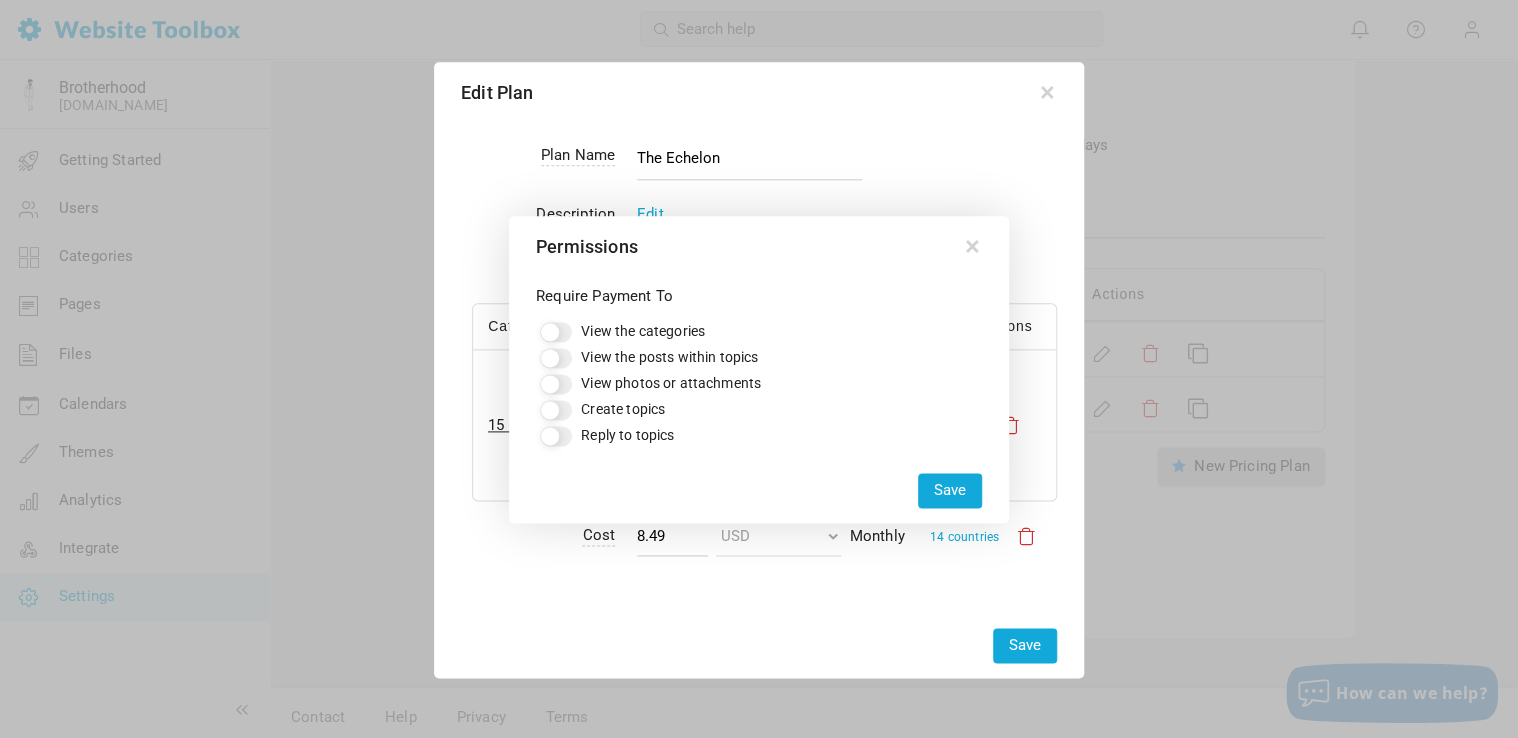 click on "View the categories" at bounding box center [556, 332] 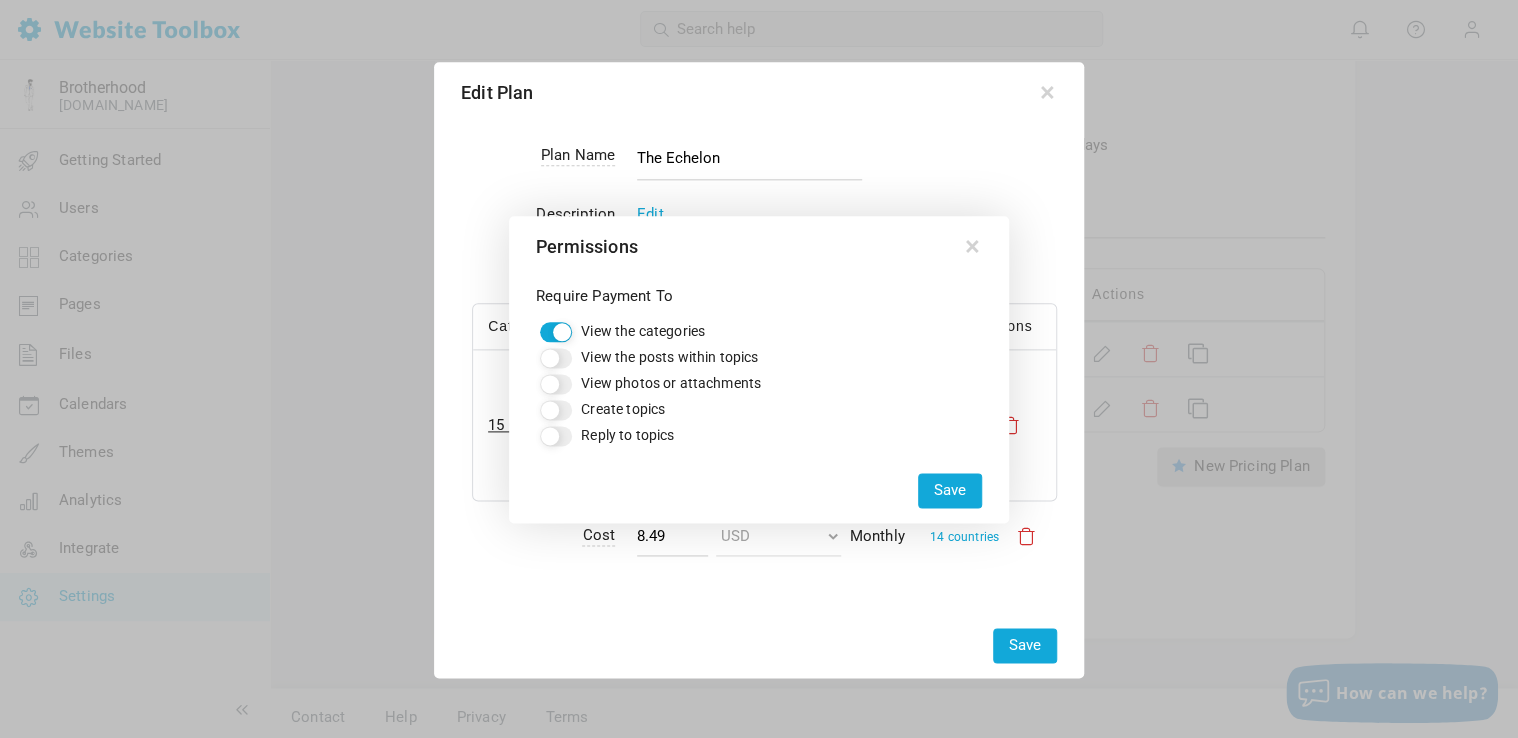 click on "View the posts within topics" at bounding box center (556, 358) 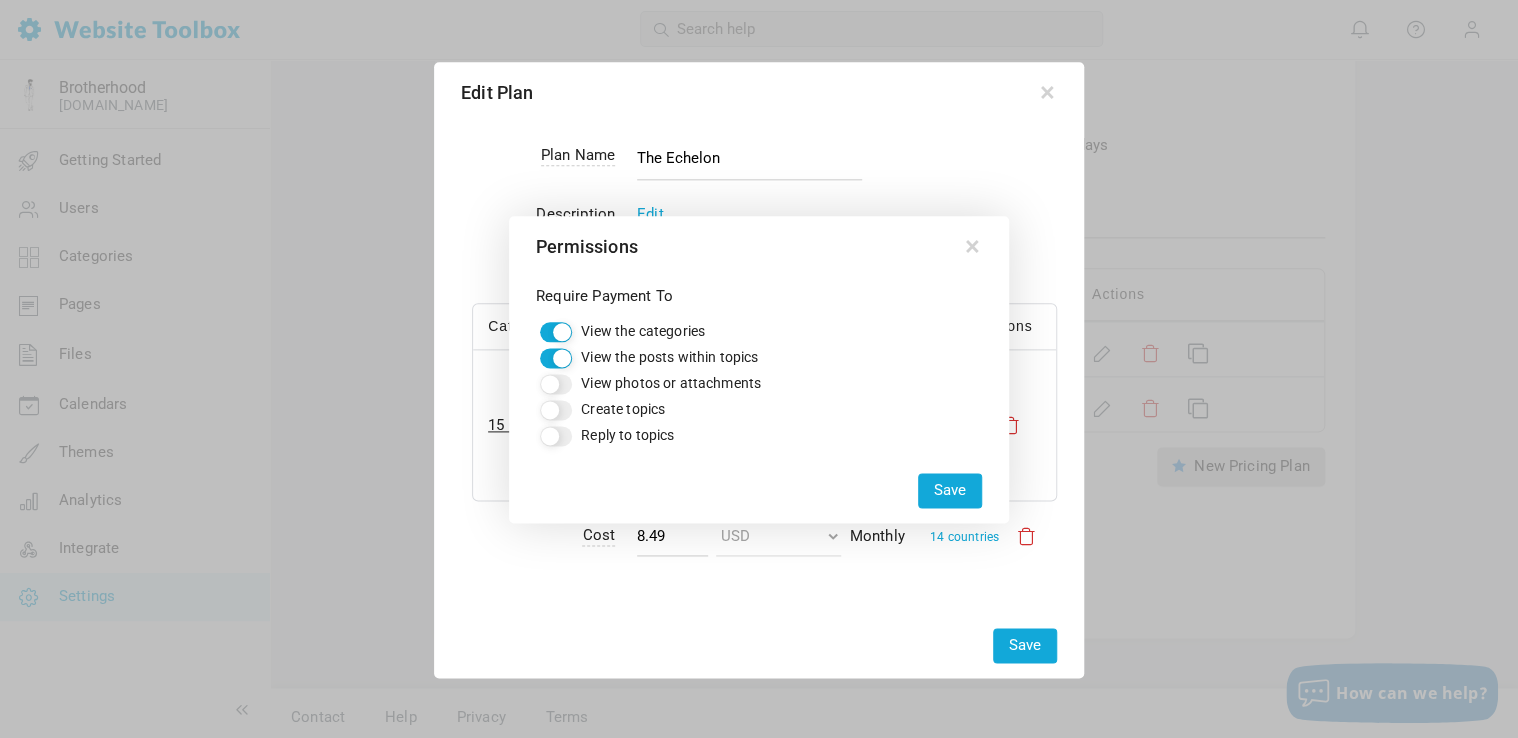 click on "View photos or attachments" at bounding box center (556, 384) 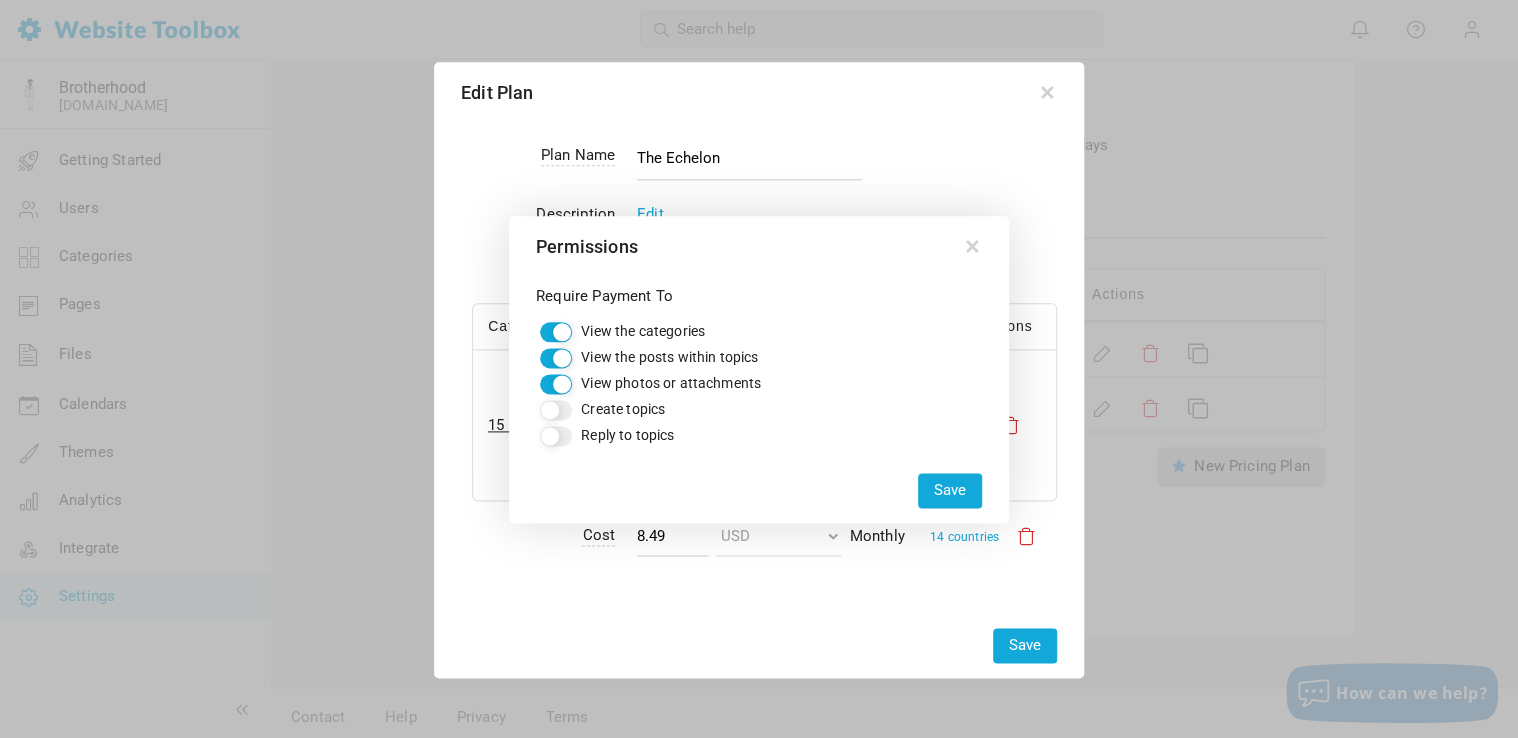 click on "Create topics" at bounding box center [556, 410] 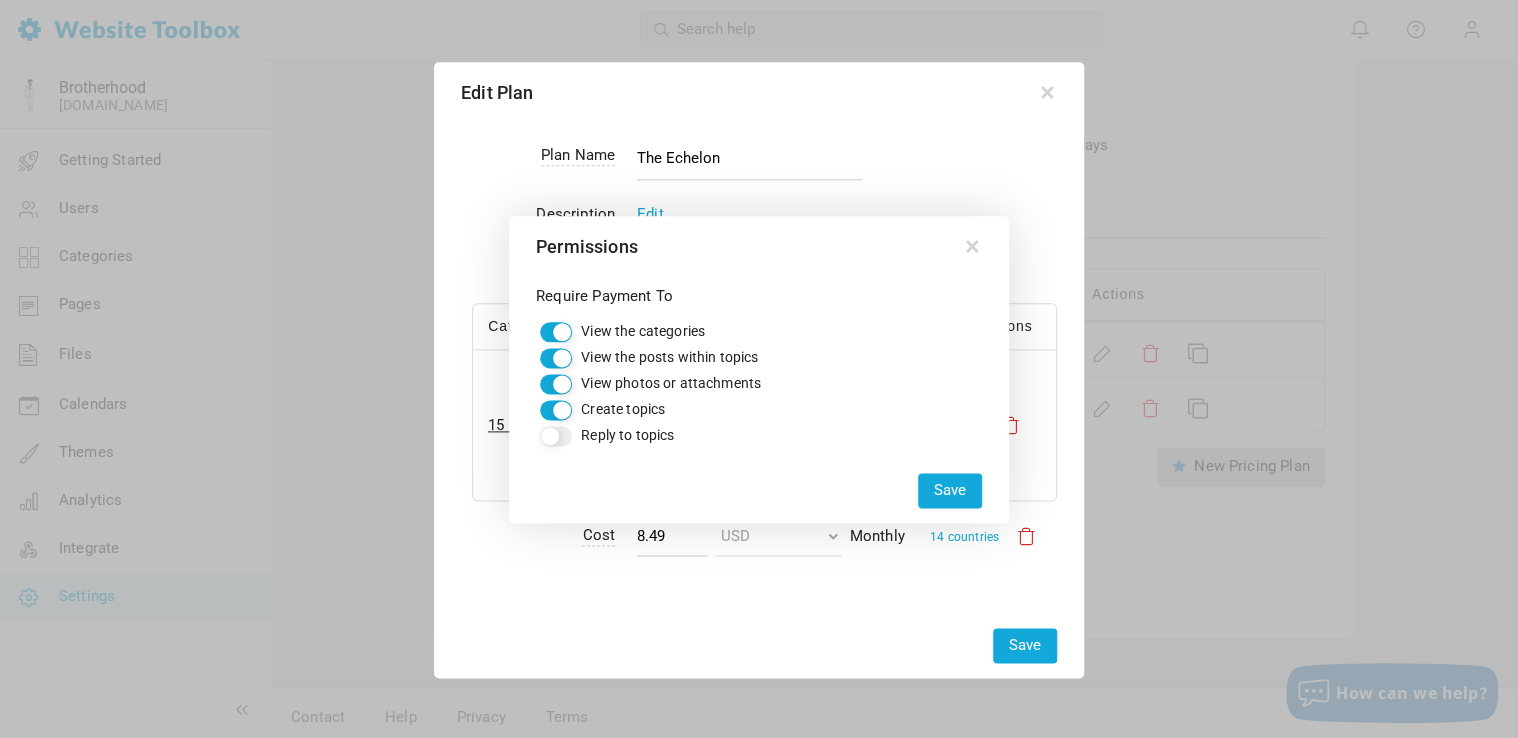 click on "Reply to topics" at bounding box center (556, 436) 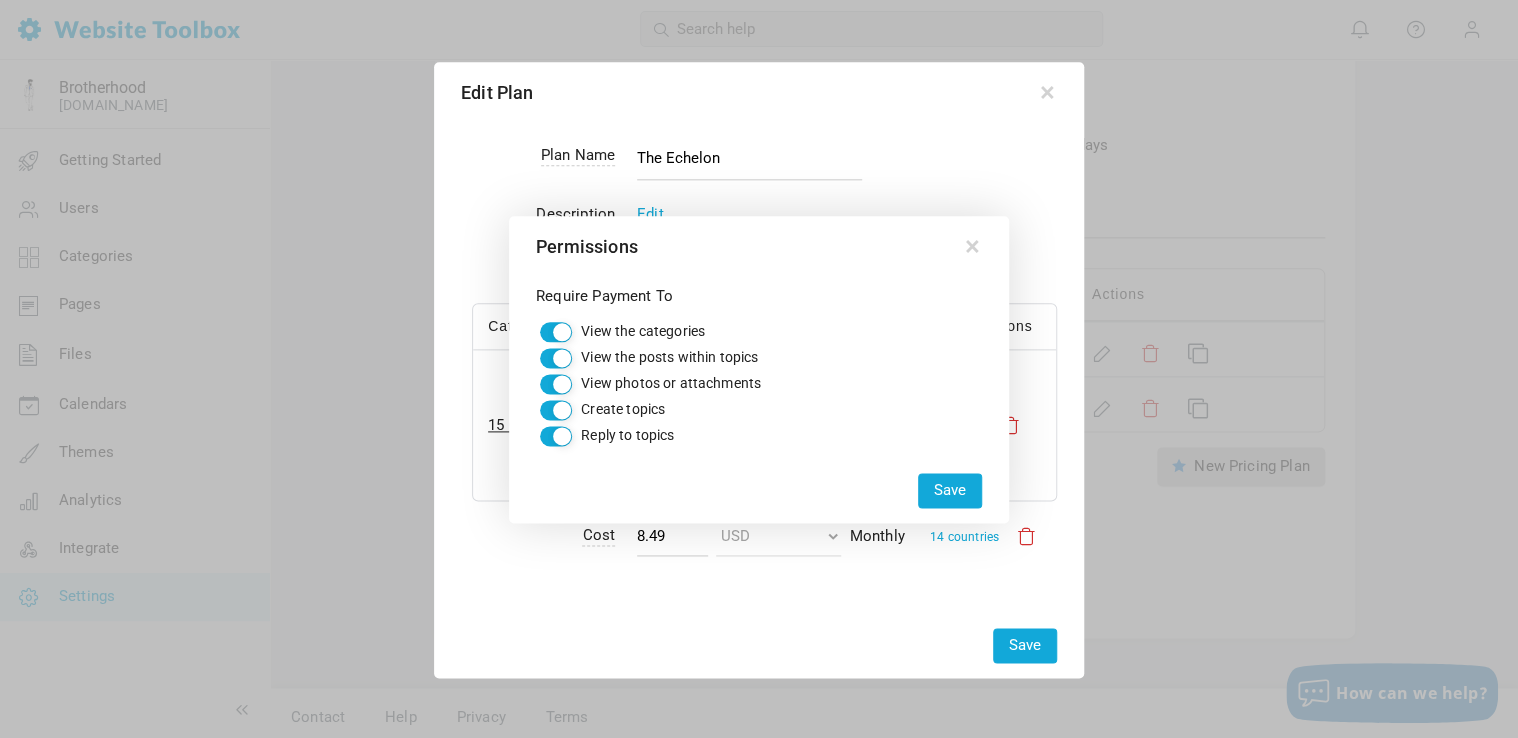 click on "Save" at bounding box center (950, 490) 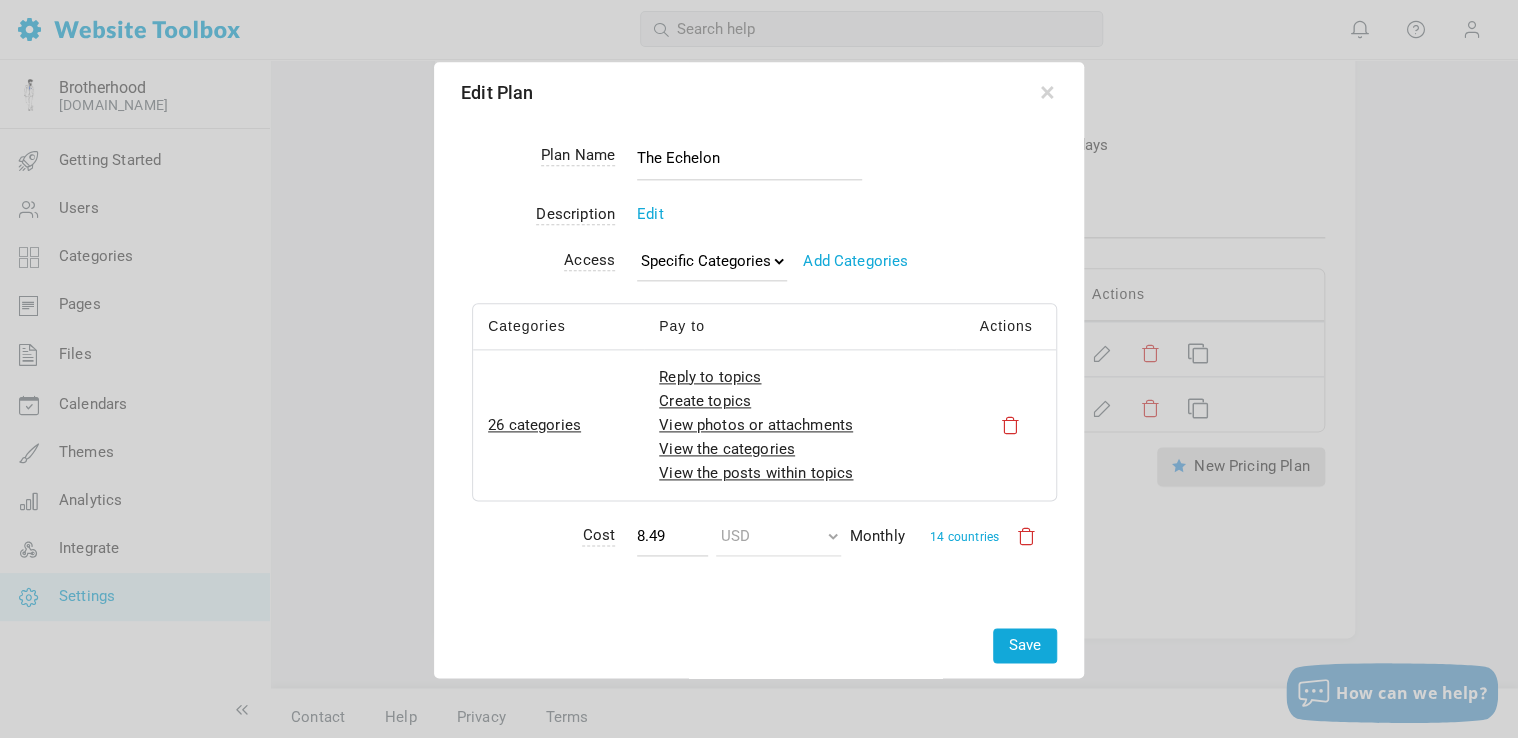 click on "Save" at bounding box center (1025, 645) 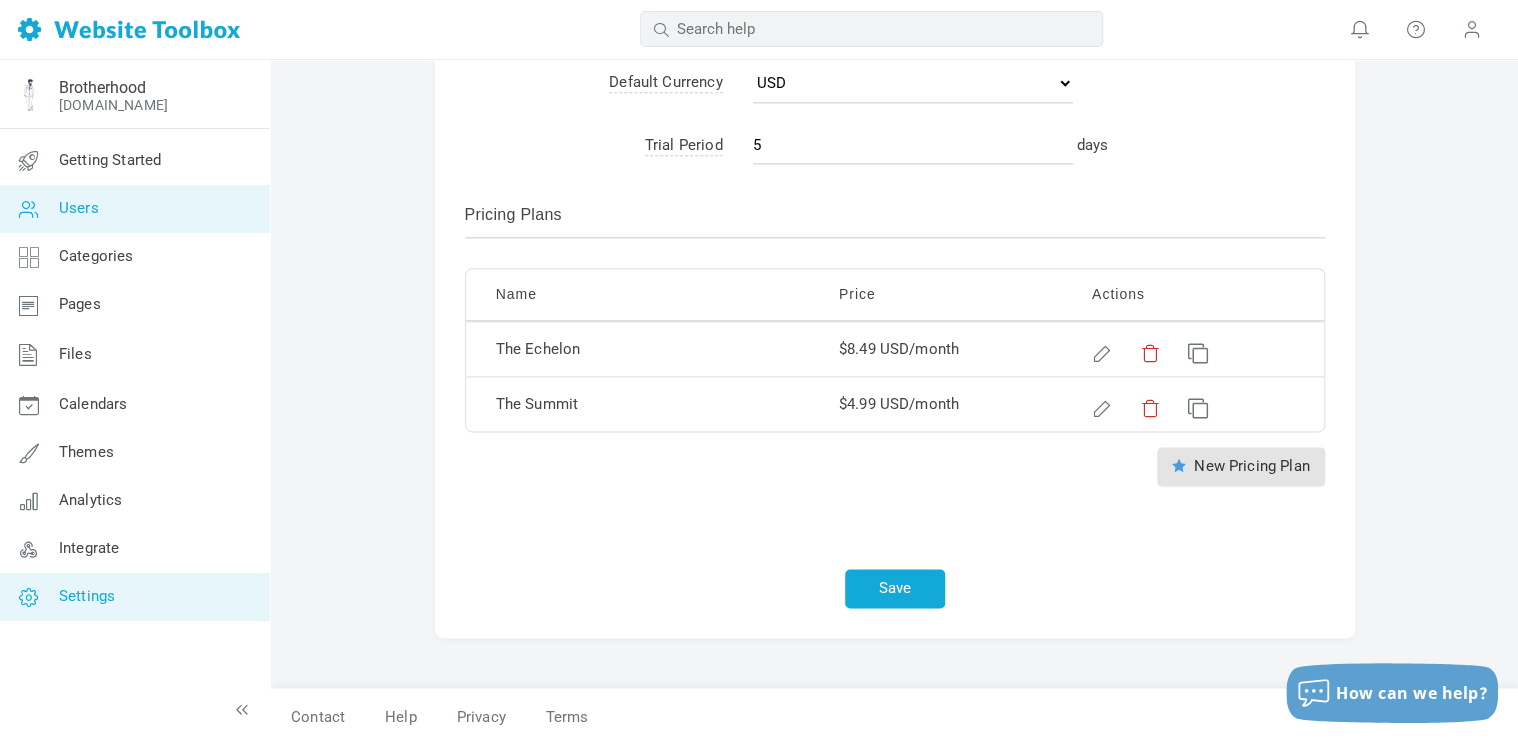 click on "Users" at bounding box center [79, 208] 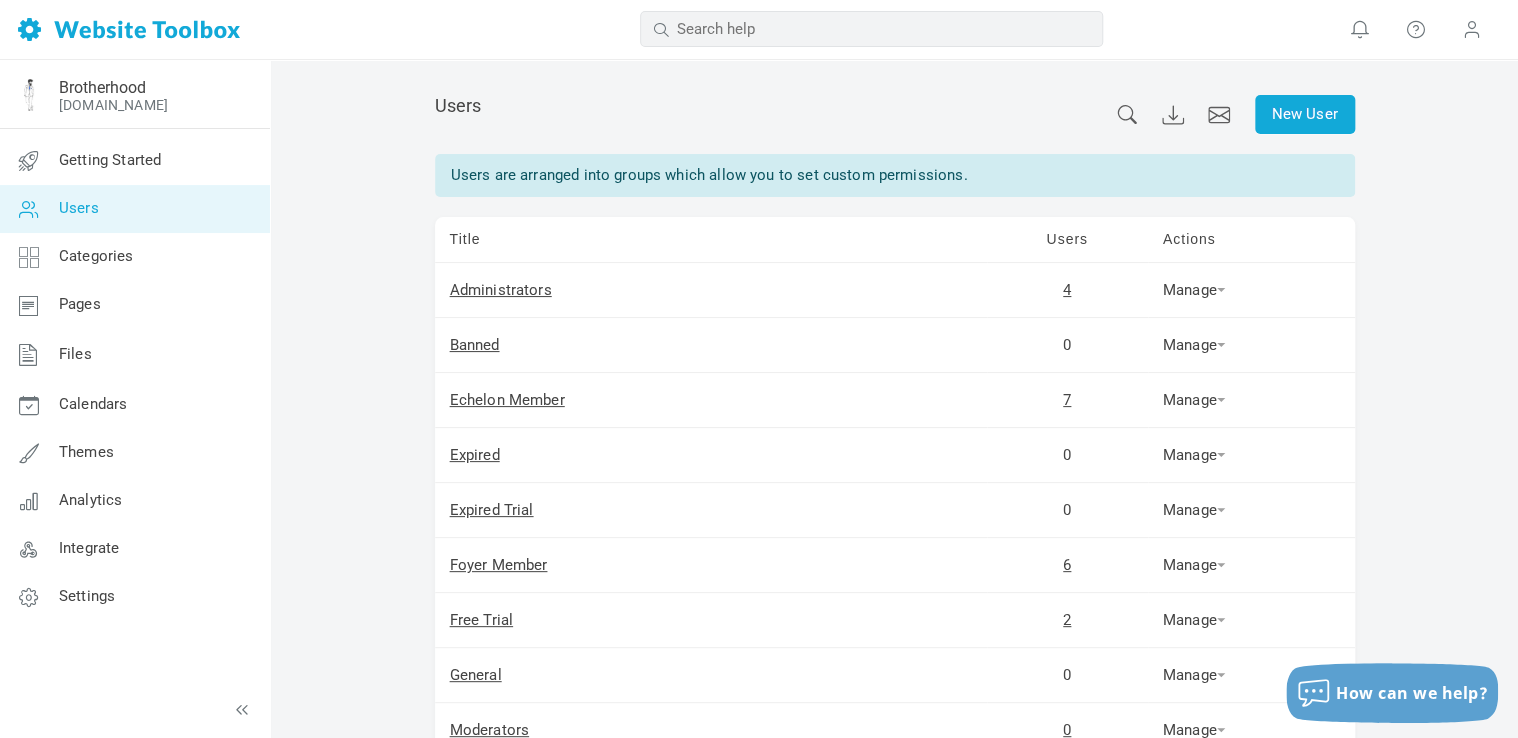 scroll, scrollTop: 0, scrollLeft: 0, axis: both 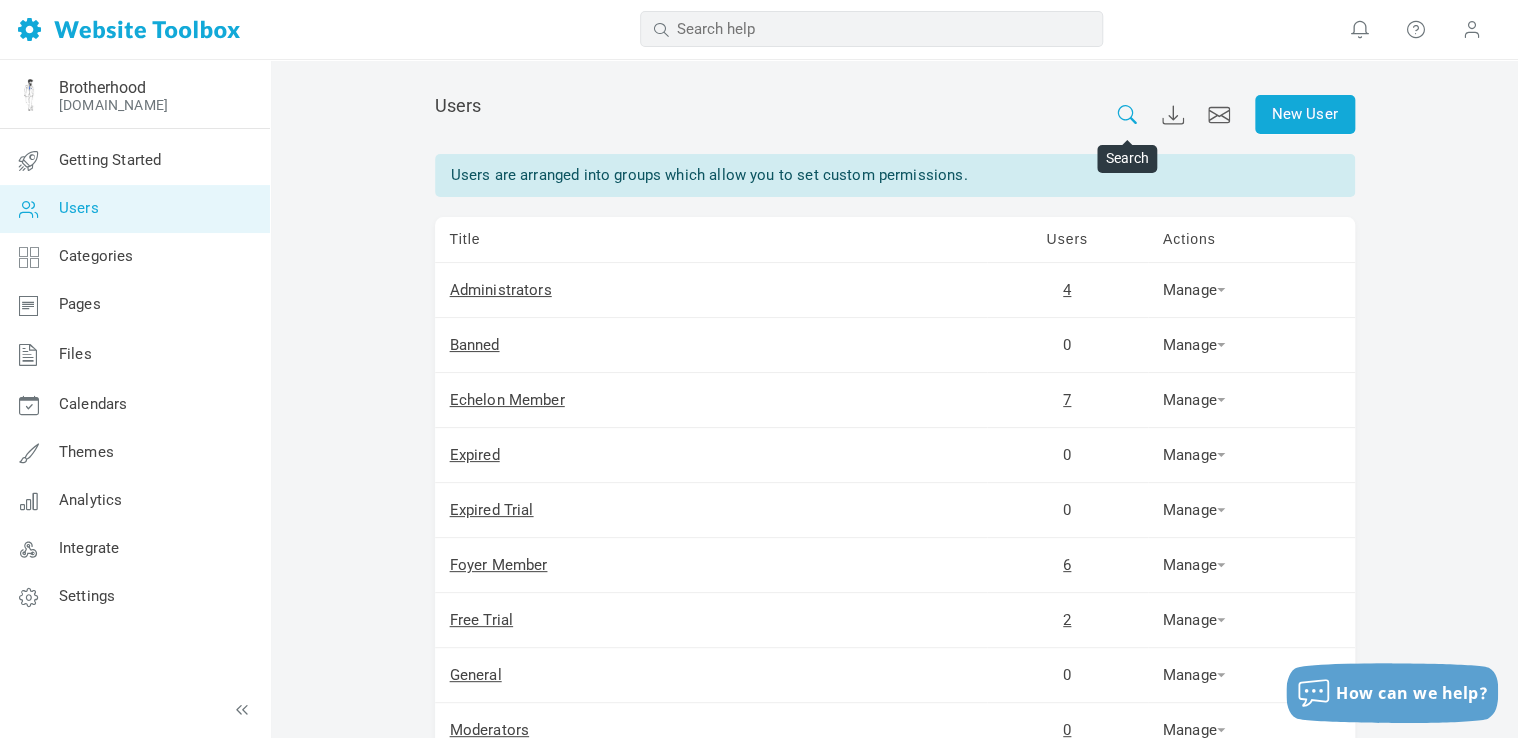 click 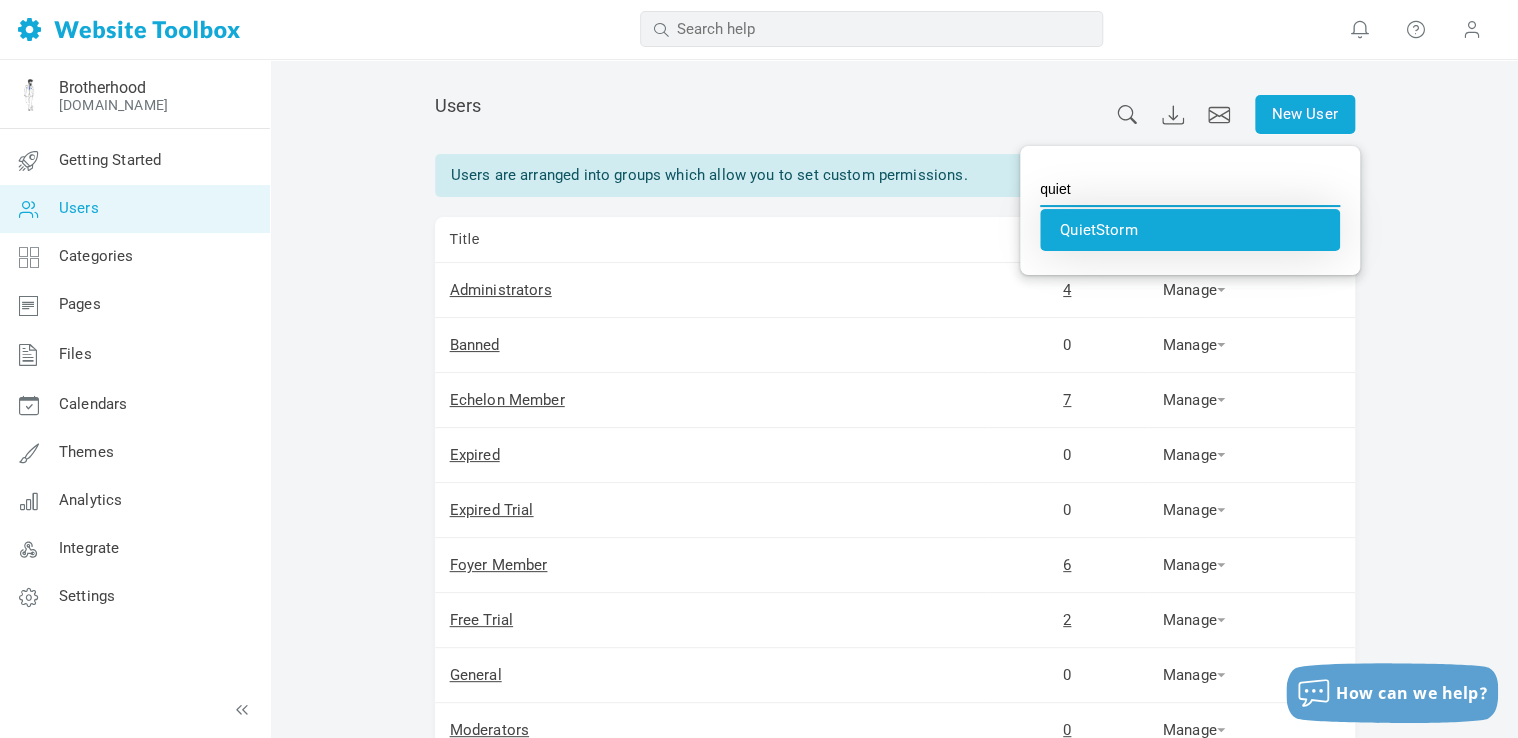 type on "QuietStorm" 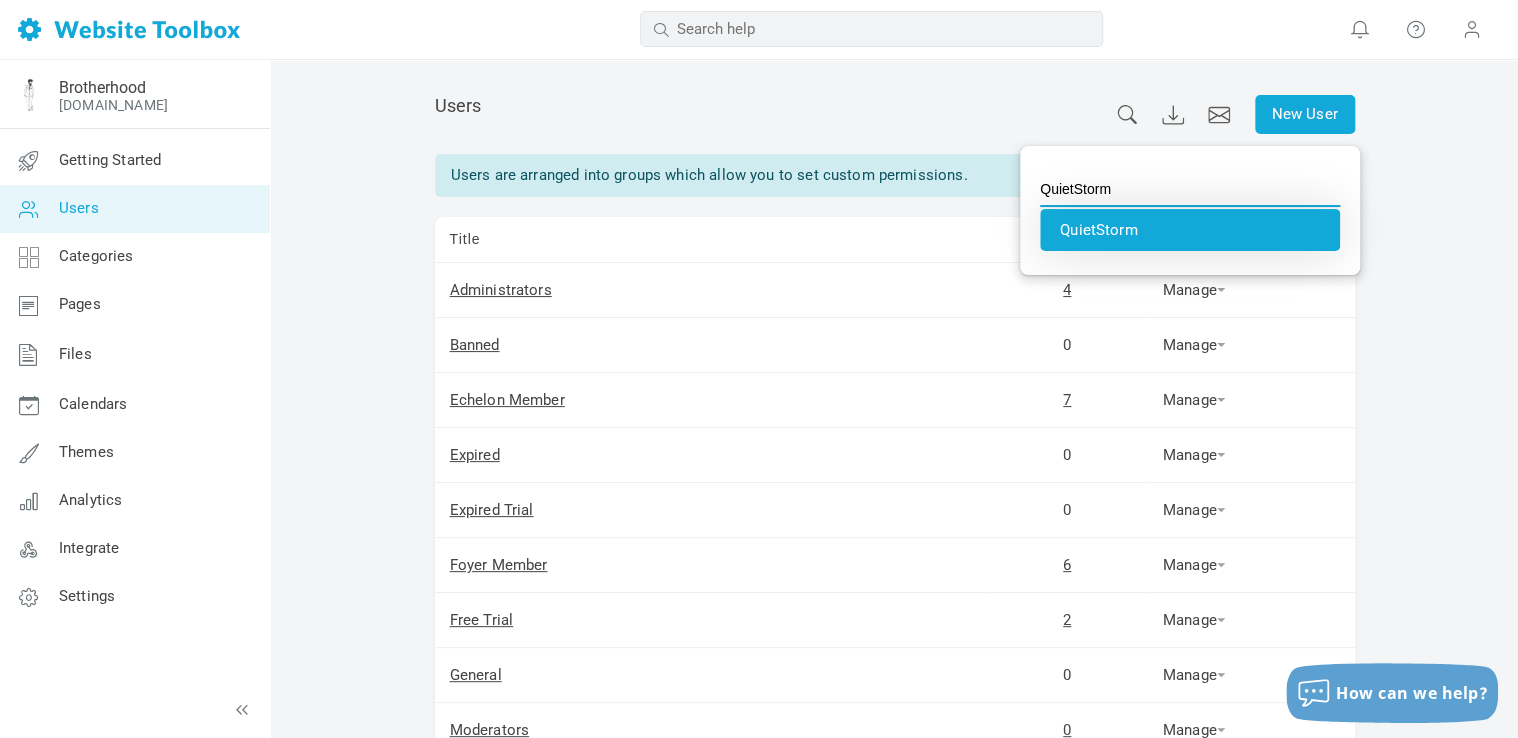 click on "QuietStorm" at bounding box center (1190, 230) 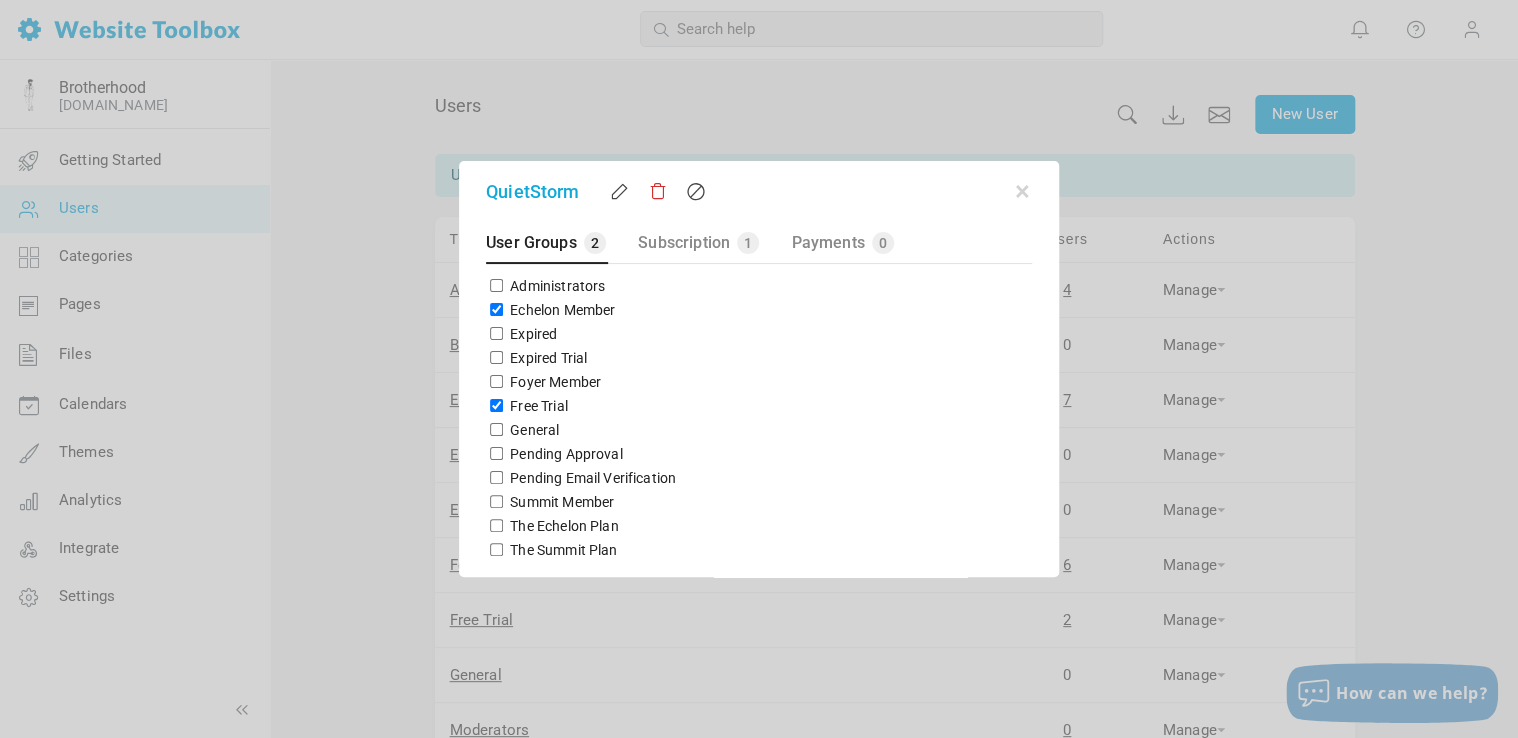 click on "Echelon Member" at bounding box center [496, 309] 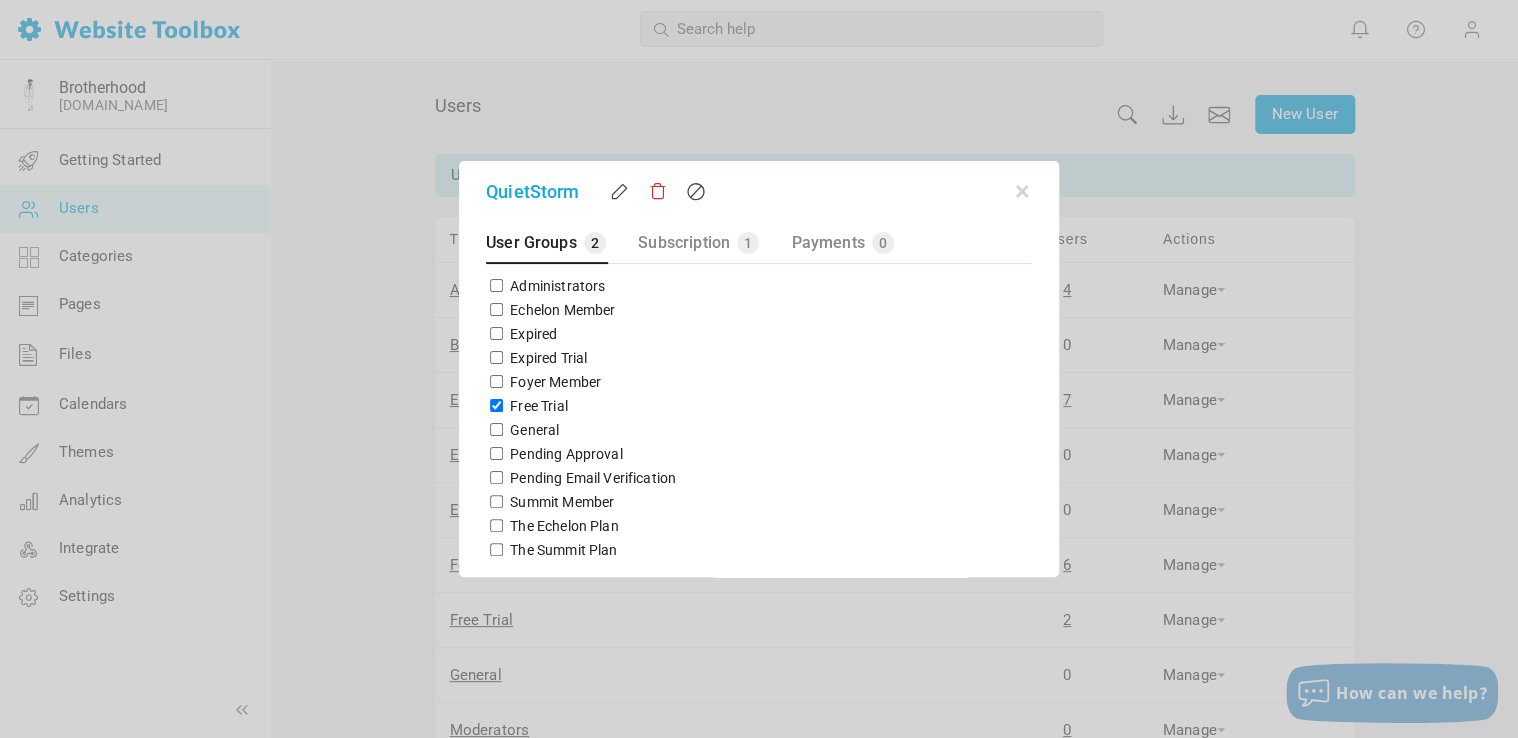 click on "Free Trial" at bounding box center (496, 405) 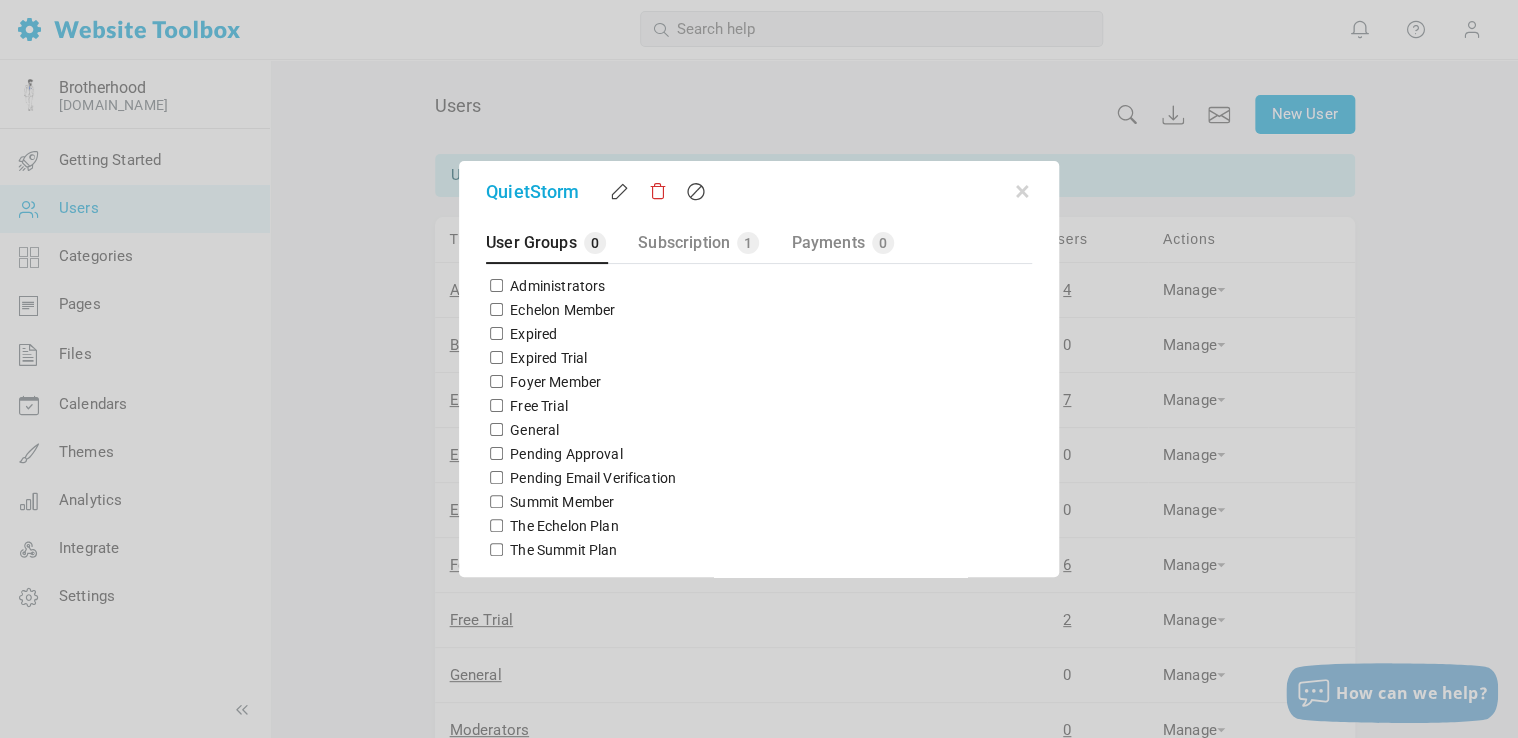 click on "The Summit Plan" at bounding box center [496, 549] 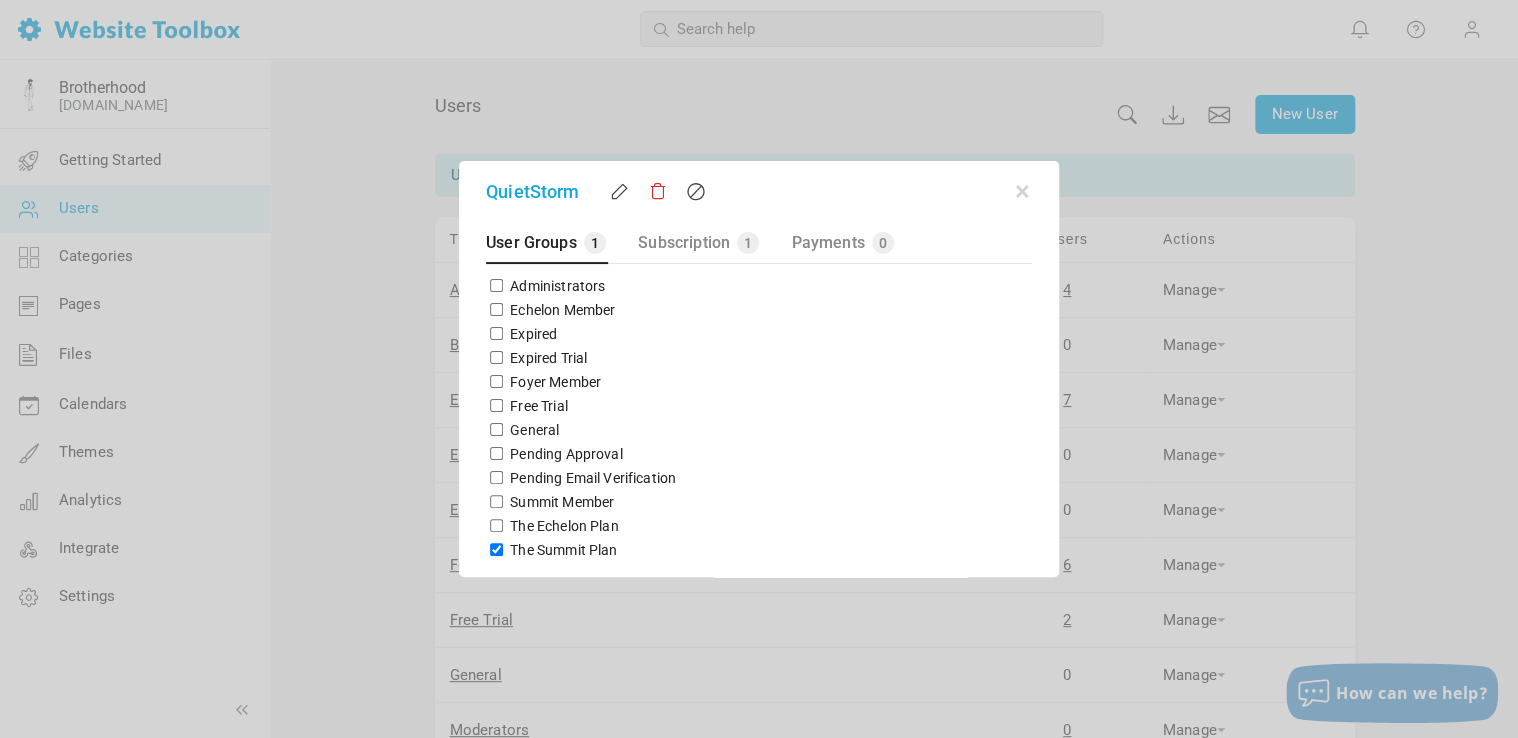 click at bounding box center [759, 369] 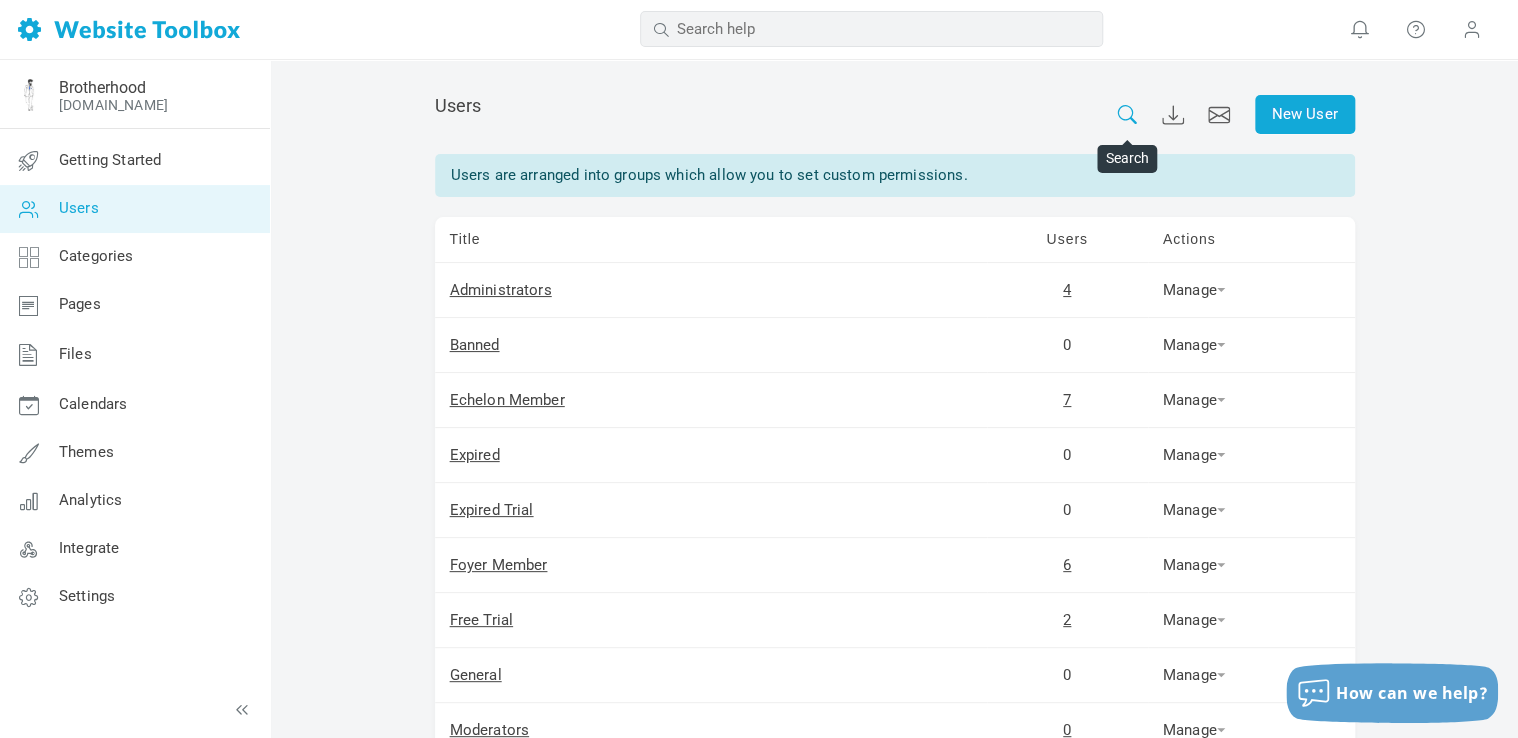 click 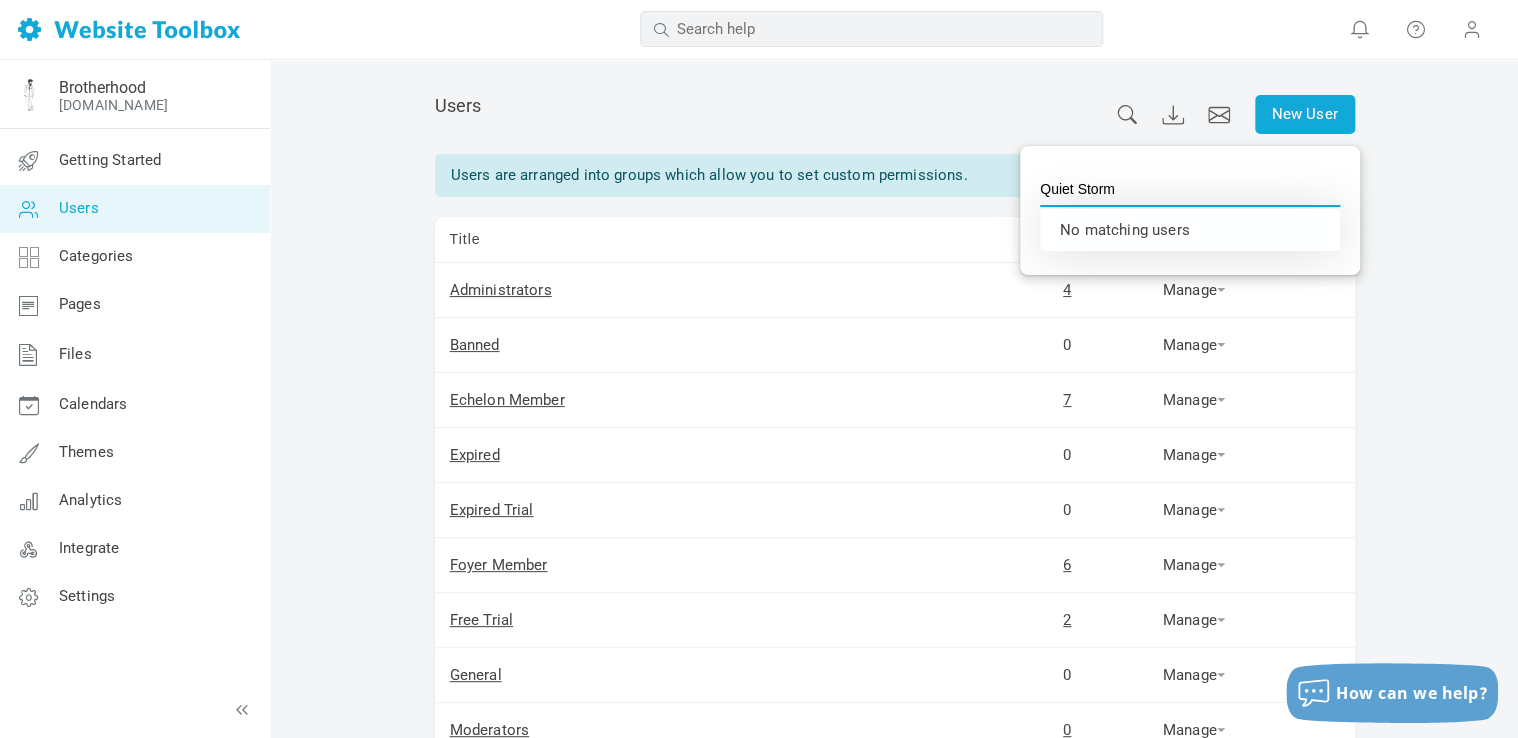 click on "Quiet Storm" at bounding box center (1190, 189) 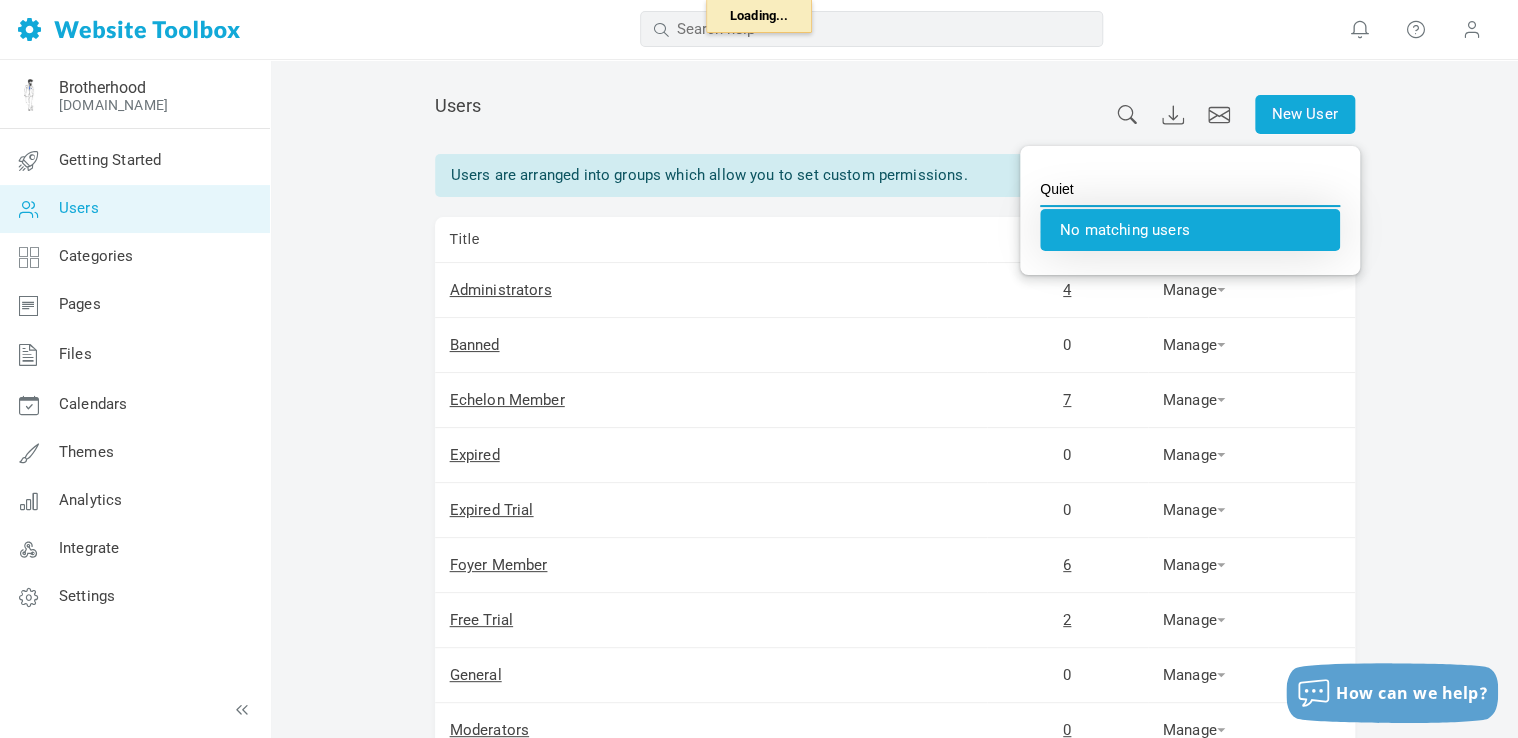 type on "QuietStorm" 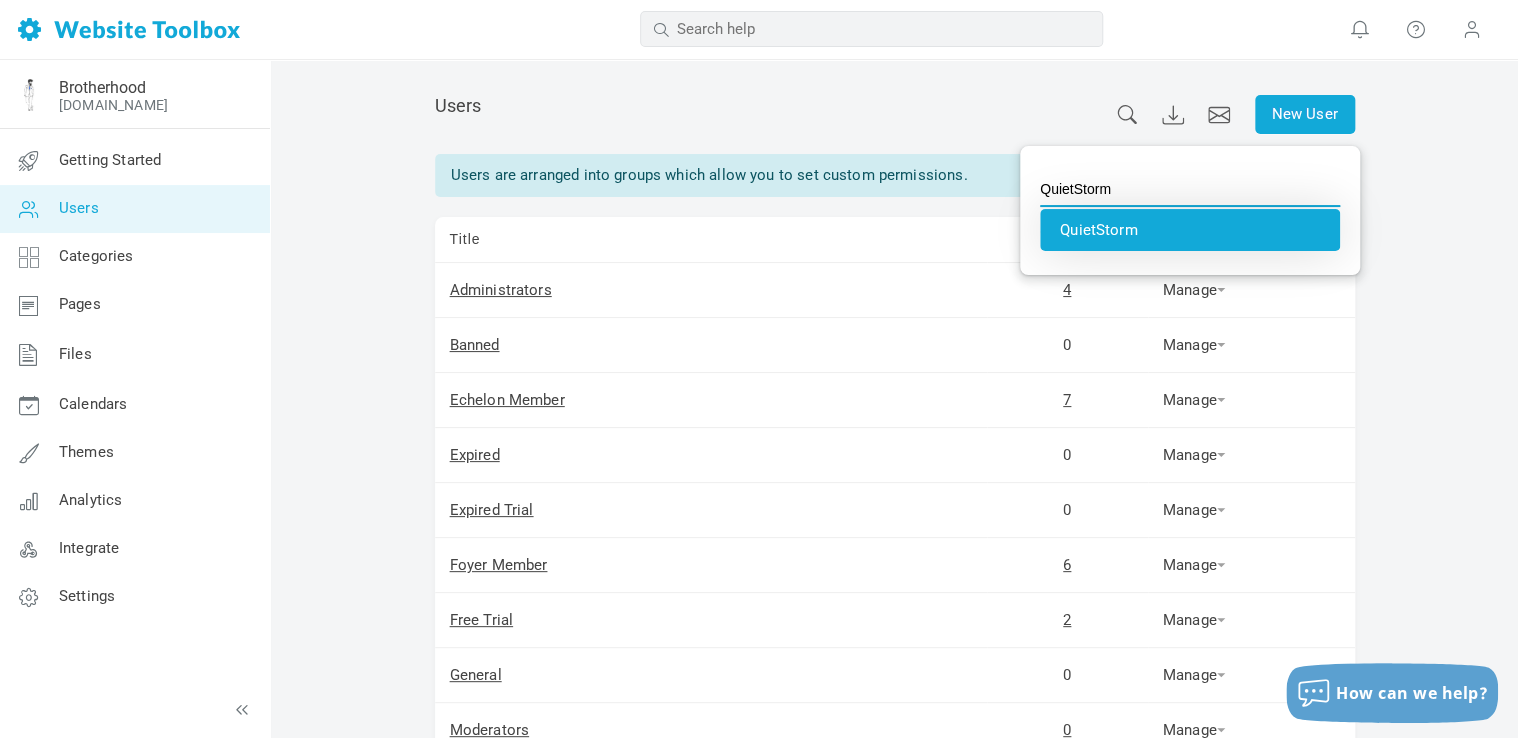 click on "QuietStorm" at bounding box center [1190, 230] 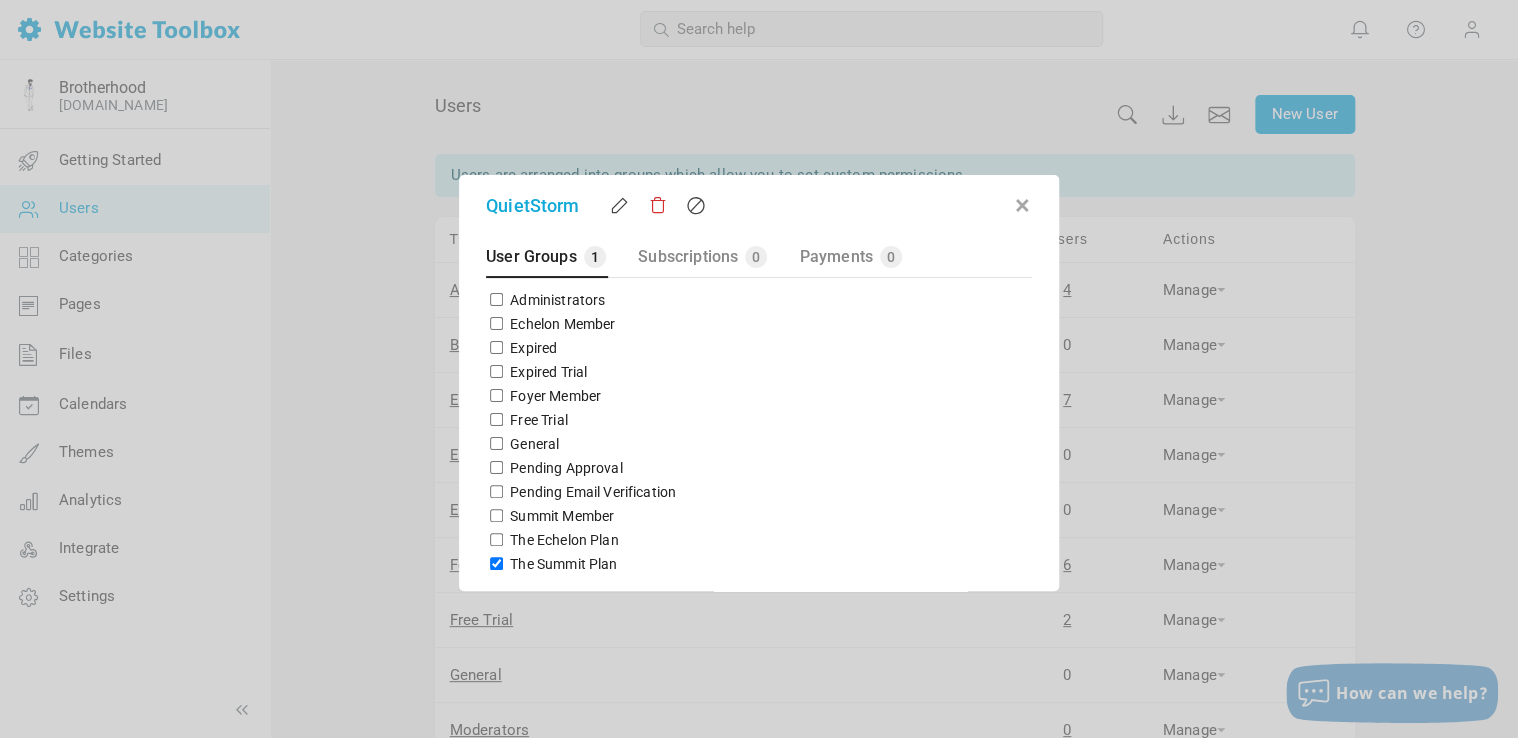 click at bounding box center (1022, 202) 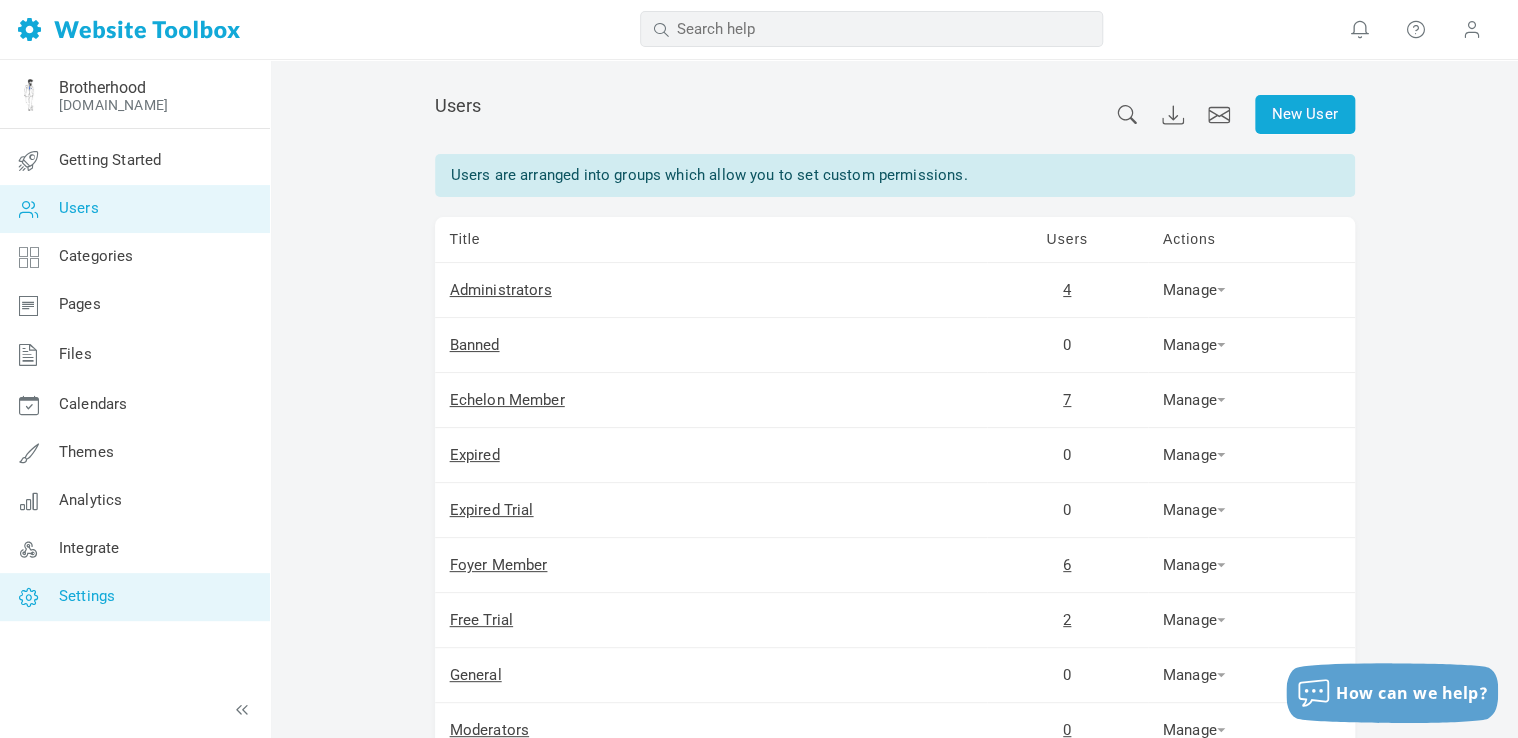 click on "Settings" at bounding box center [87, 596] 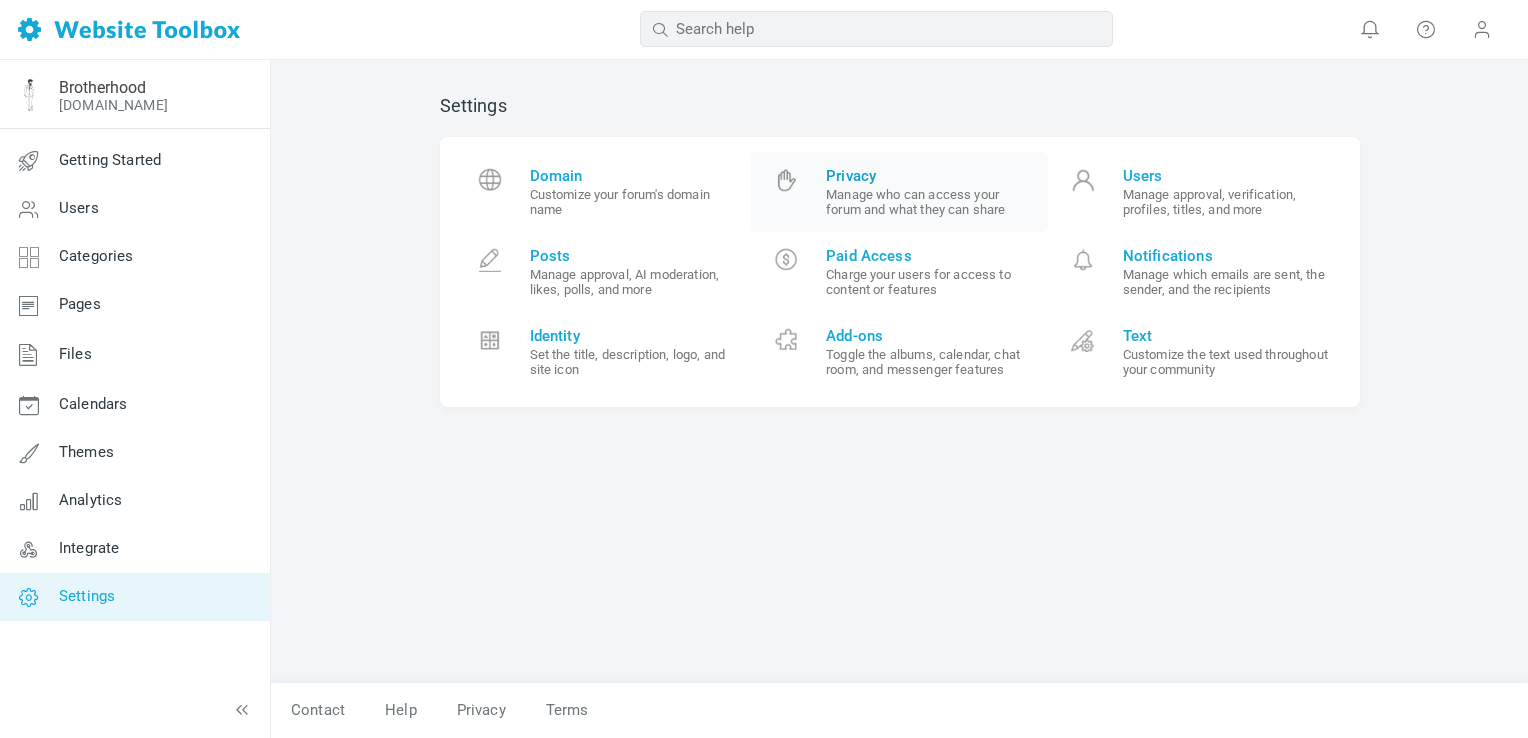 scroll, scrollTop: 0, scrollLeft: 0, axis: both 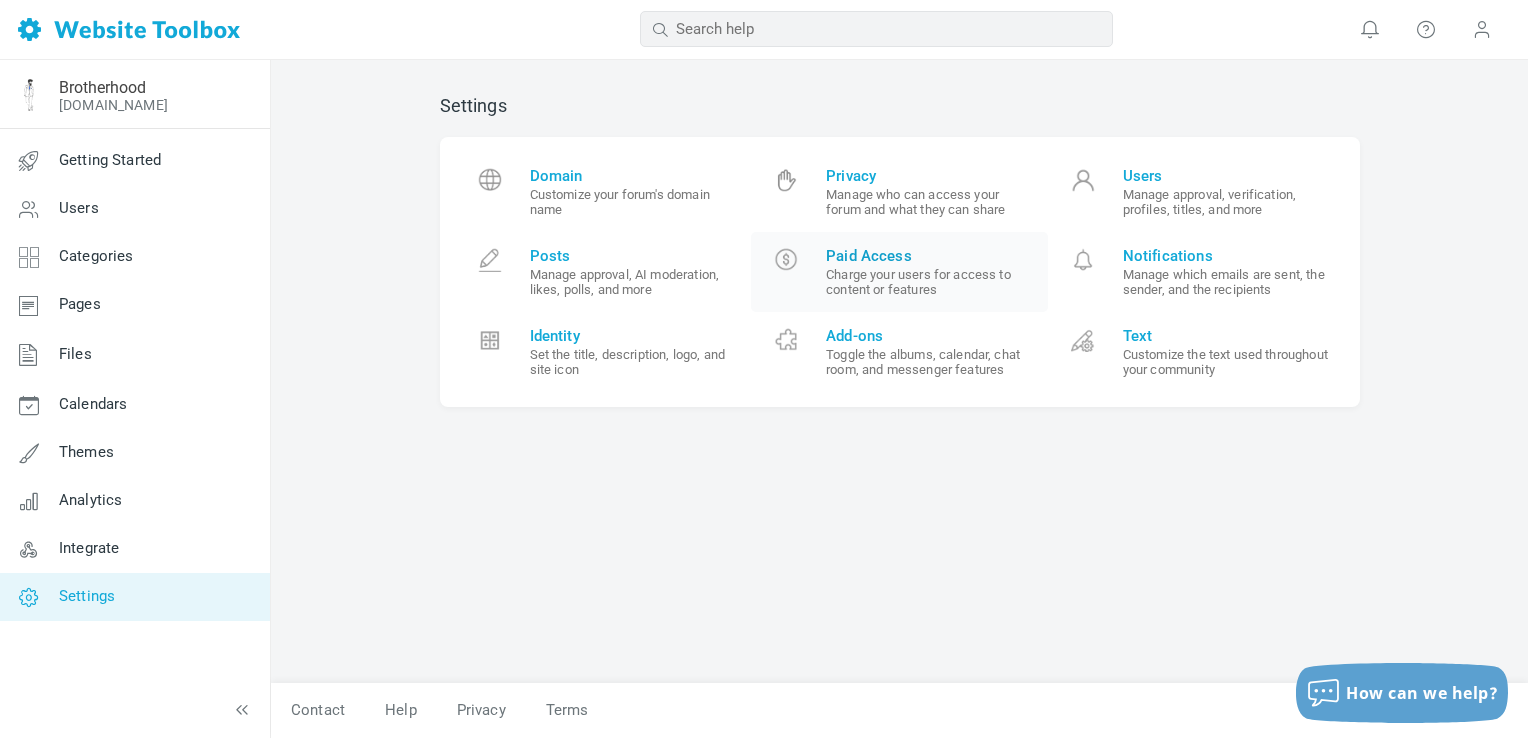 click on "Paid Access" at bounding box center (929, 256) 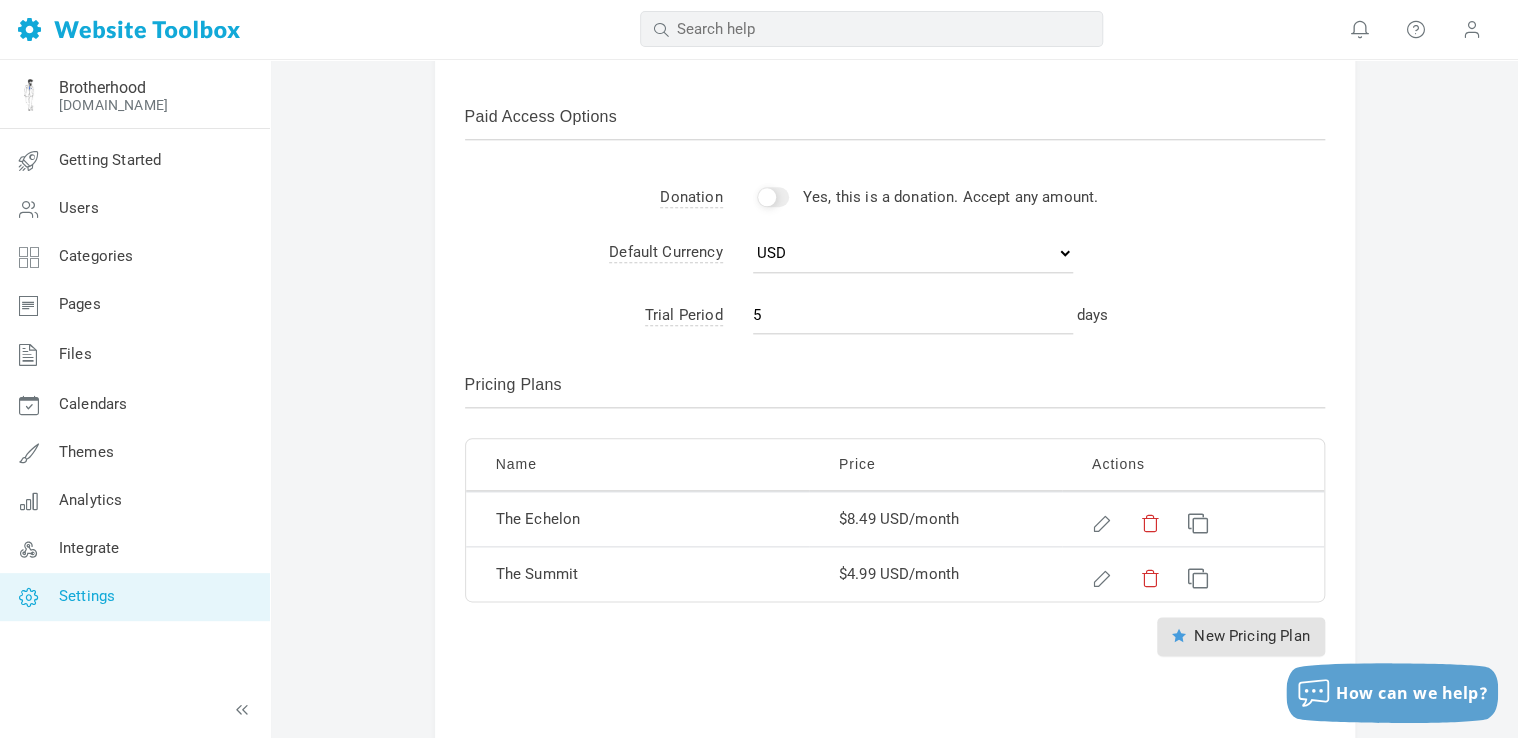 scroll, scrollTop: 1078, scrollLeft: 0, axis: vertical 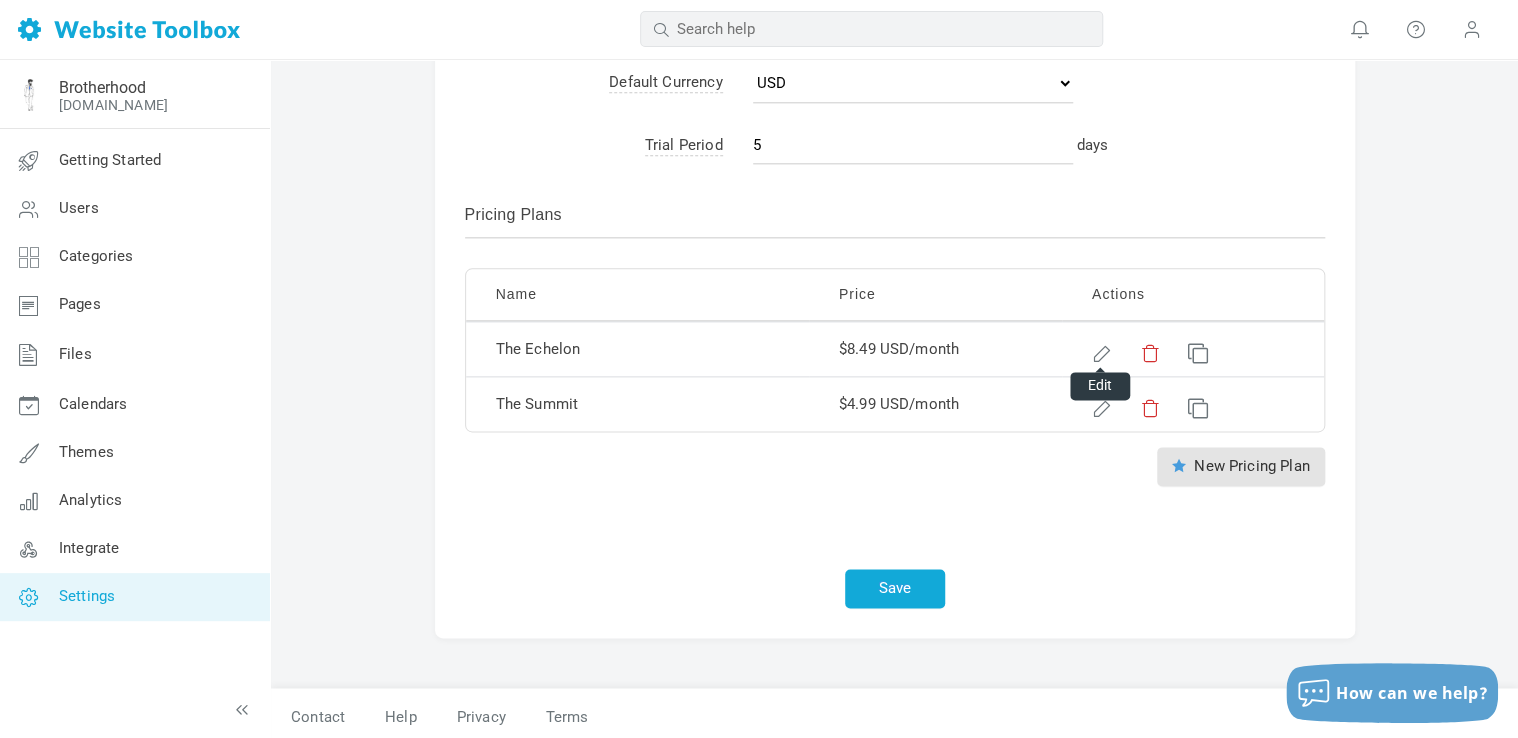 click at bounding box center (1099, 350) 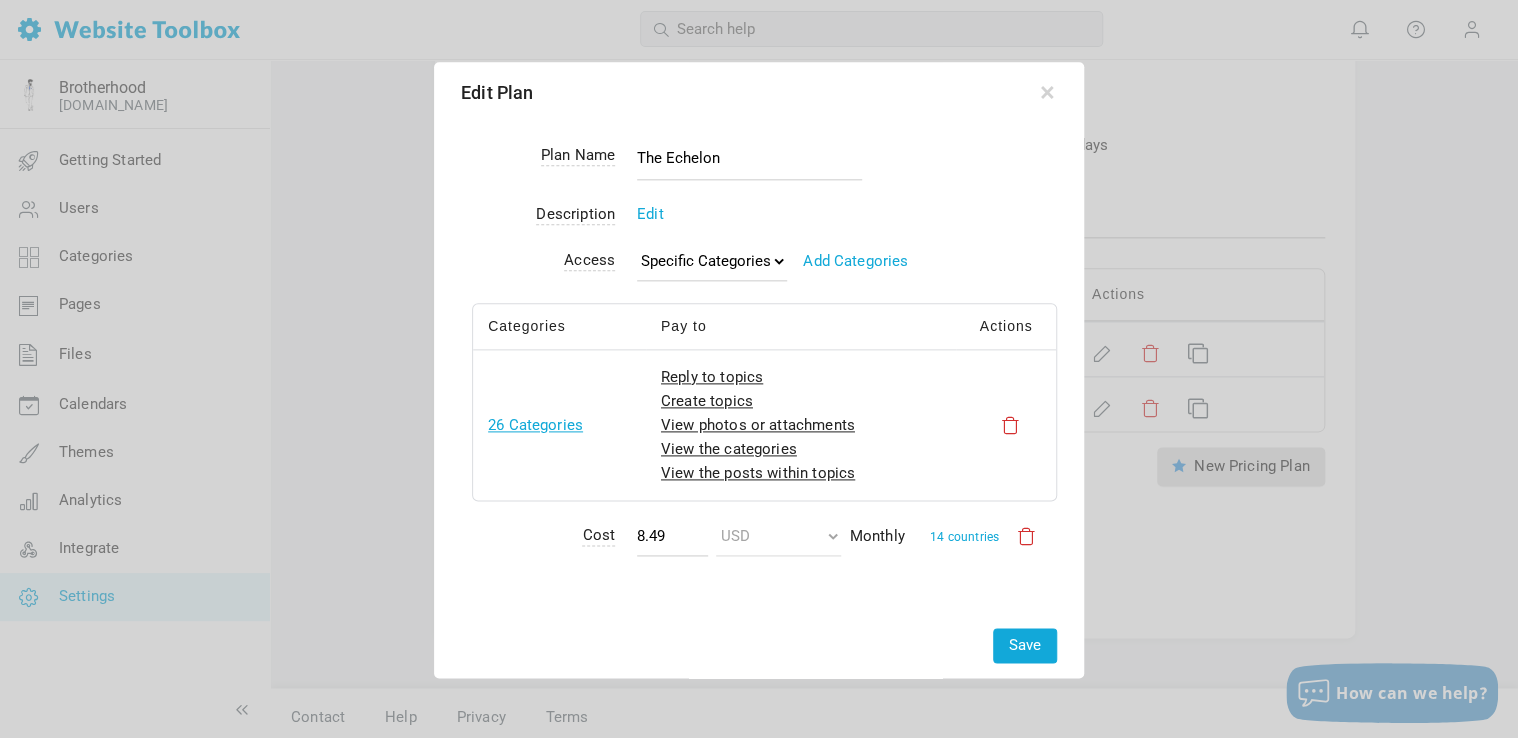 click on "26 Categories" at bounding box center [535, 425] 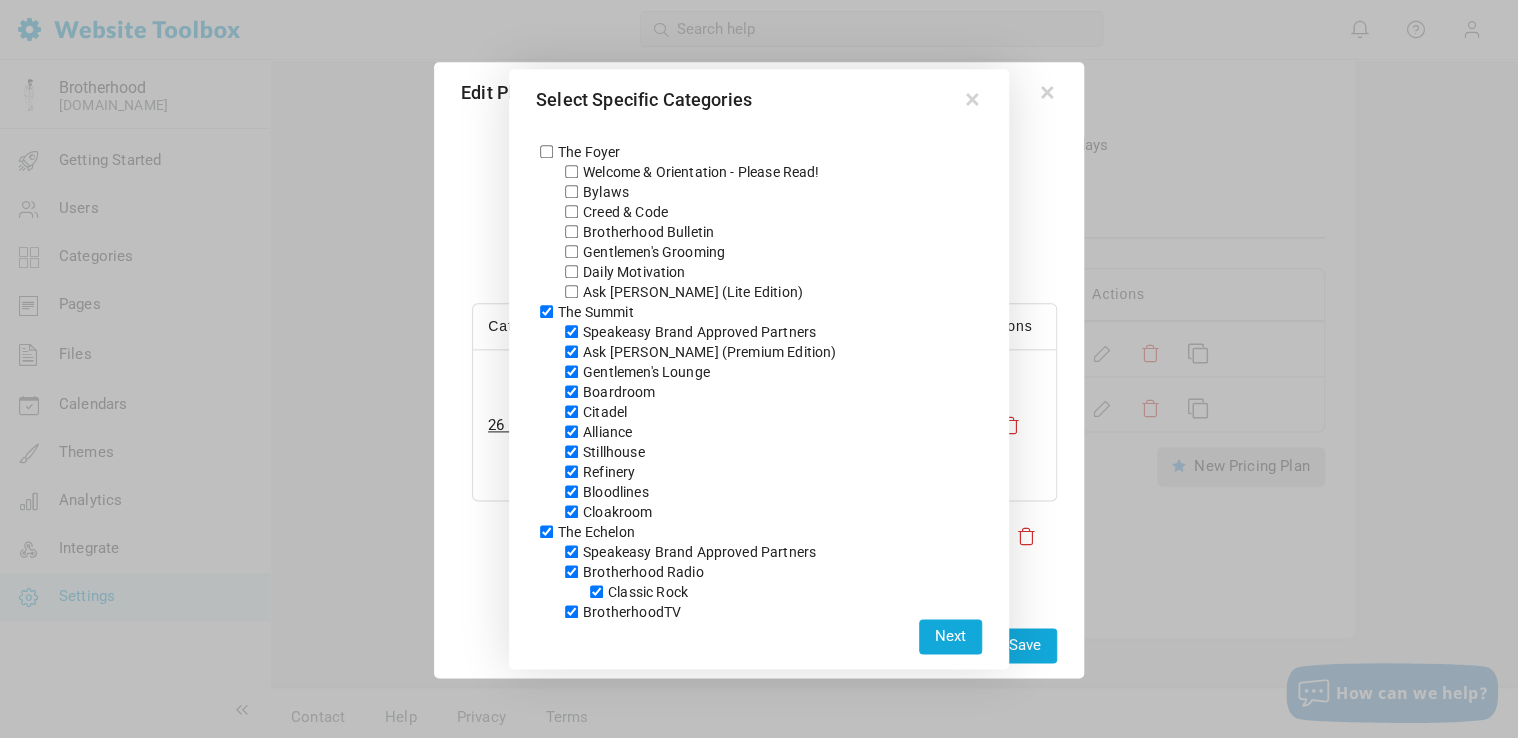 click on "The Summit" at bounding box center (546, 311) 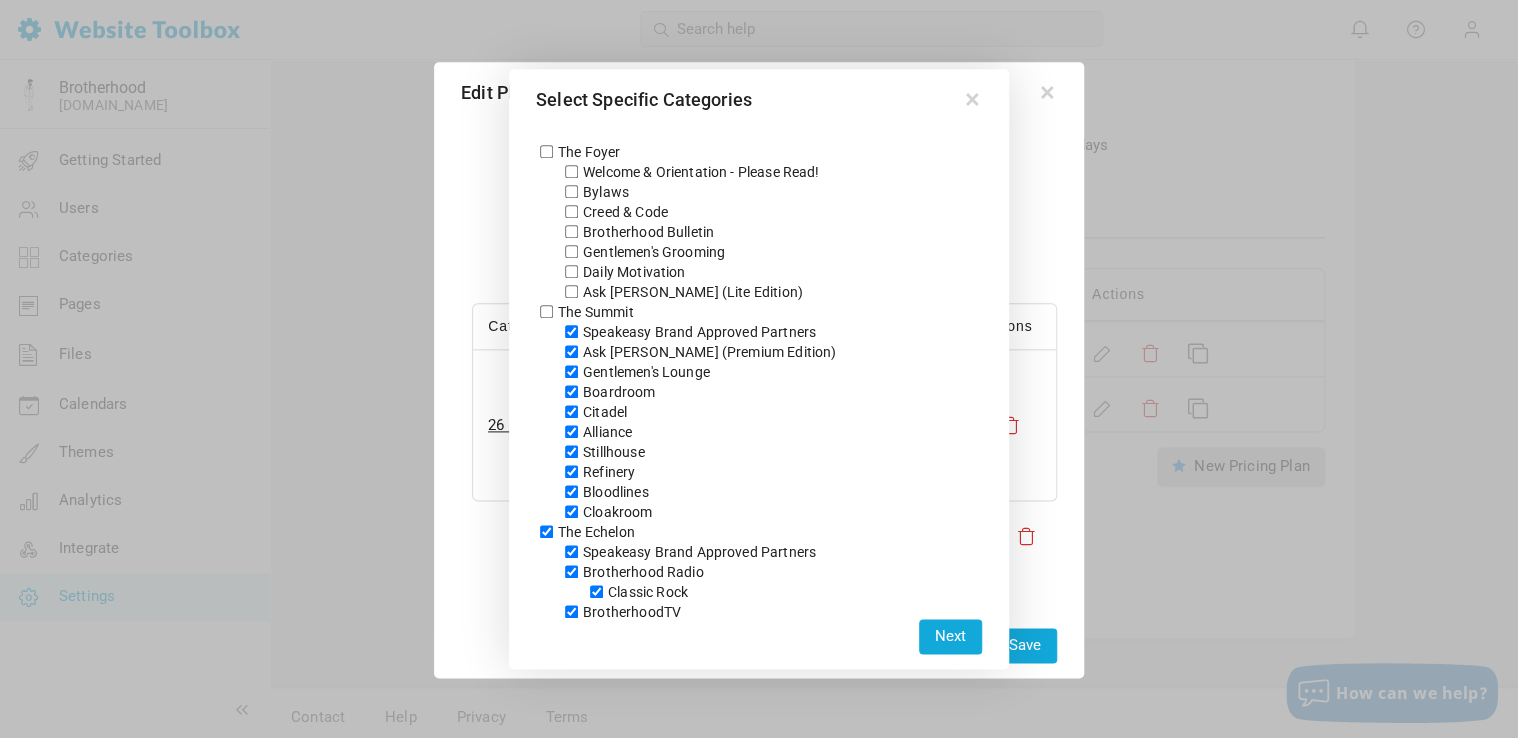 click on "Speakeasy Brand Approved Partners" at bounding box center [571, 331] 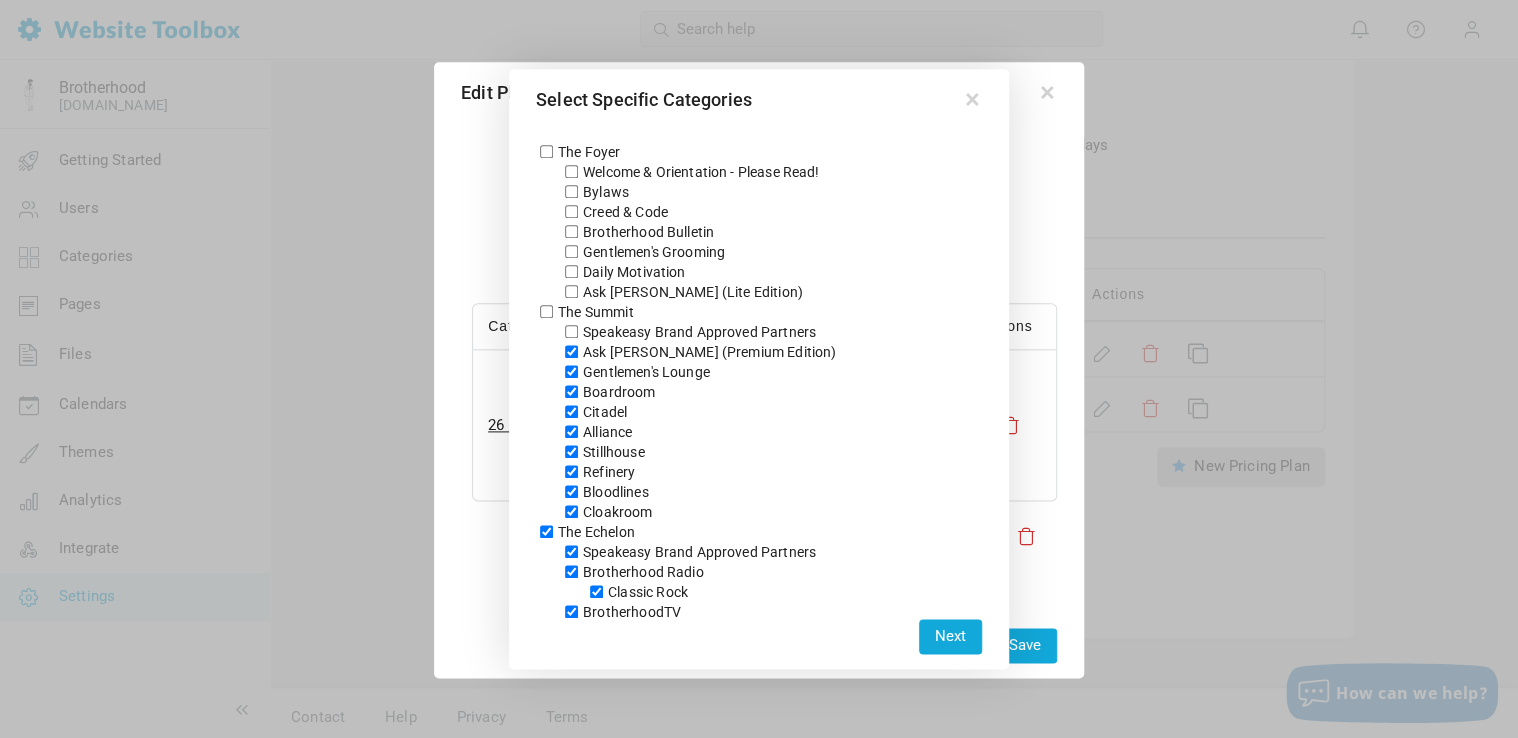 click on "Ask Nora (Premium Edition)" at bounding box center [571, 351] 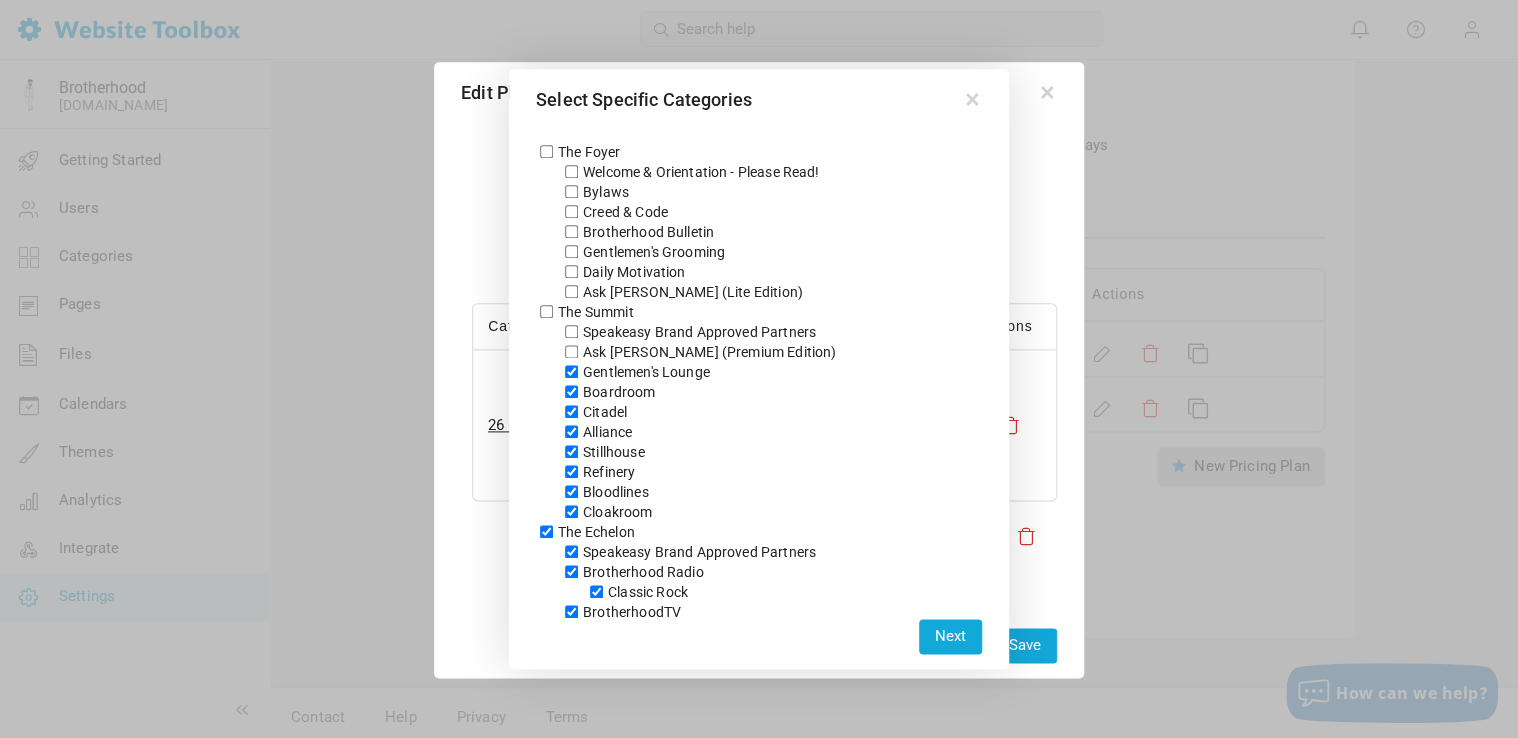 click on "Gentlemen's Lounge" at bounding box center (571, 371) 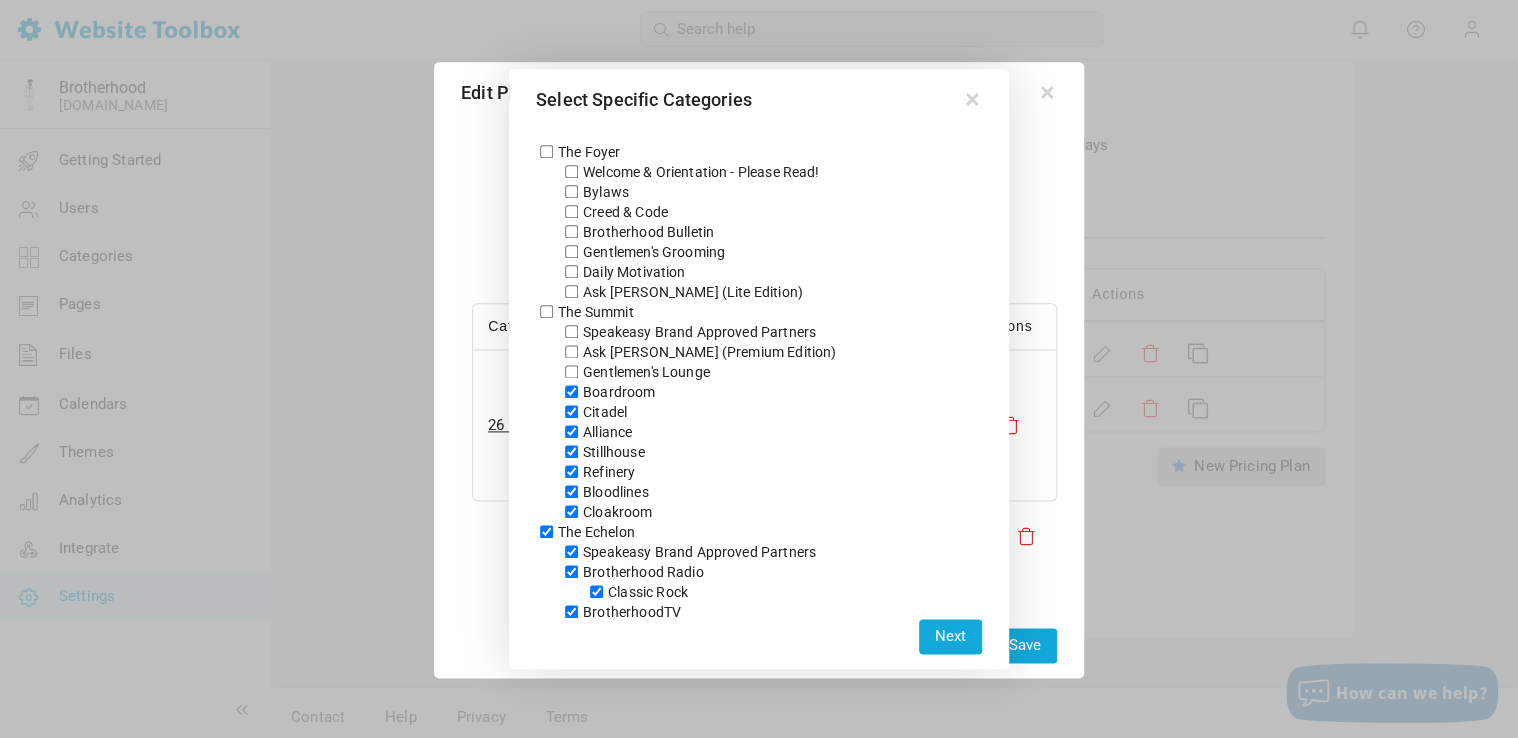 click on "Boardroom" at bounding box center [571, 391] 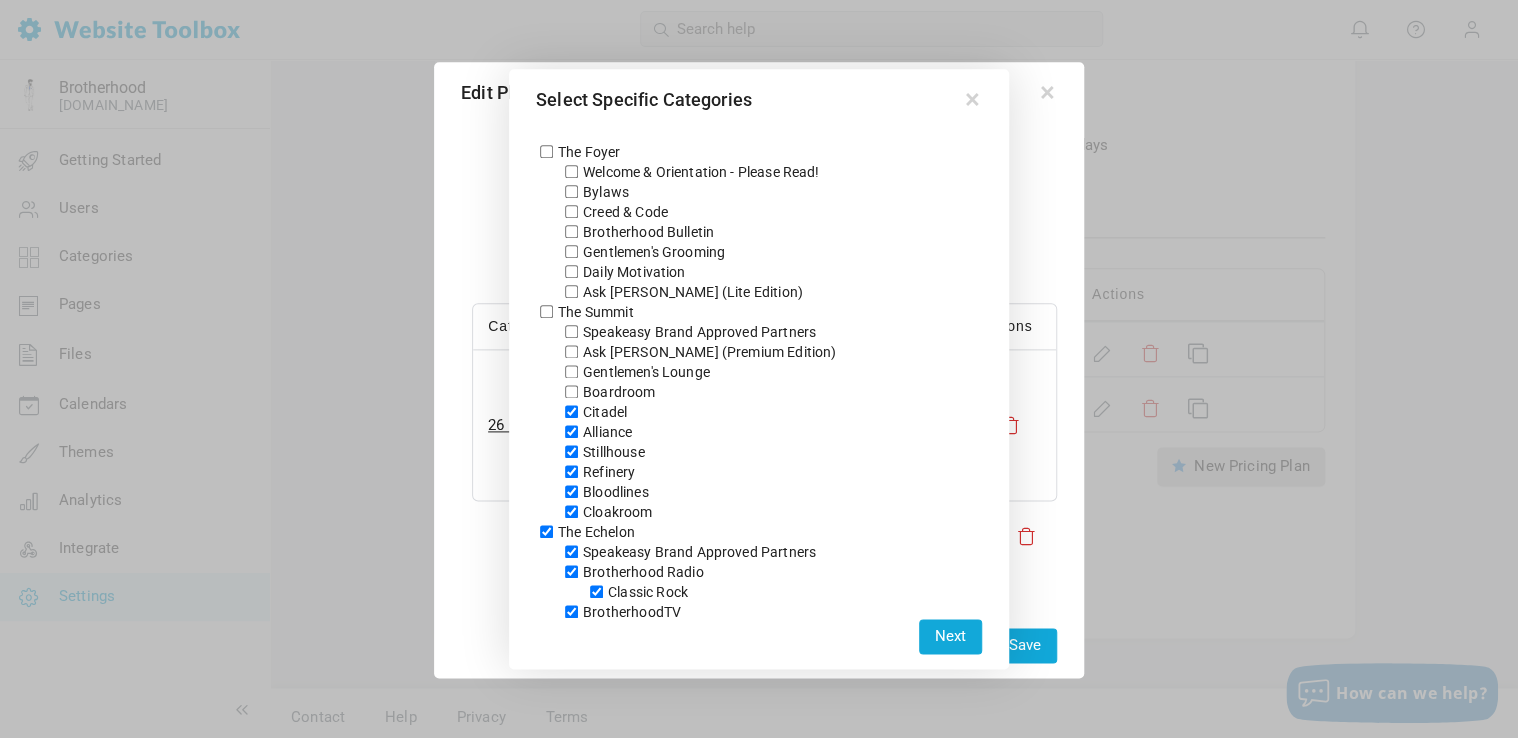 click on "Citadel" at bounding box center [571, 411] 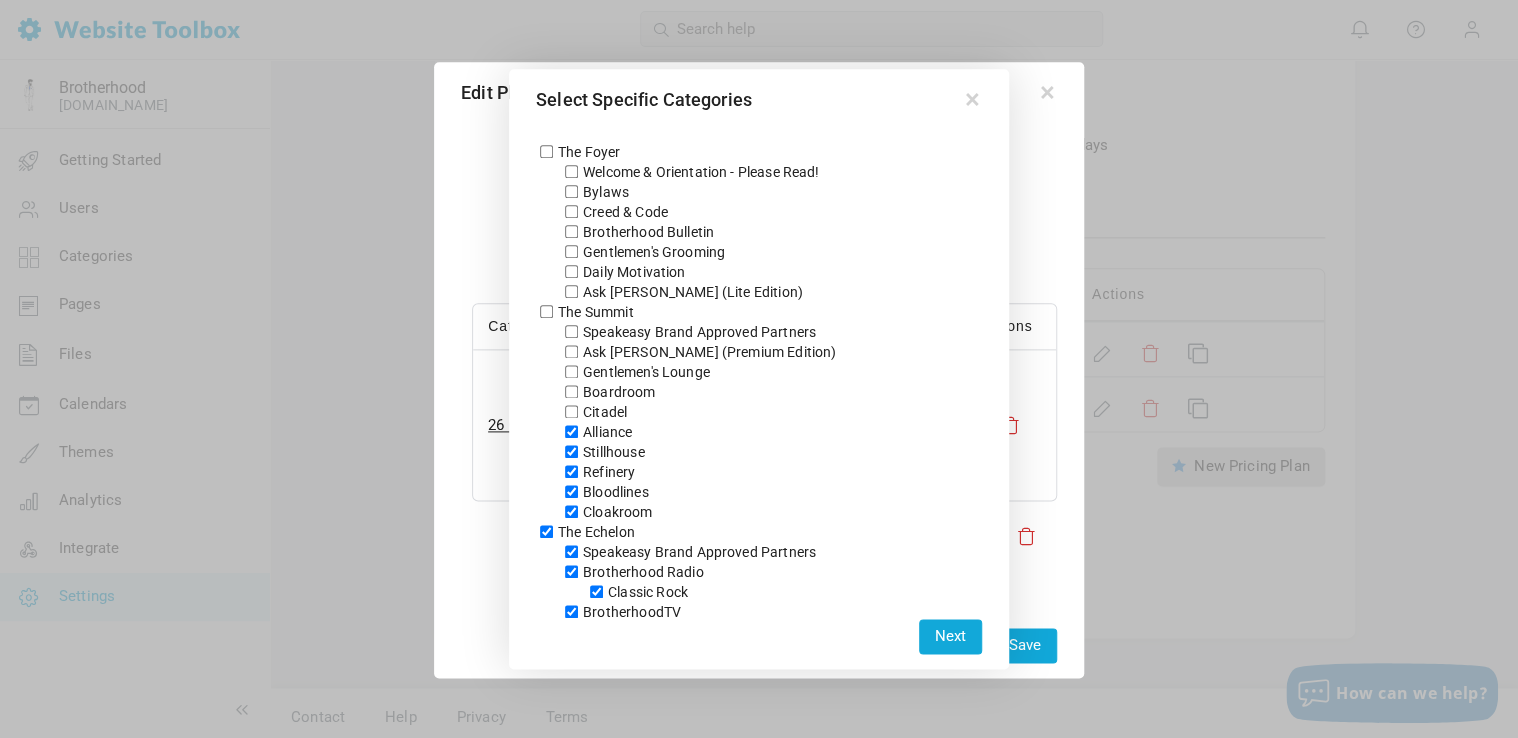 click on "Alliance" at bounding box center [596, 432] 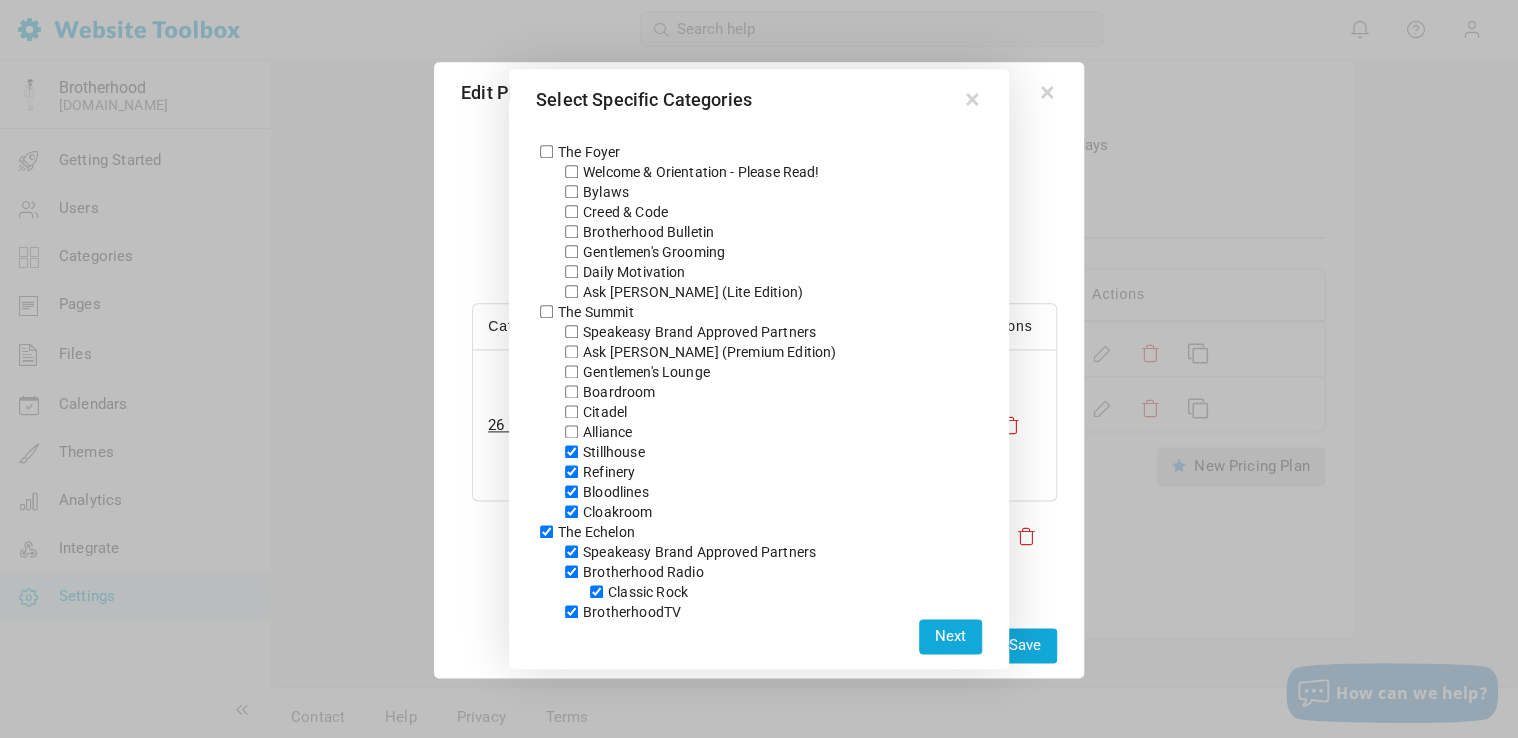 click on "Stillhouse" at bounding box center (571, 451) 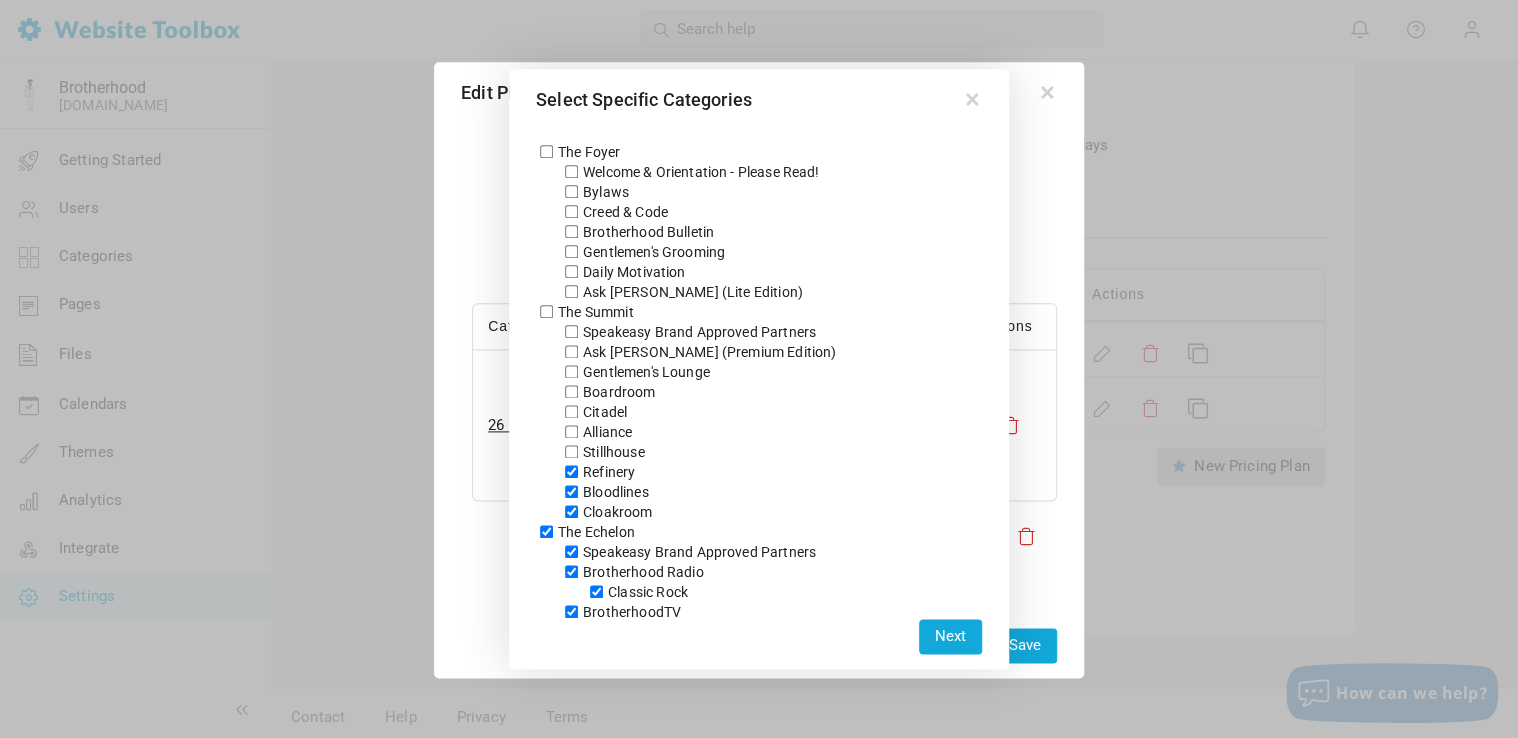 click on "Refinery" at bounding box center [571, 471] 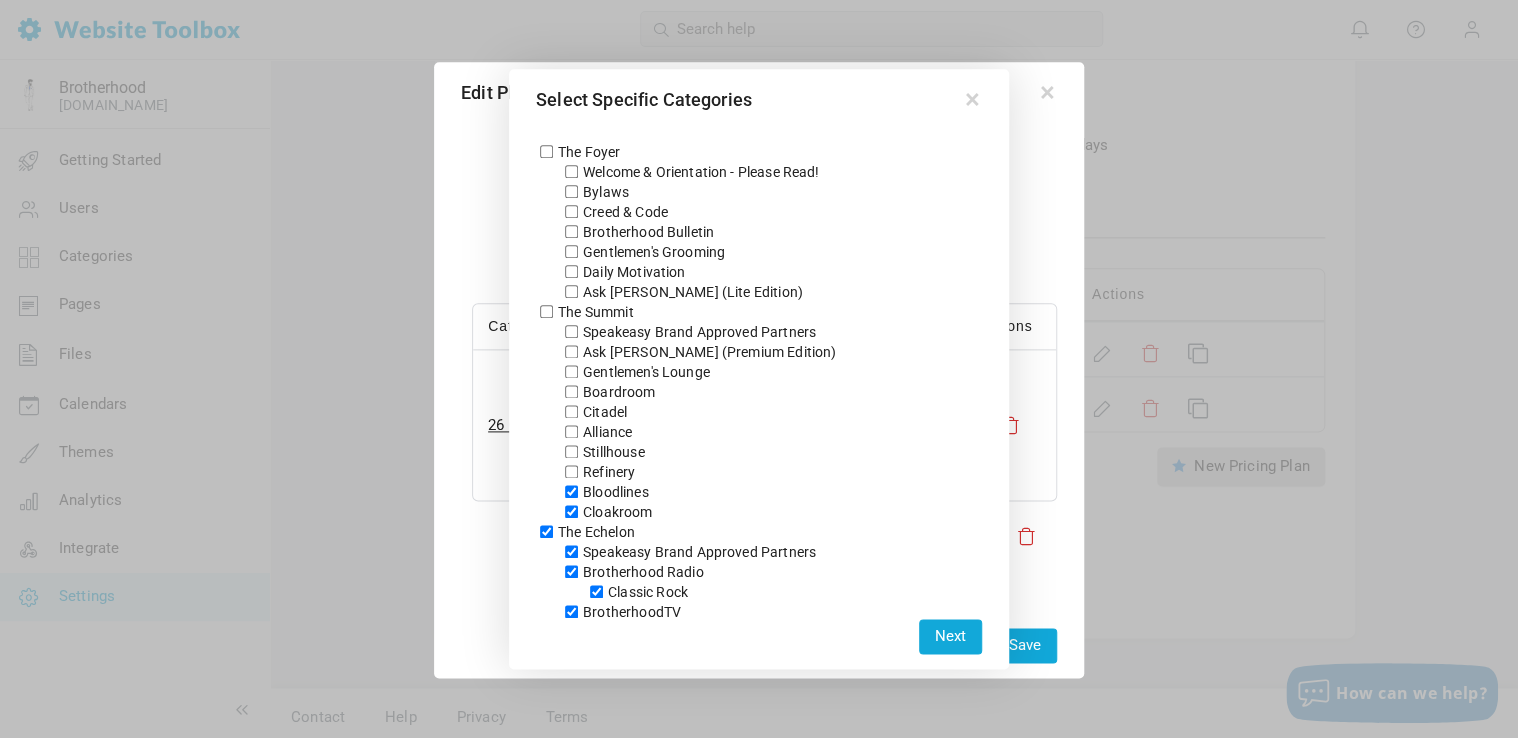 click on "Bloodlines" at bounding box center [571, 491] 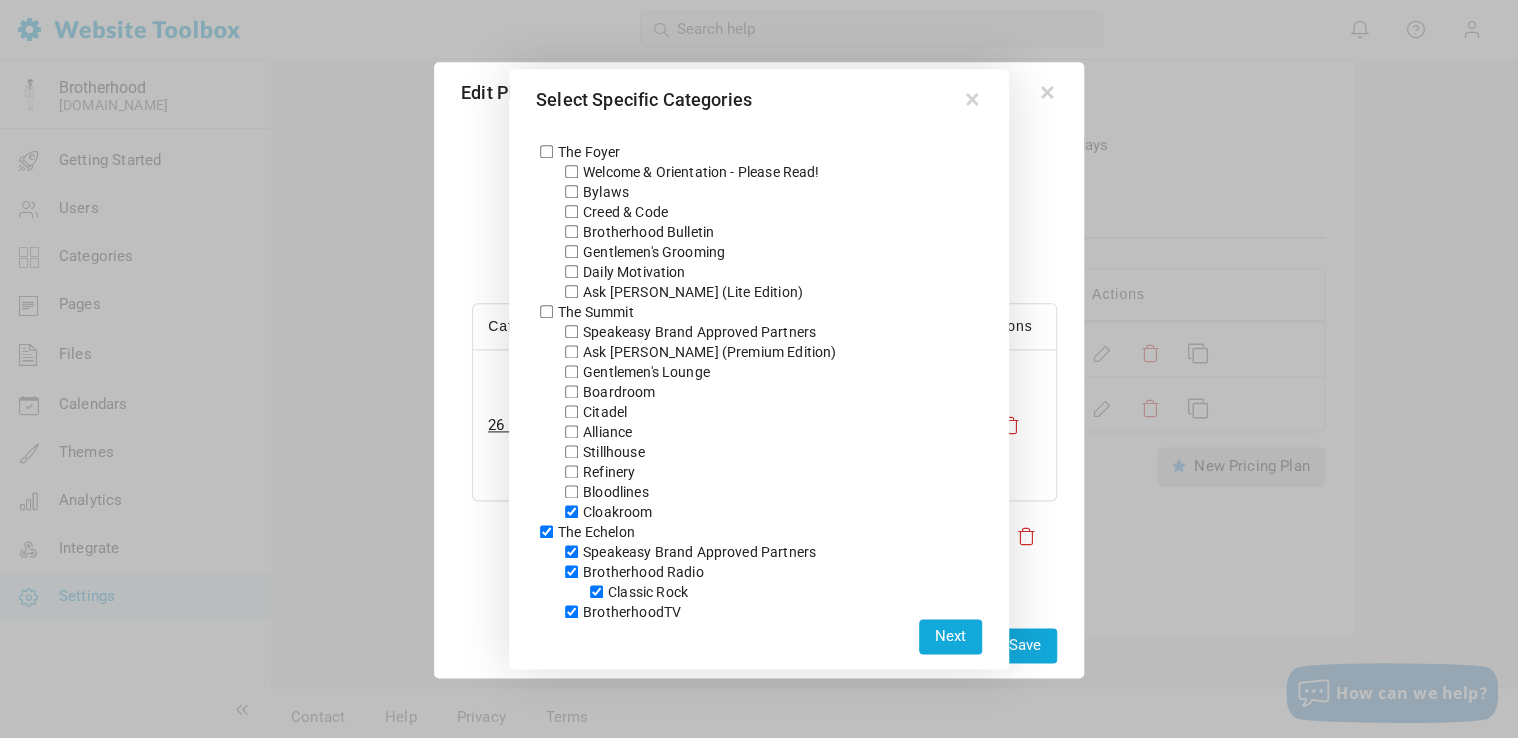 click on "Cloakroom" at bounding box center [571, 511] 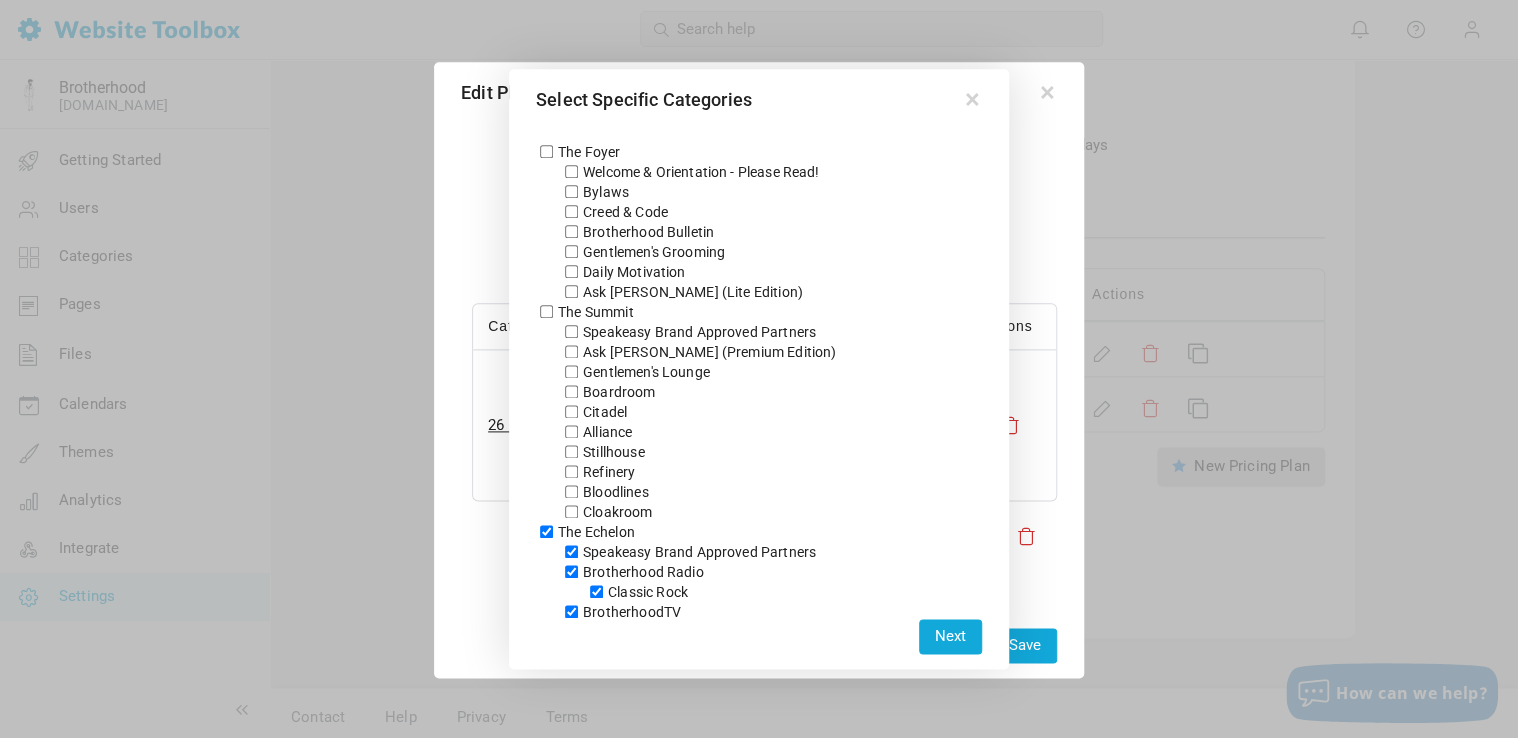 click on "Next" at bounding box center [950, 636] 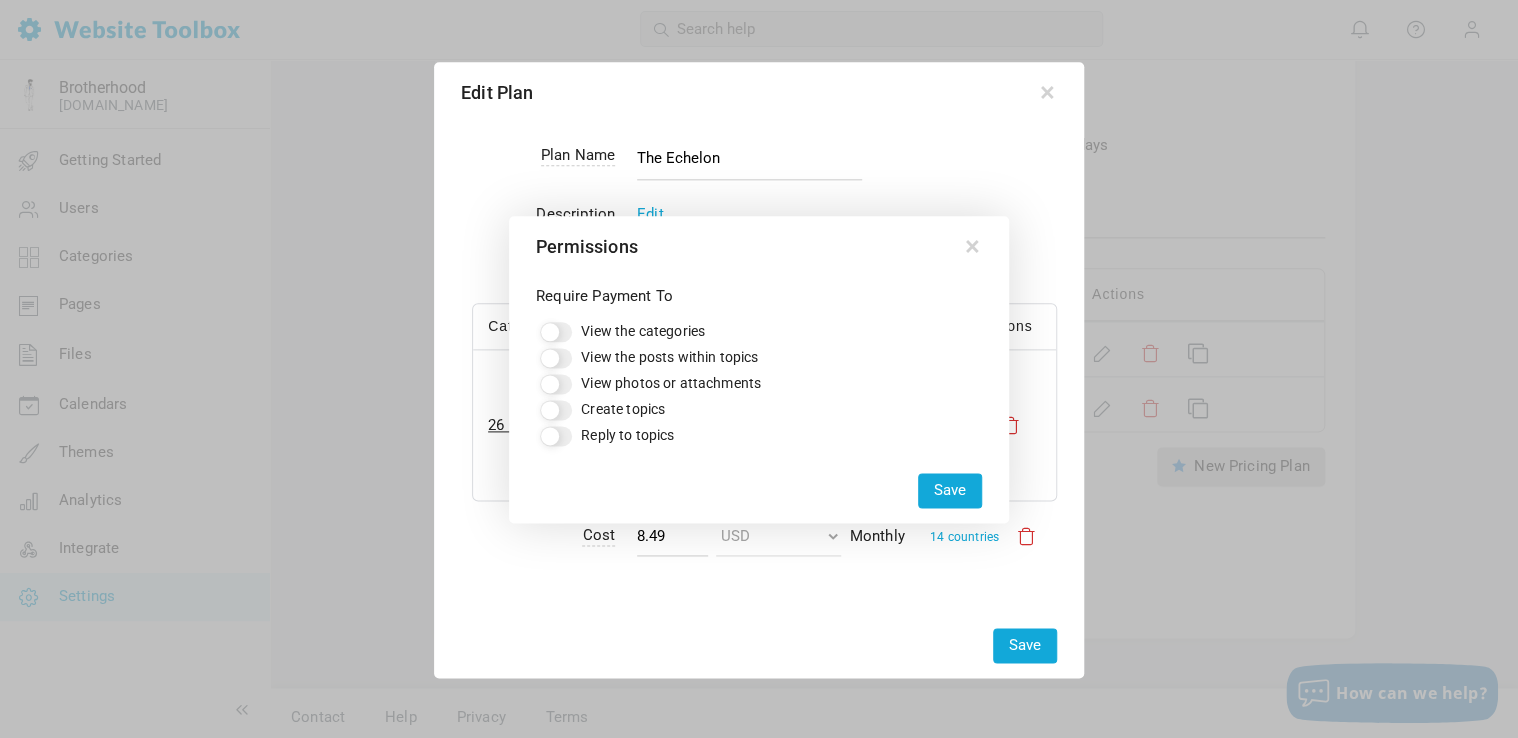 click on "Save" at bounding box center (950, 490) 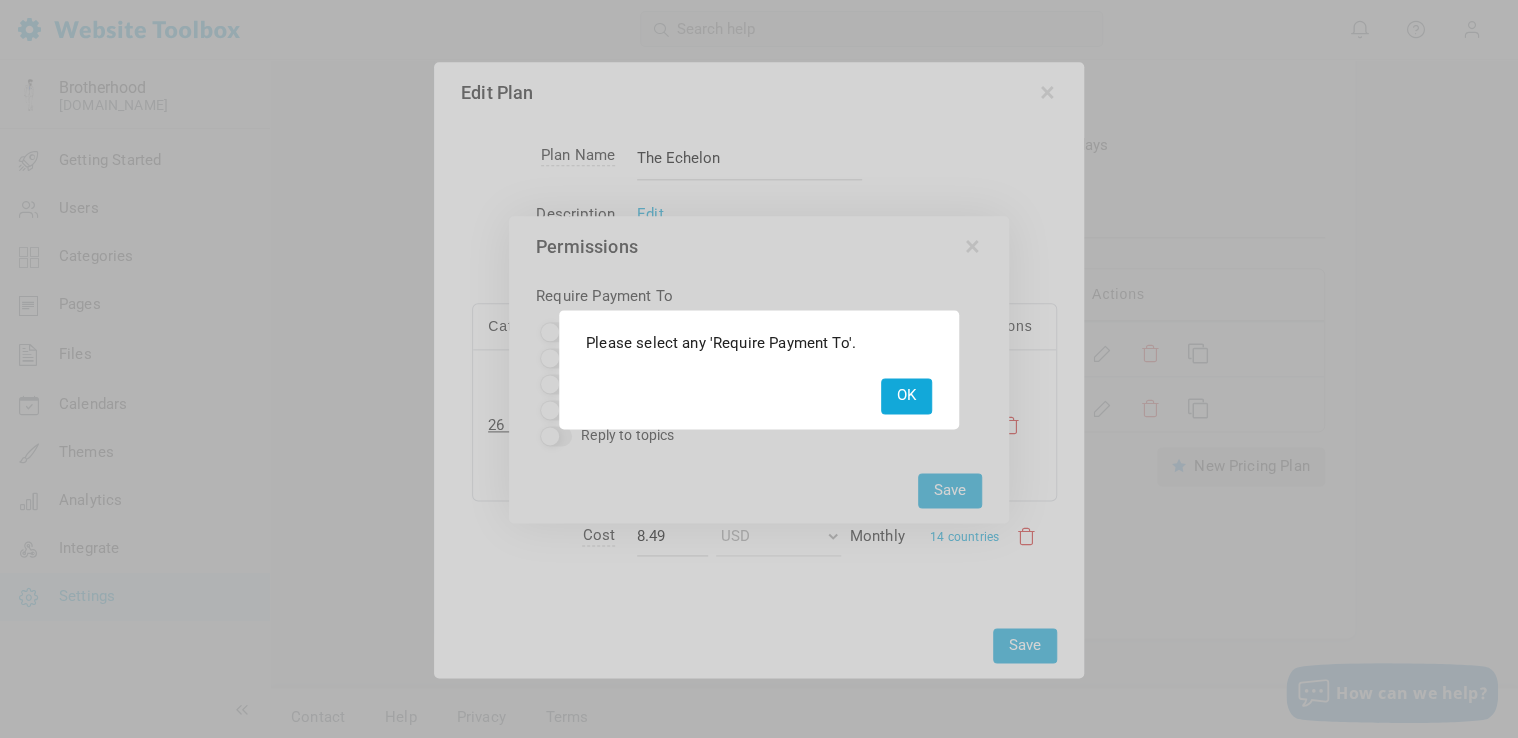click on "OK" at bounding box center [906, 395] 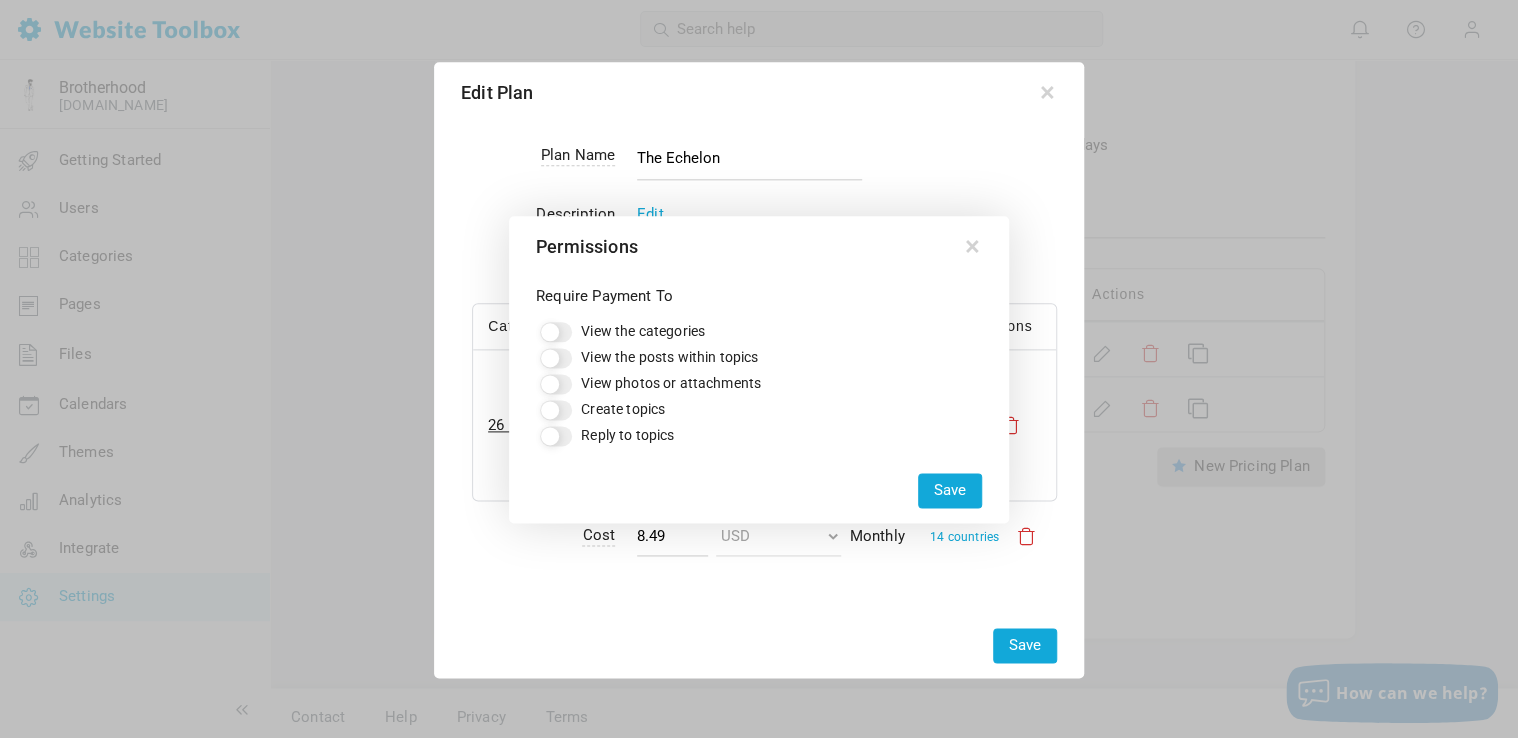 click on "View the categories" at bounding box center [620, 331] 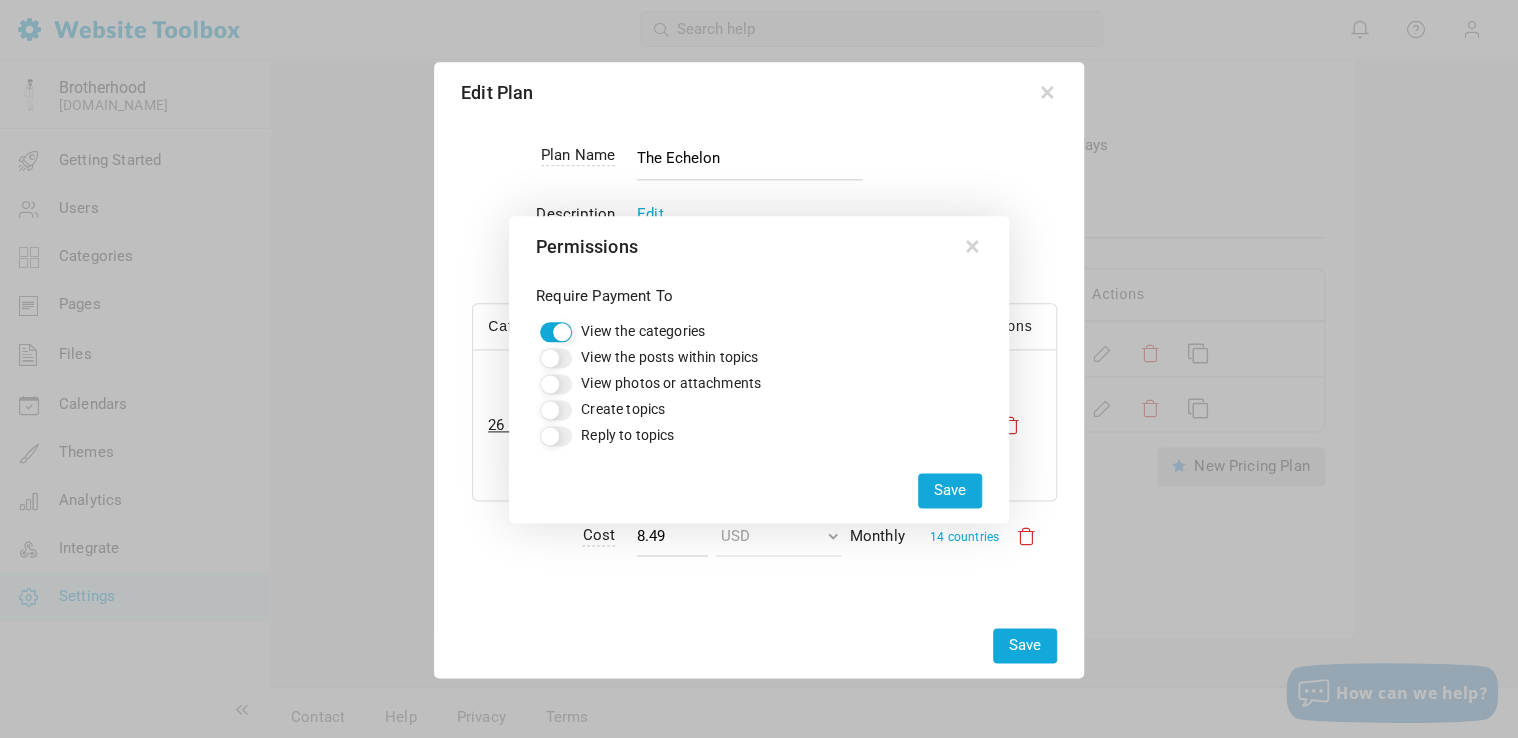 click on "View the posts within topics" at bounding box center (556, 358) 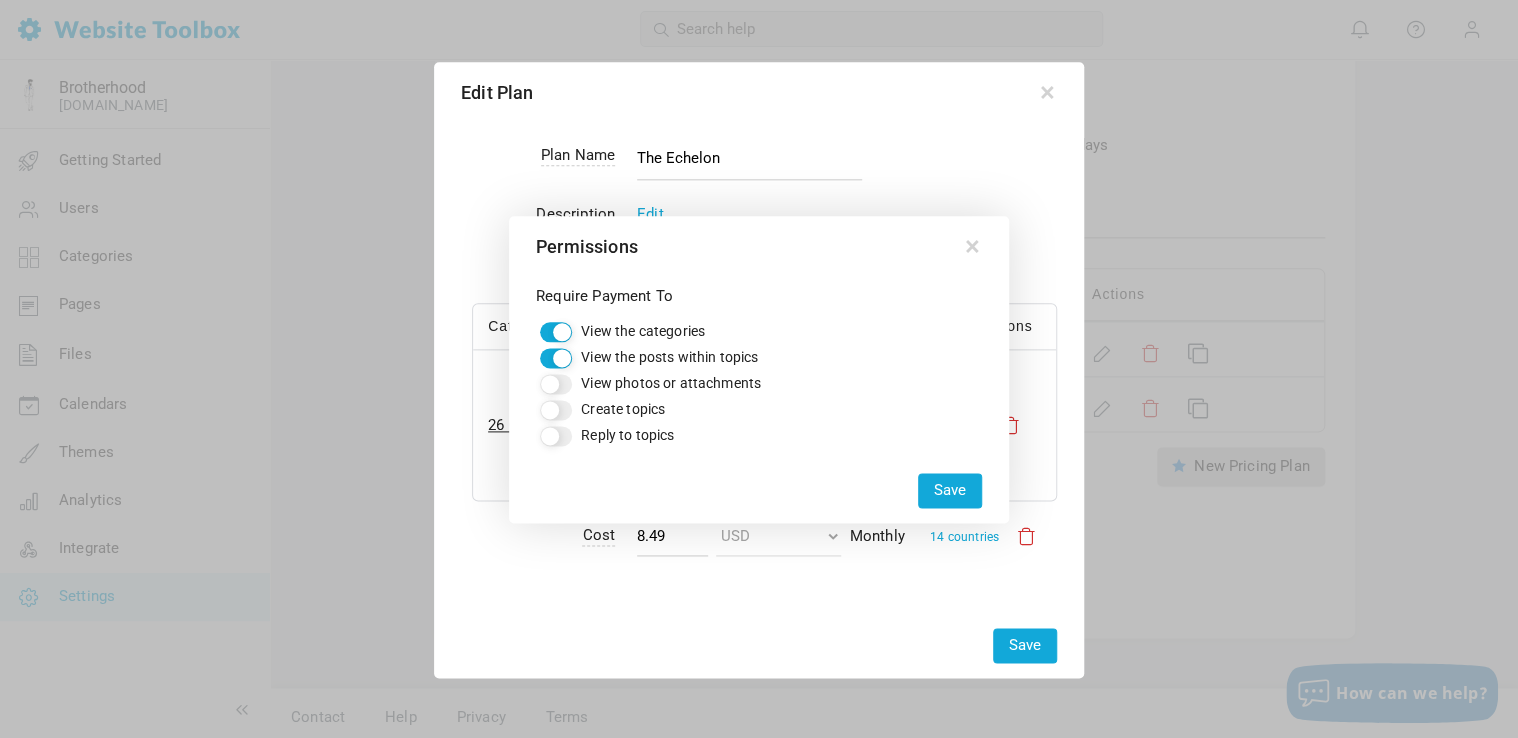 click on "View photos or attachments" at bounding box center (556, 384) 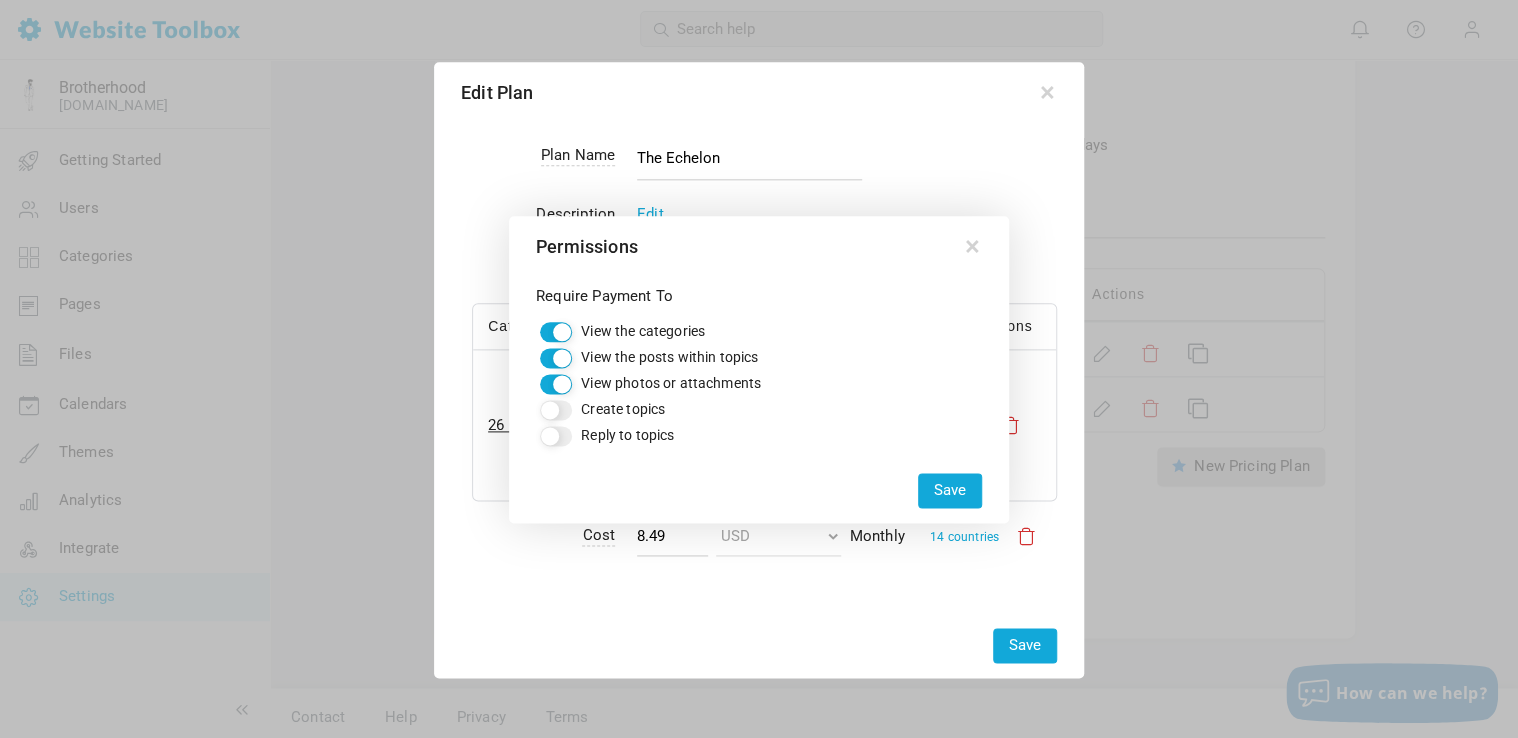 click on "Create topics" at bounding box center [556, 410] 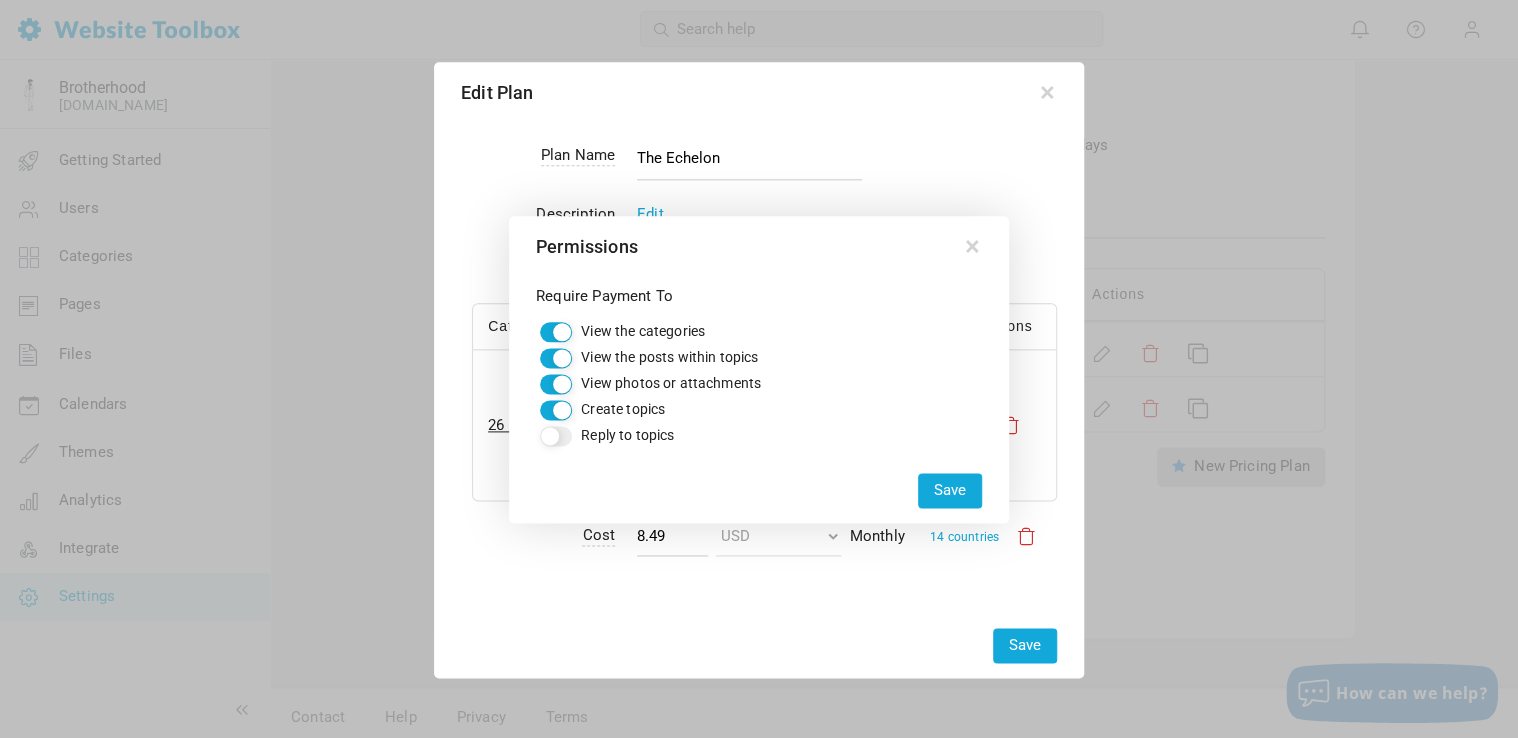 click on "Reply to topics" at bounding box center (556, 436) 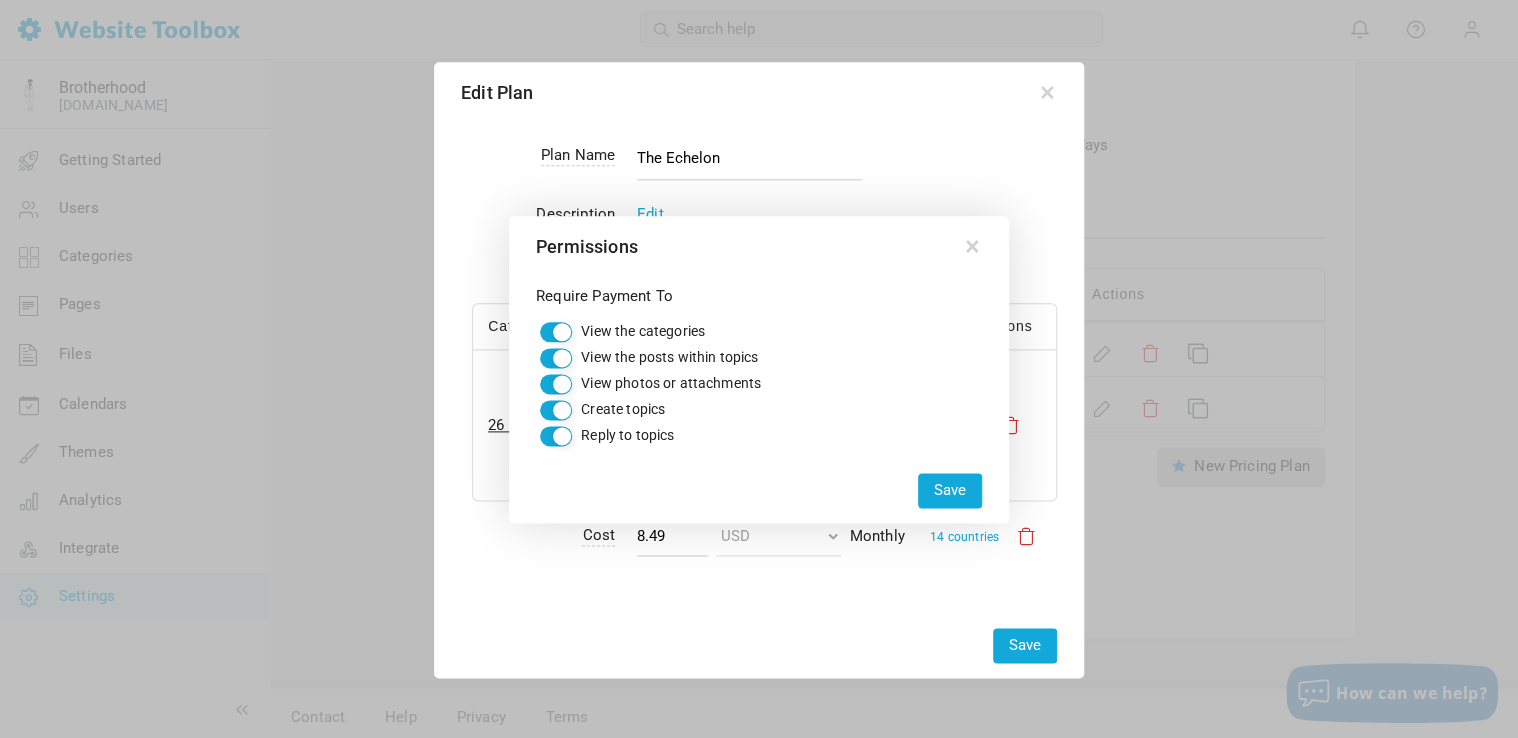 click on "Save" at bounding box center [950, 490] 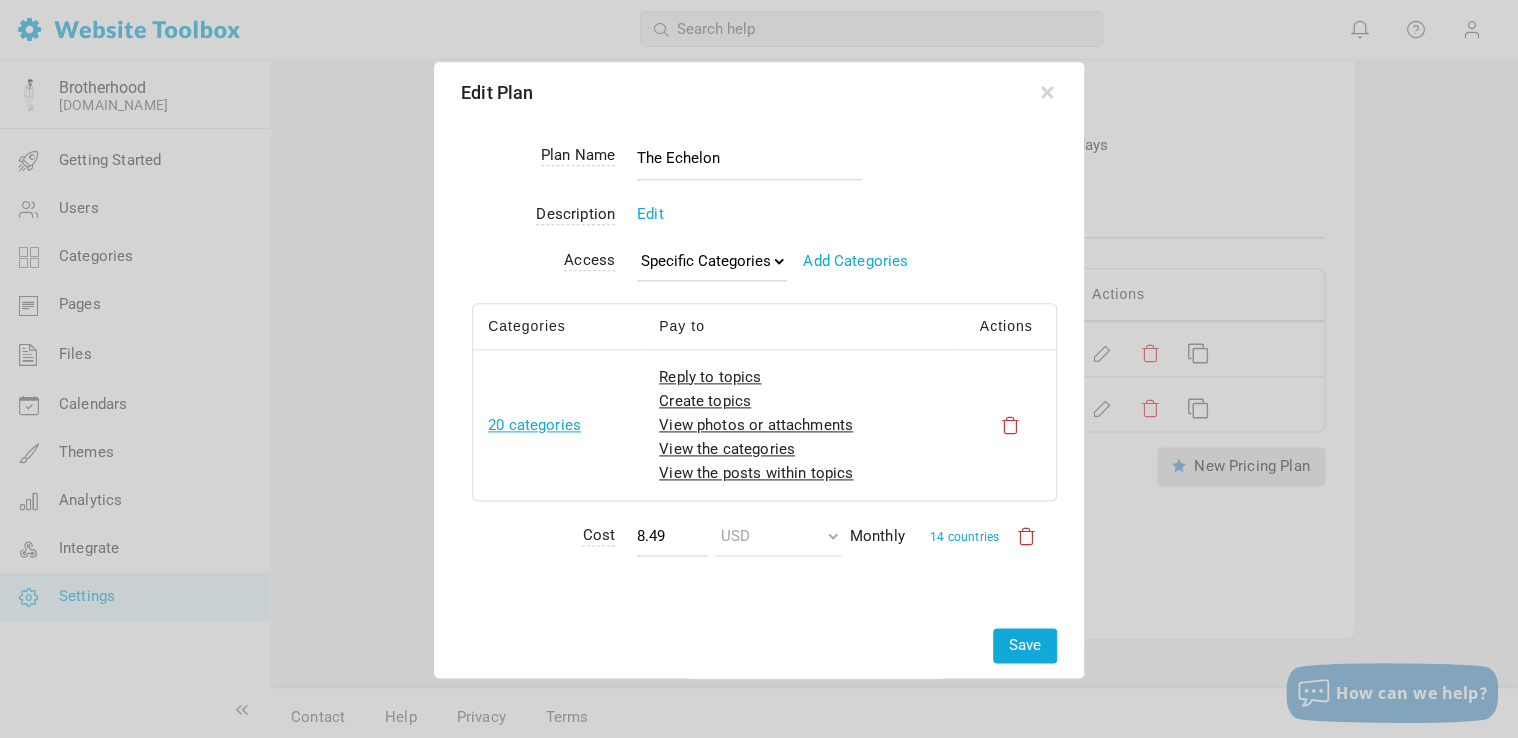 click on "20 categories" at bounding box center (534, 425) 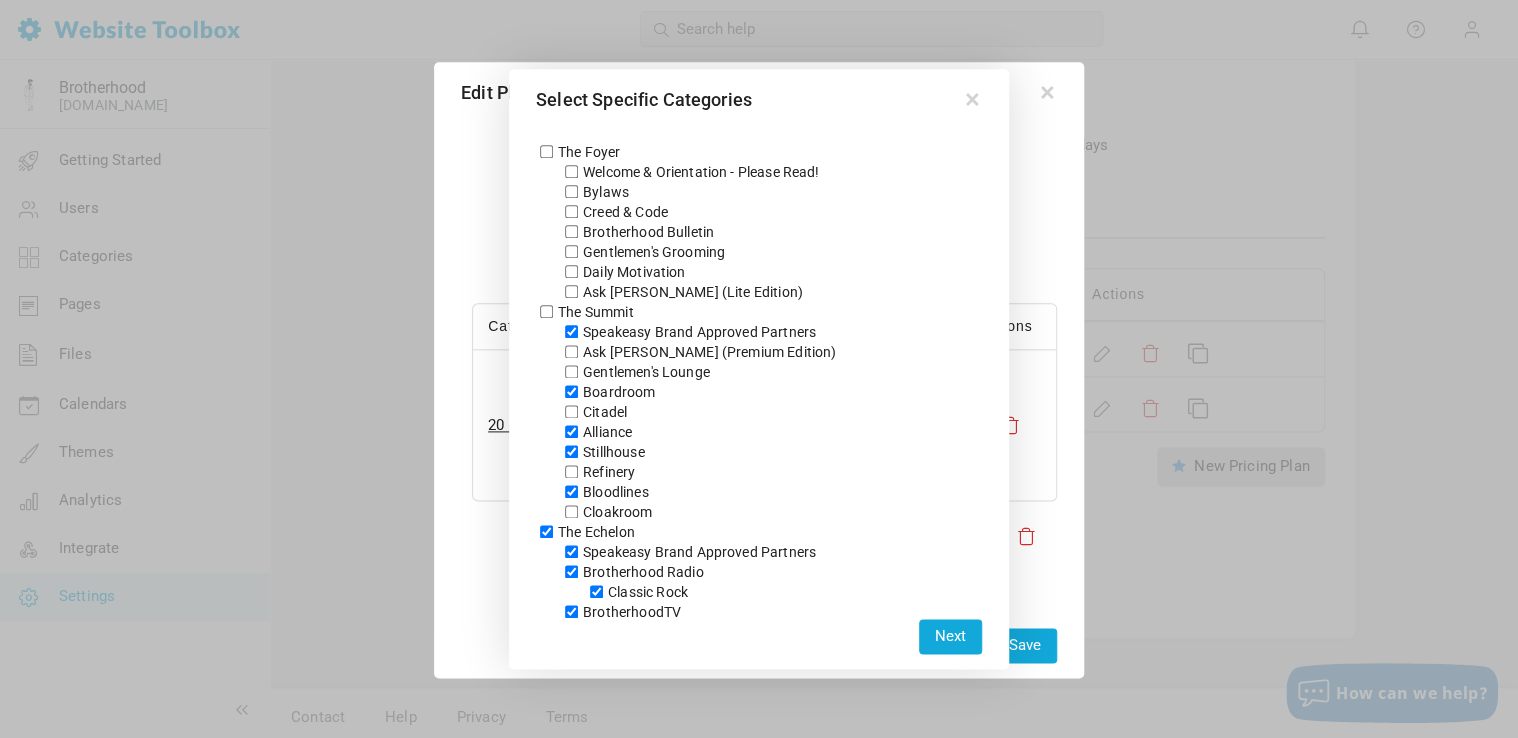 click on "The Summit" at bounding box center [546, 311] 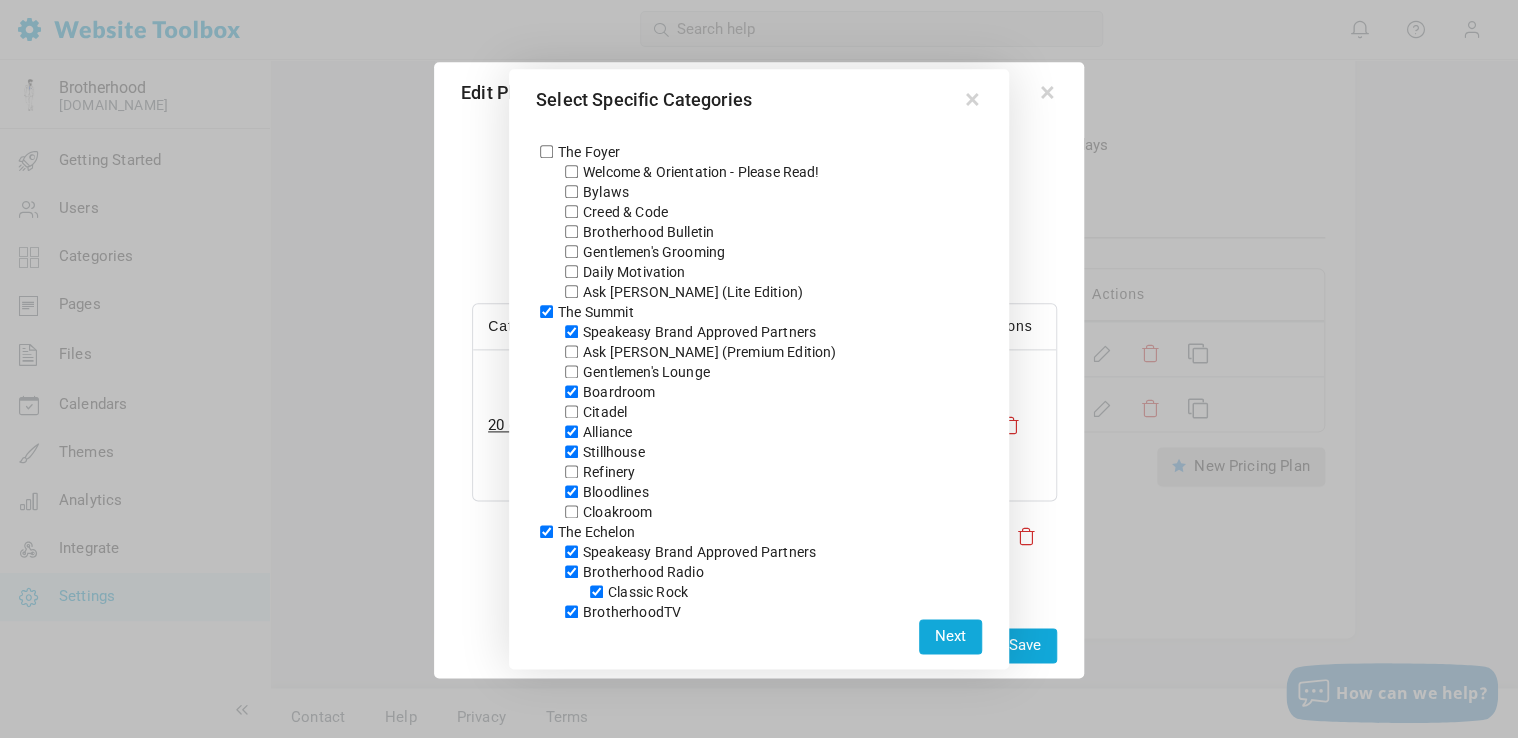 click on "Ask [PERSON_NAME] (Premium Edition)" at bounding box center (571, 351) 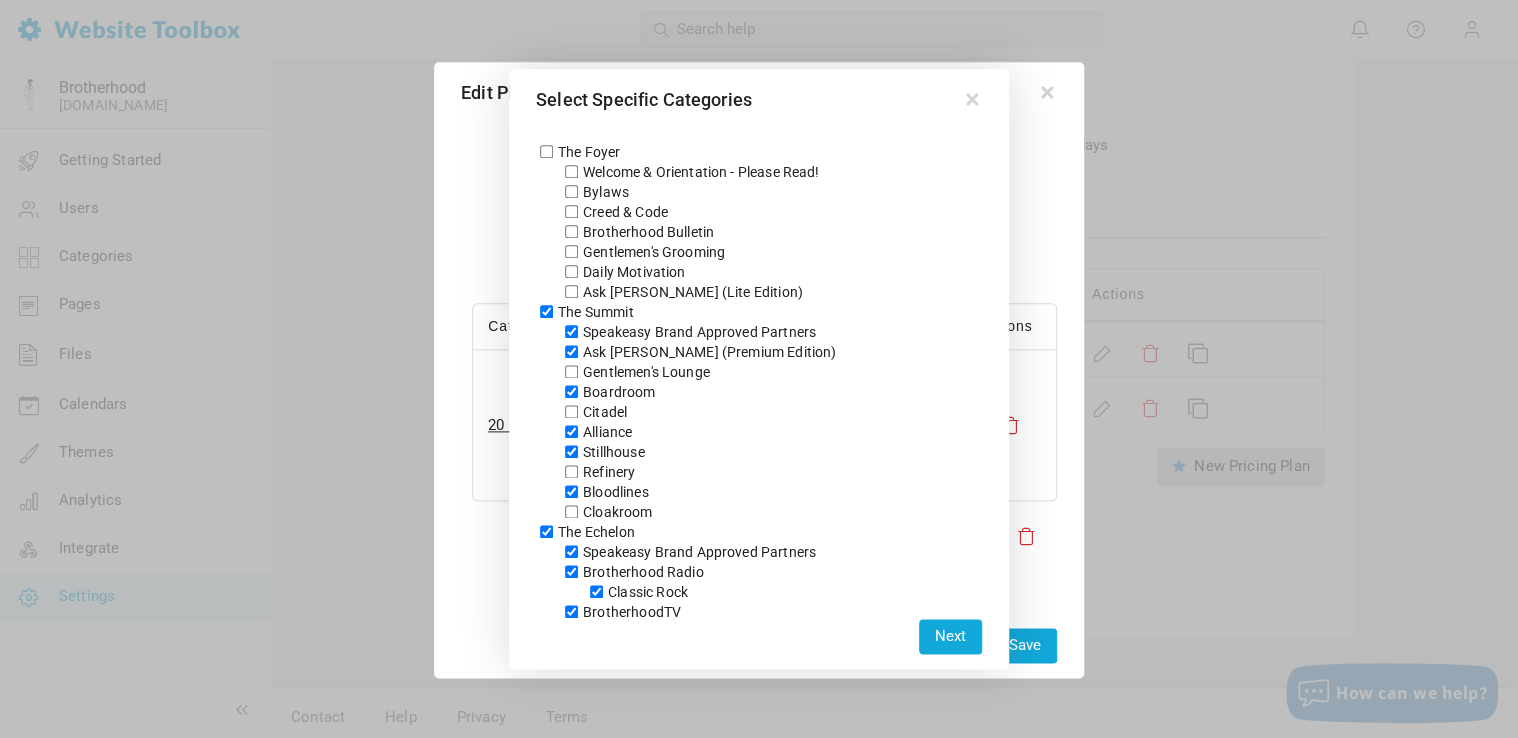click on "Gentlemen's Lounge" at bounding box center (571, 371) 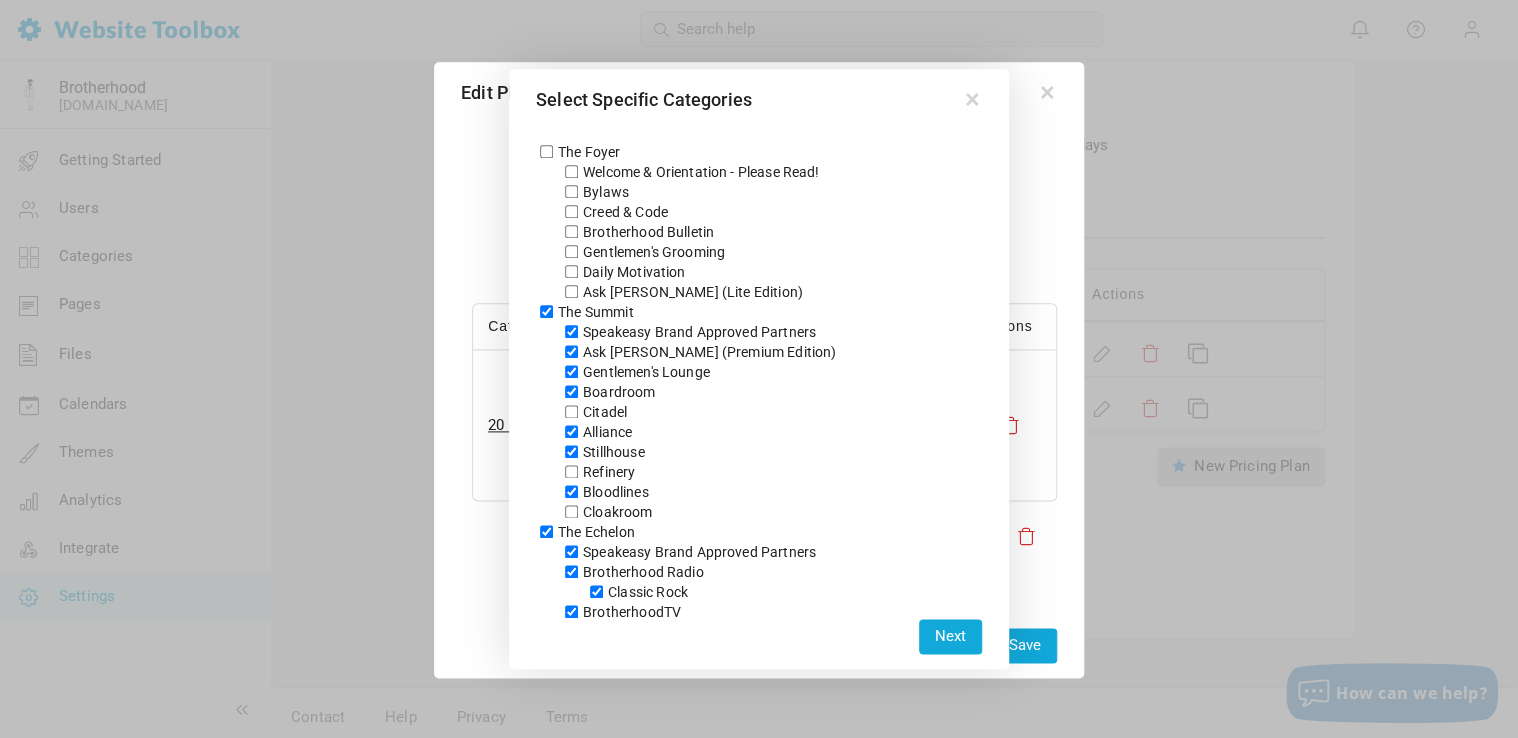 click on "Citadel" at bounding box center [571, 411] 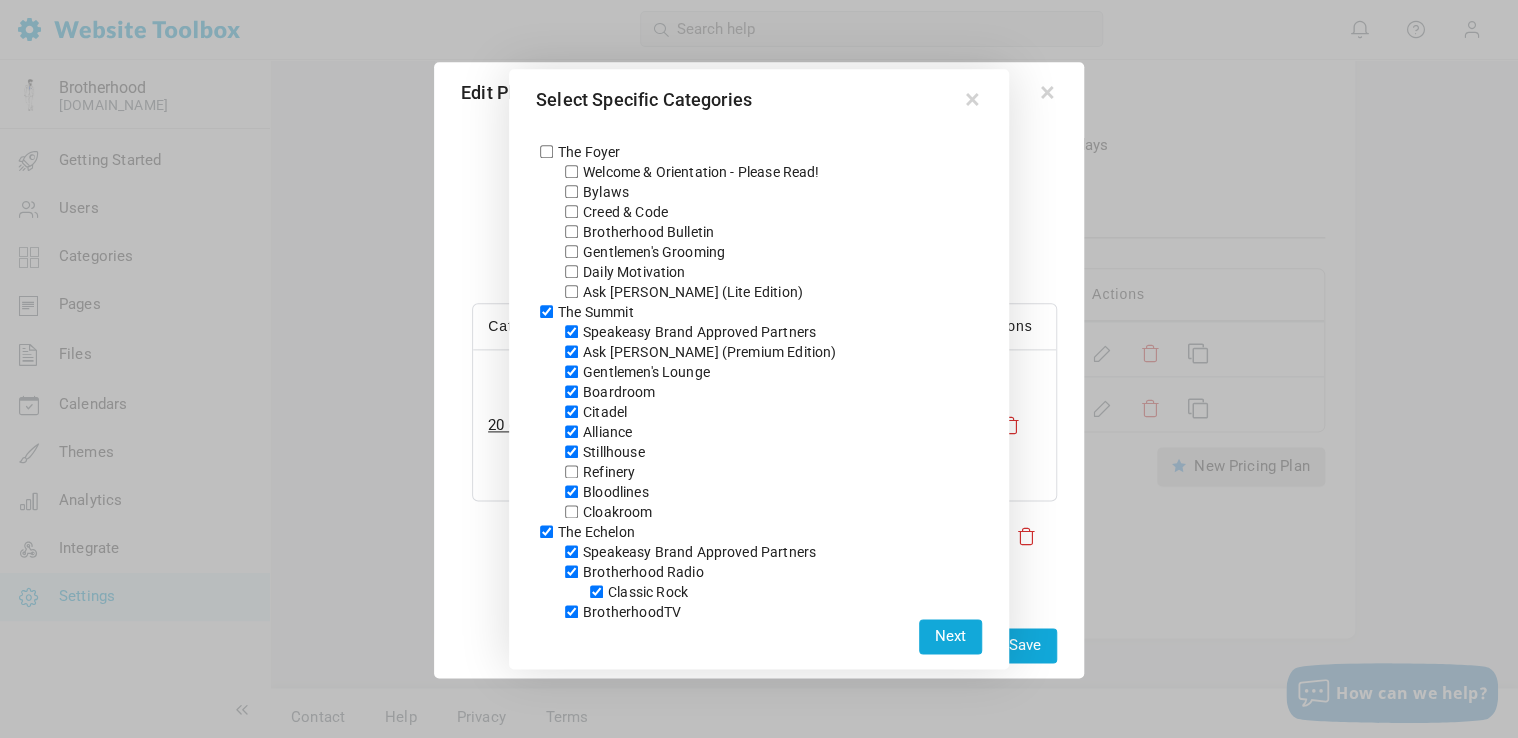click on "Refinery" at bounding box center (571, 471) 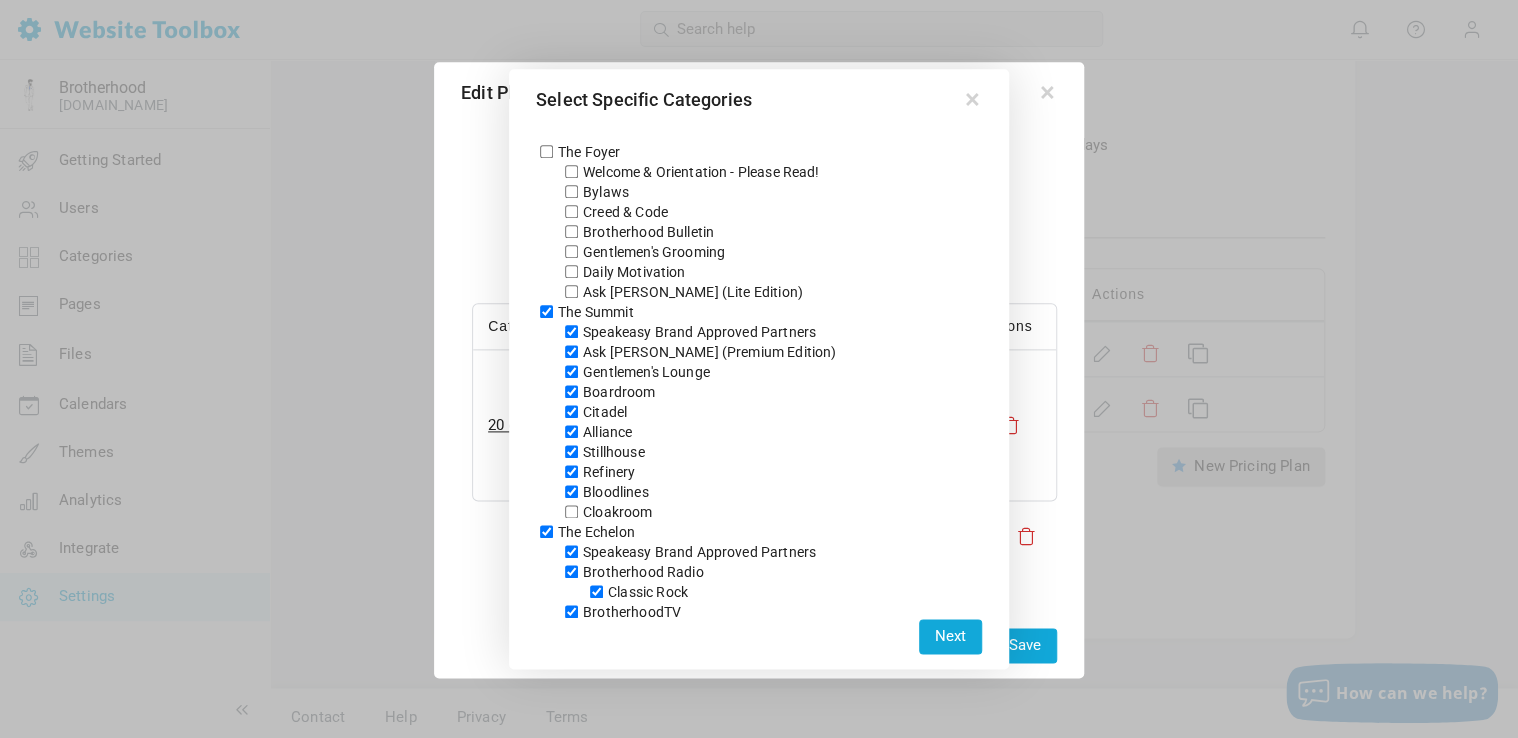 click on "Cloakroom" at bounding box center (571, 511) 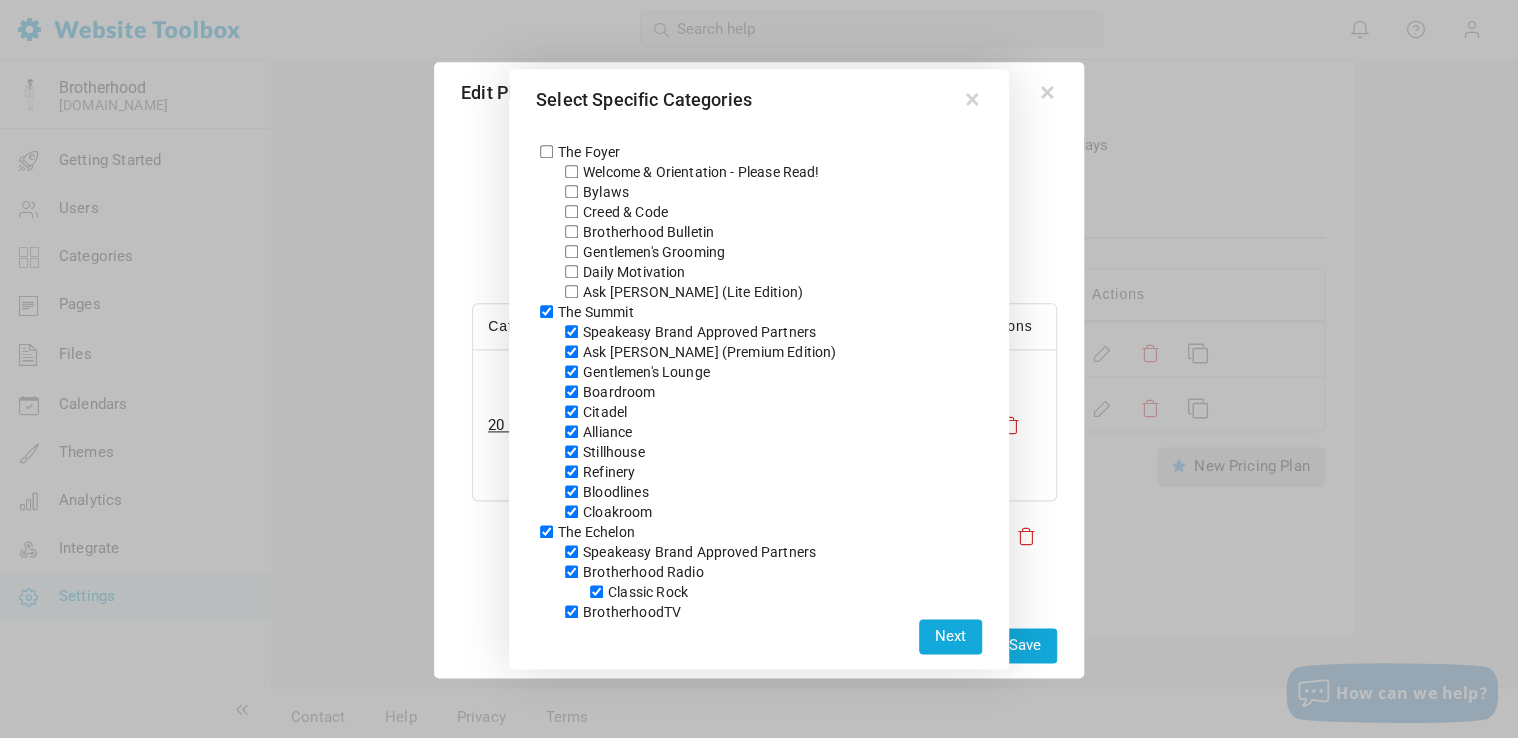 click on "Next" at bounding box center (950, 636) 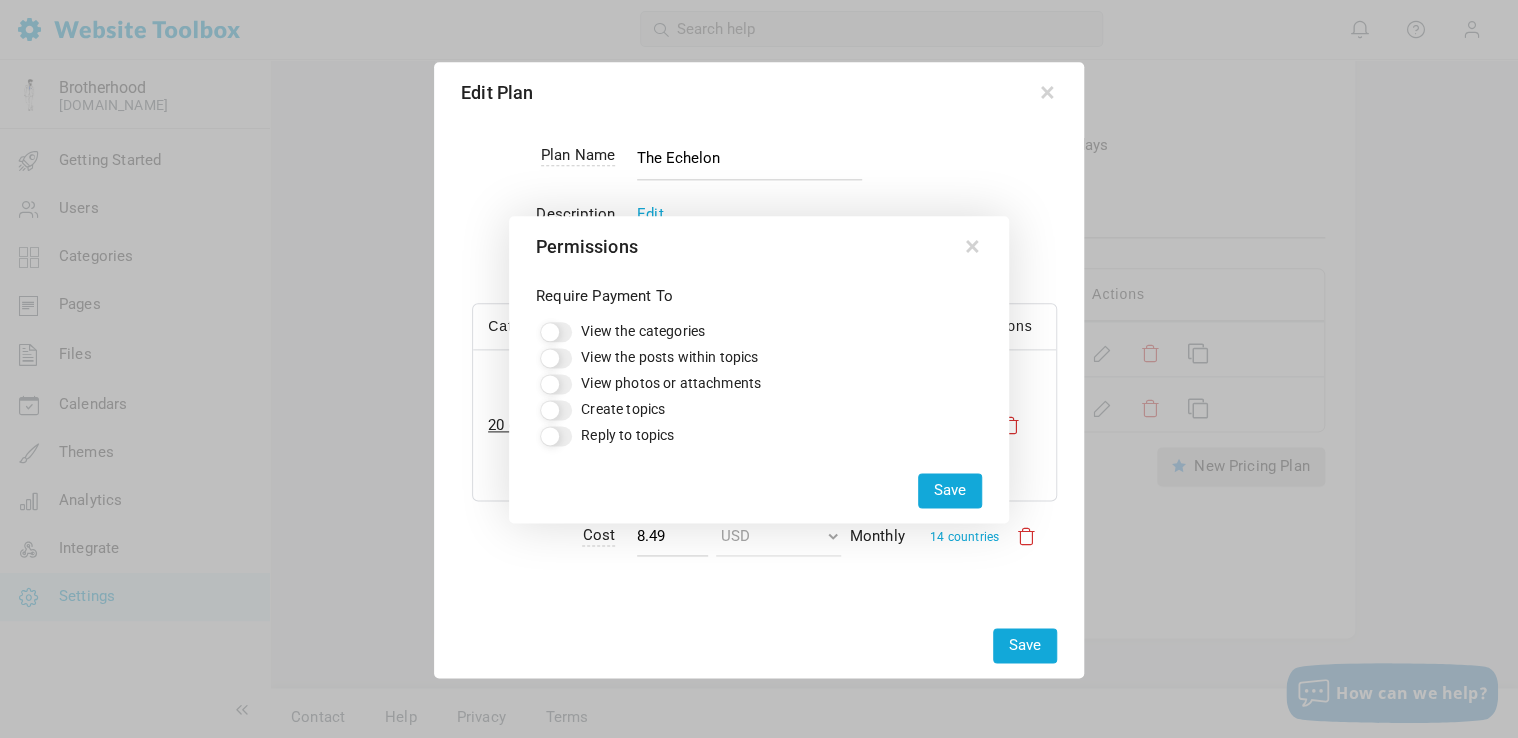 click on "View the categories" at bounding box center (556, 332) 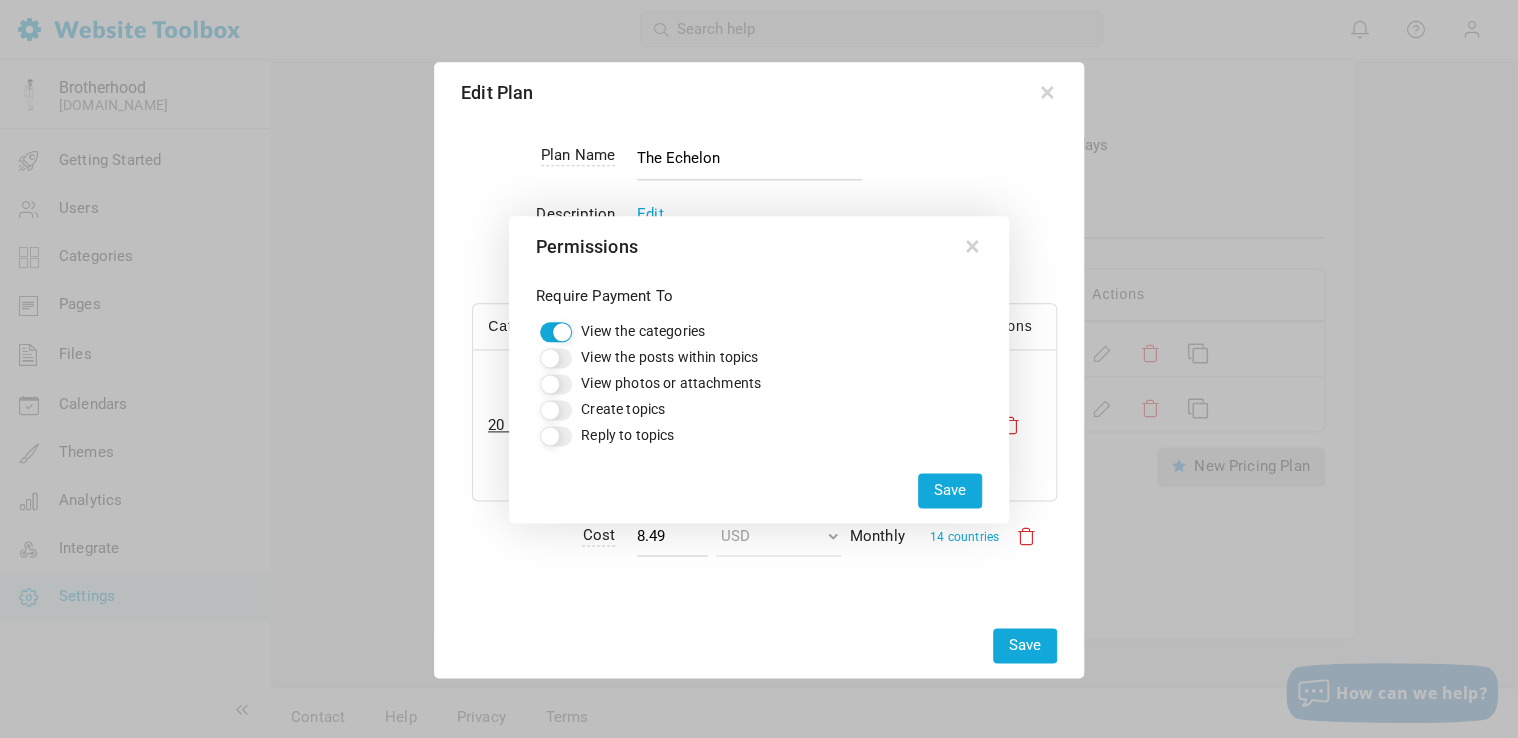 click on "View the posts within topics" at bounding box center [556, 358] 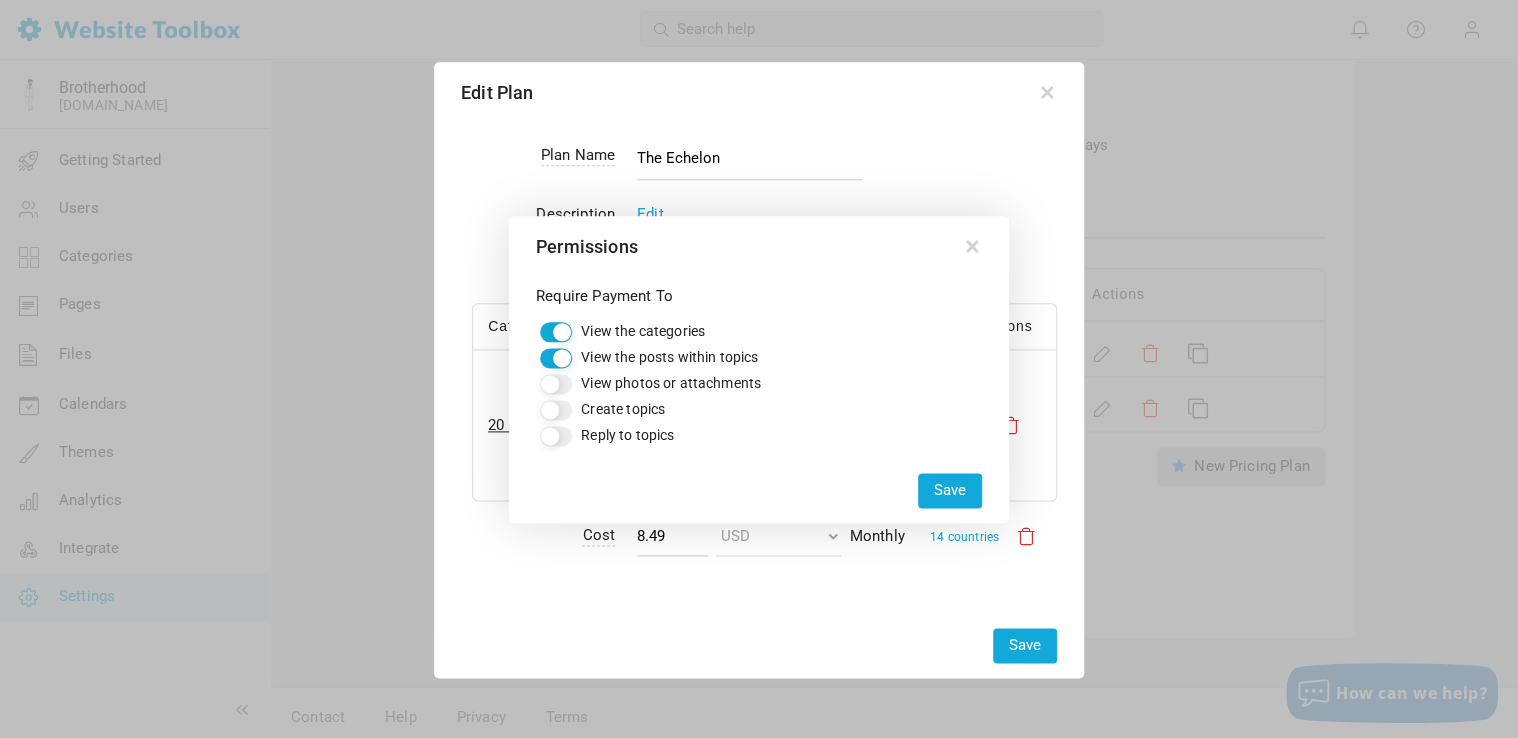 click on "View photos or attachments" at bounding box center (556, 384) 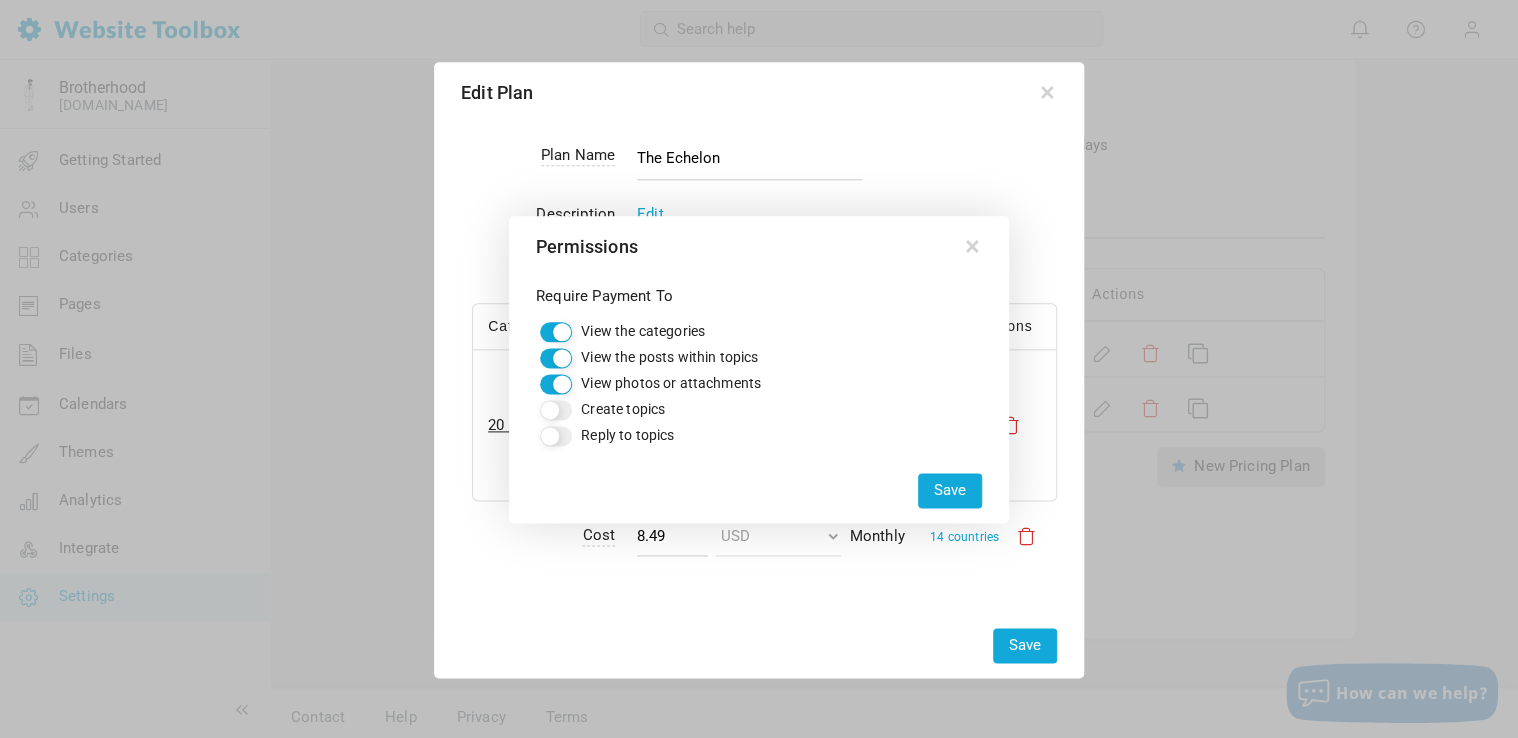 click on "Create topics" at bounding box center [556, 410] 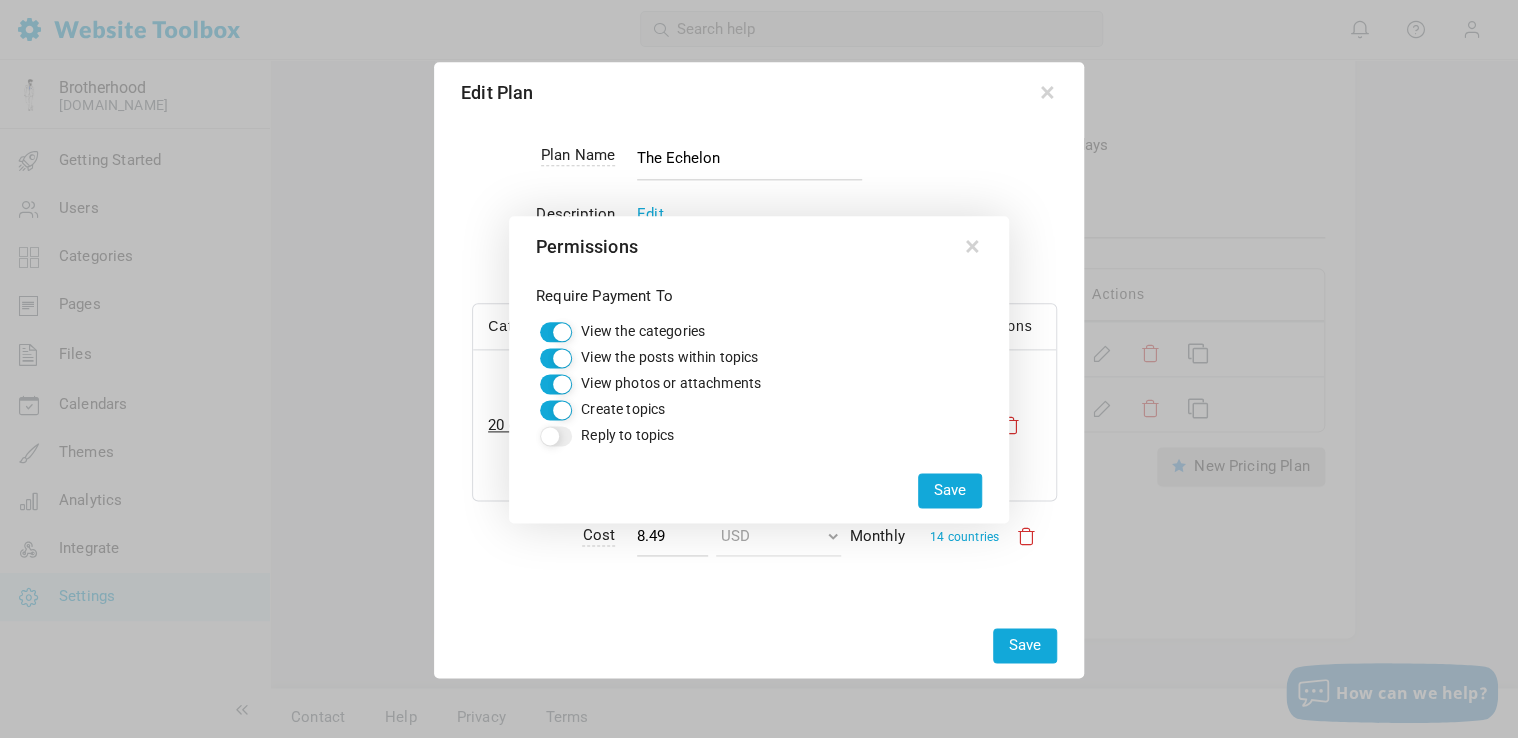 click on "Reply to topics" at bounding box center [556, 436] 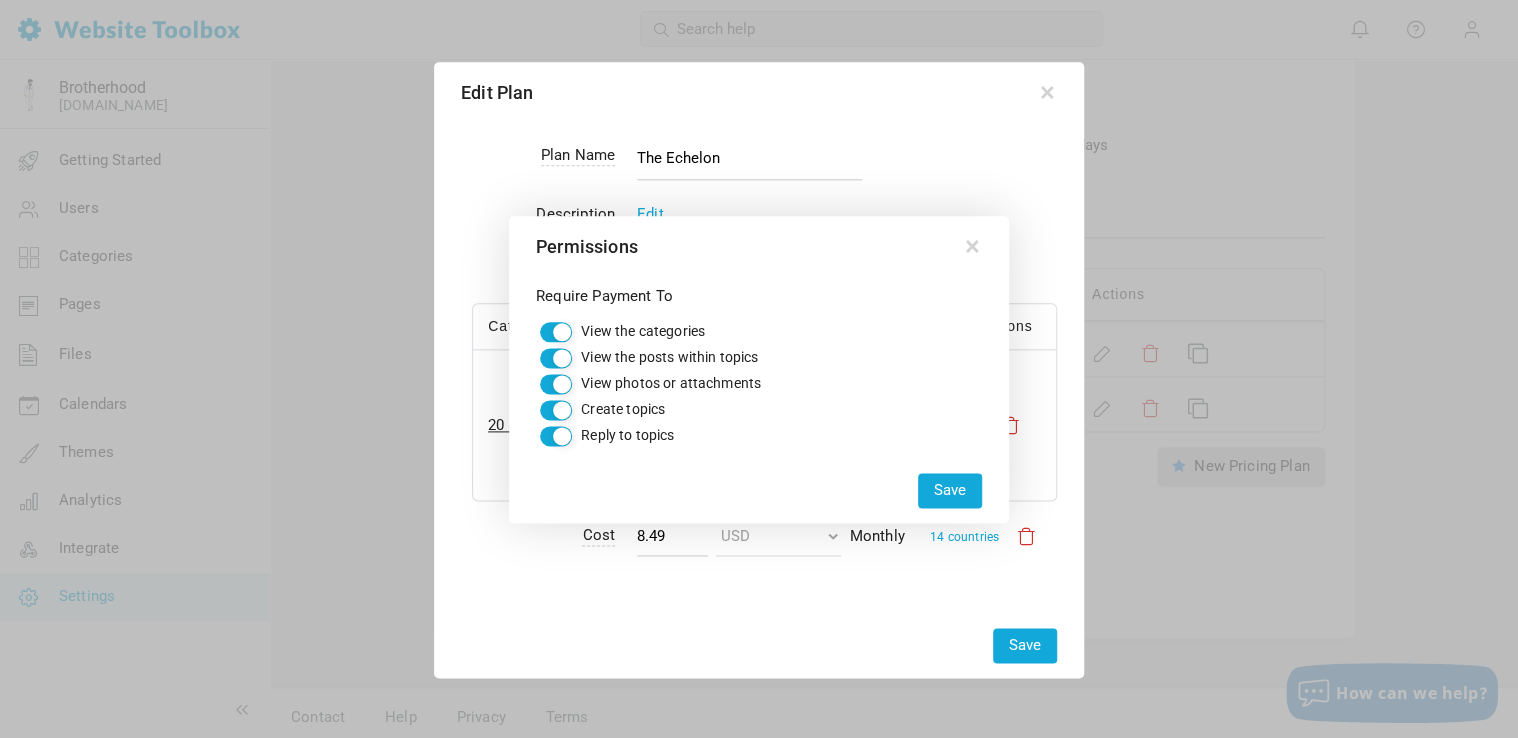 click on "Save" at bounding box center [950, 490] 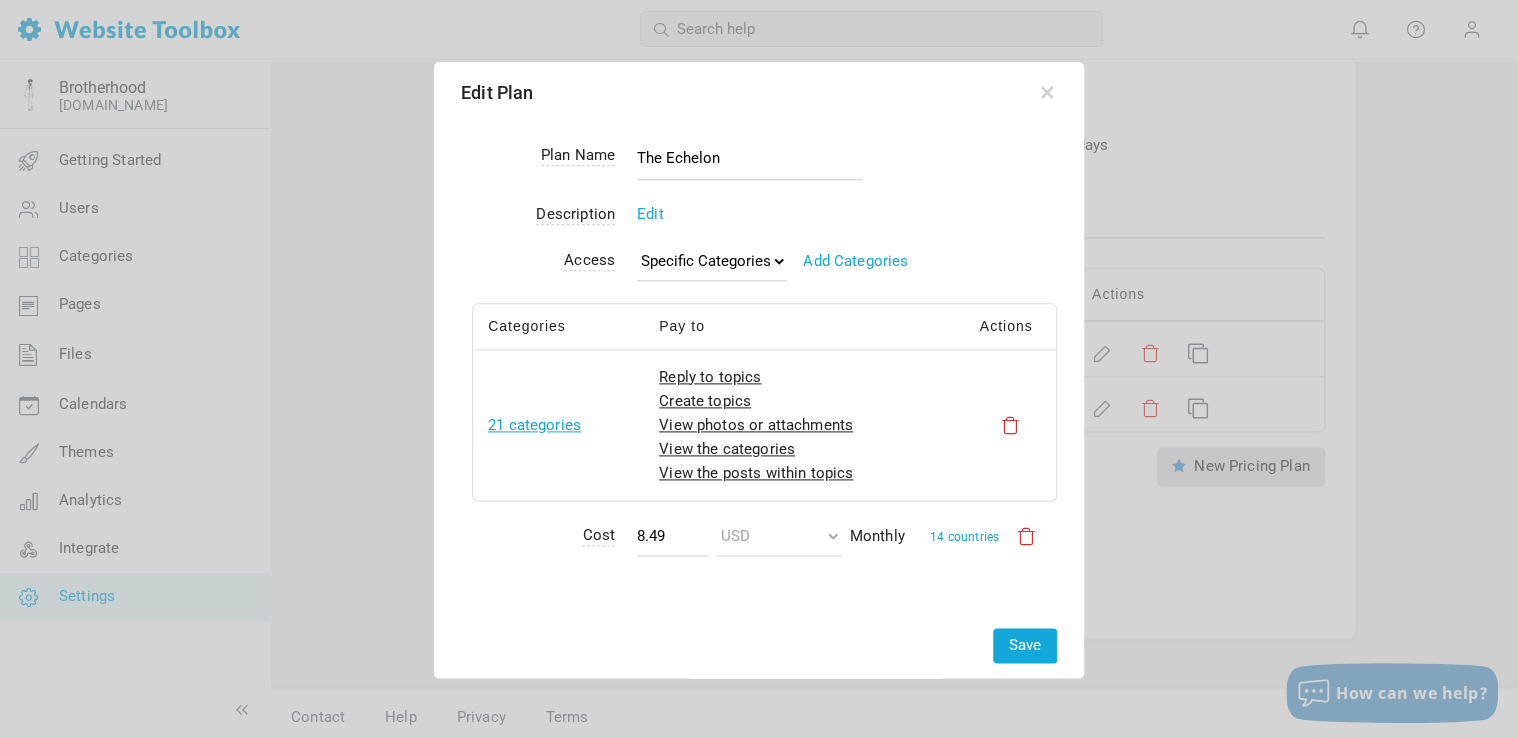 click on "21 categories" at bounding box center (534, 425) 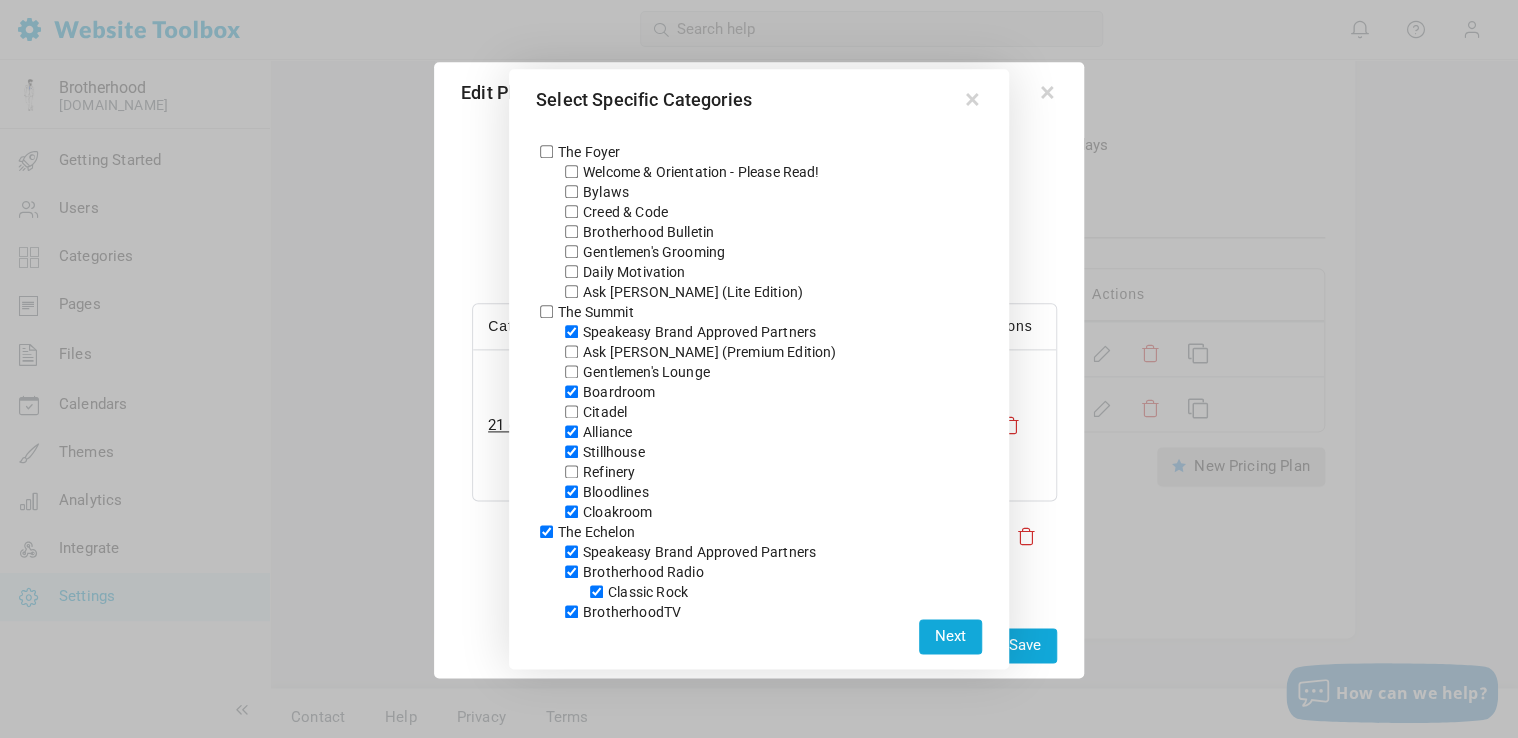 click on "Boardroom" at bounding box center (571, 391) 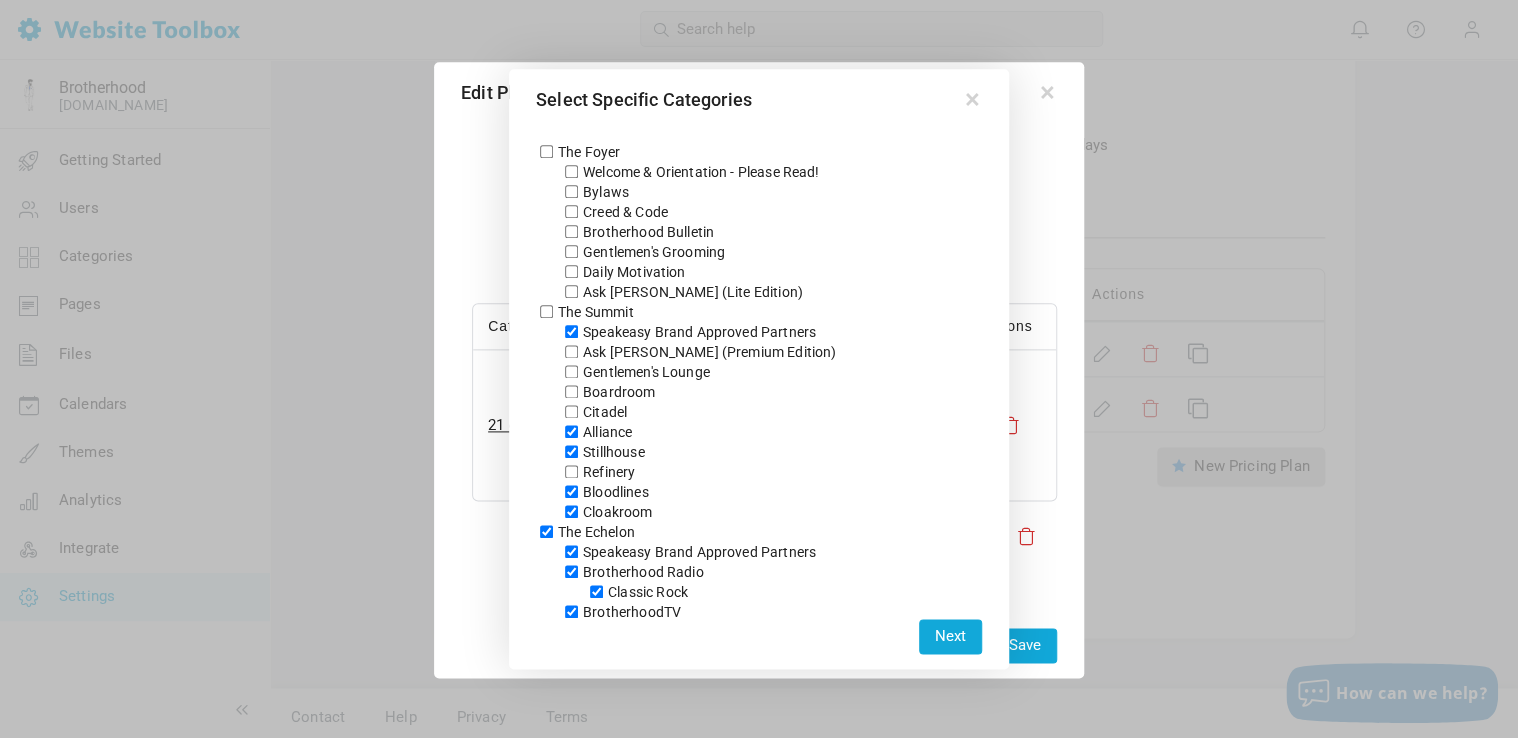 click on "Speakeasy Brand Approved Partners" at bounding box center (571, 331) 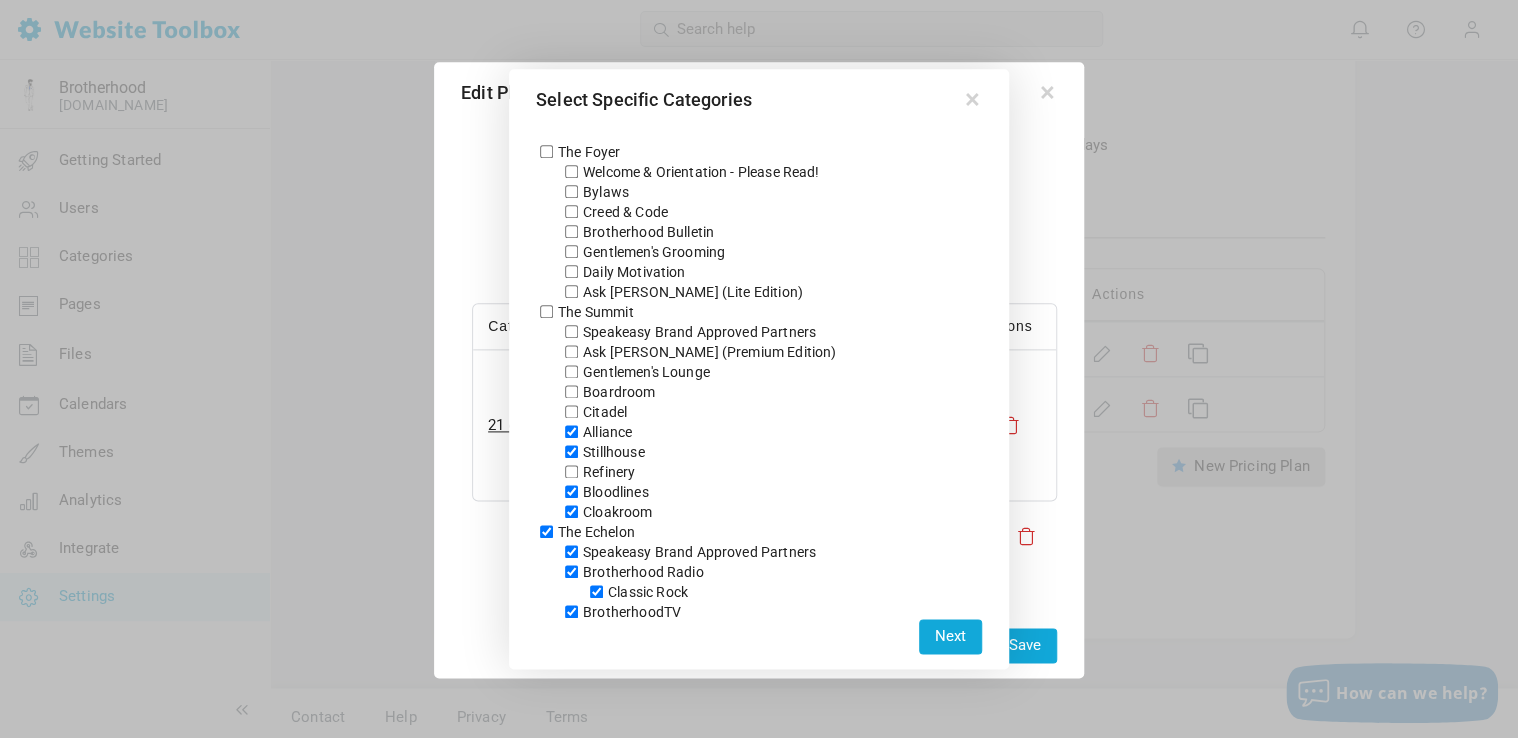 click on "Alliance" at bounding box center [596, 432] 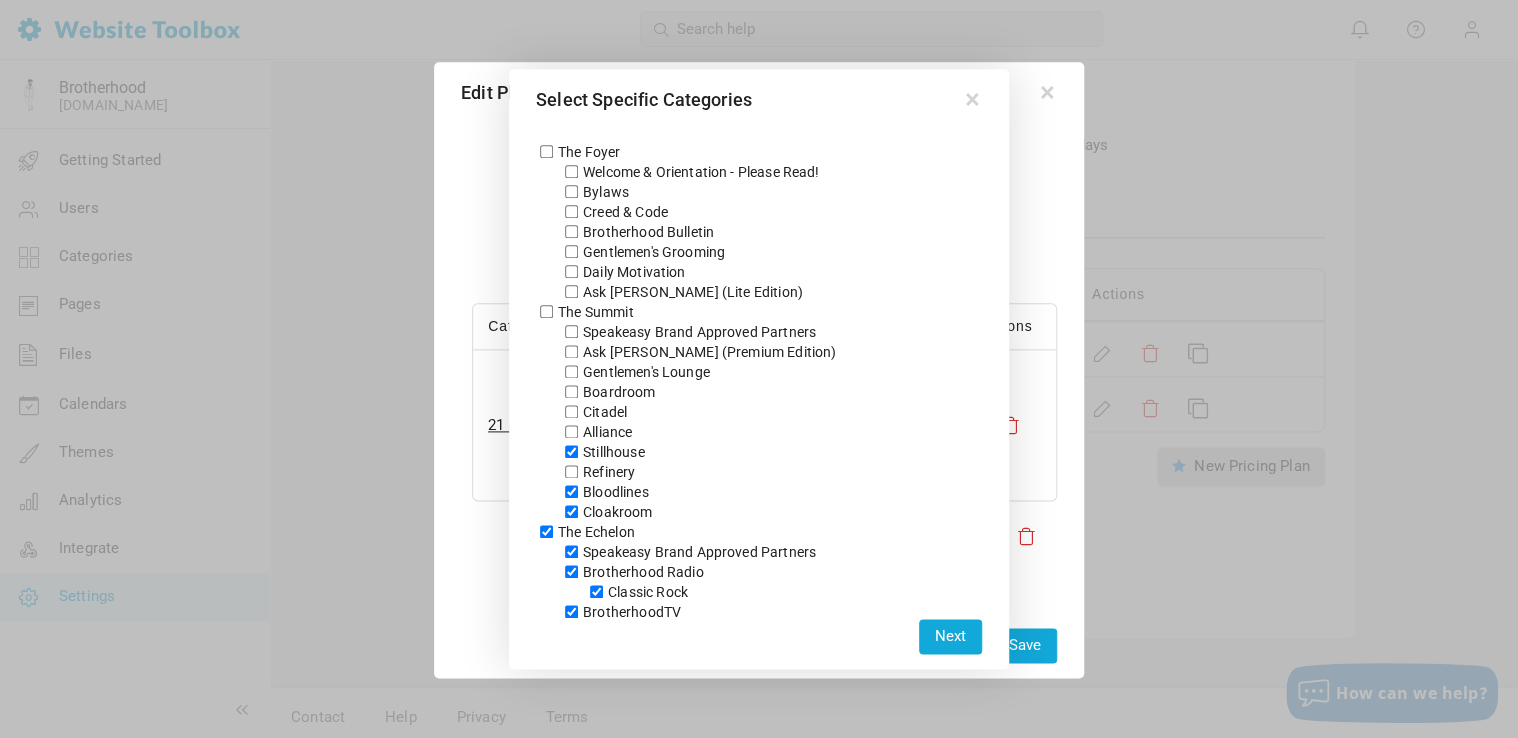 click on "Stillhouse" at bounding box center (571, 451) 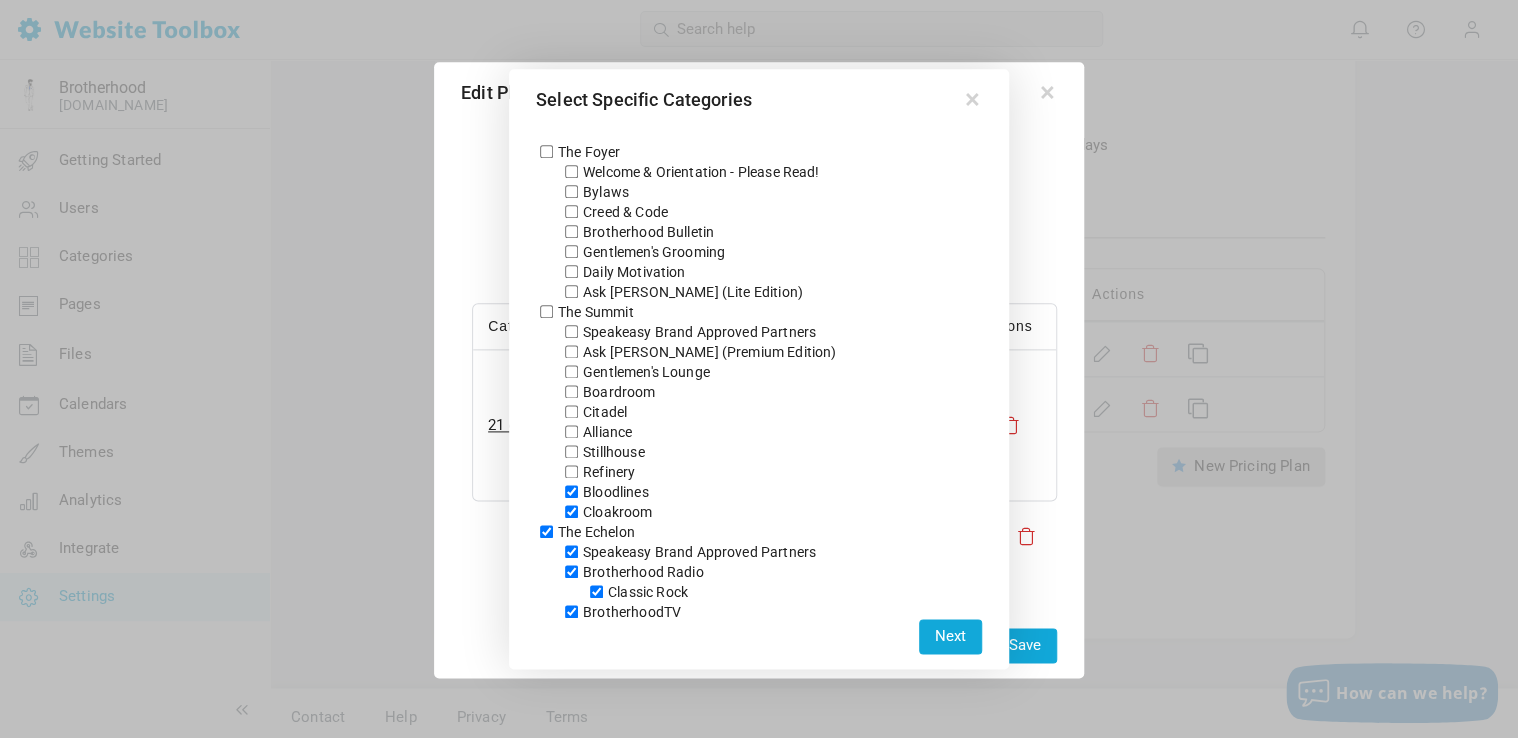 click on "Bloodlines" at bounding box center [571, 491] 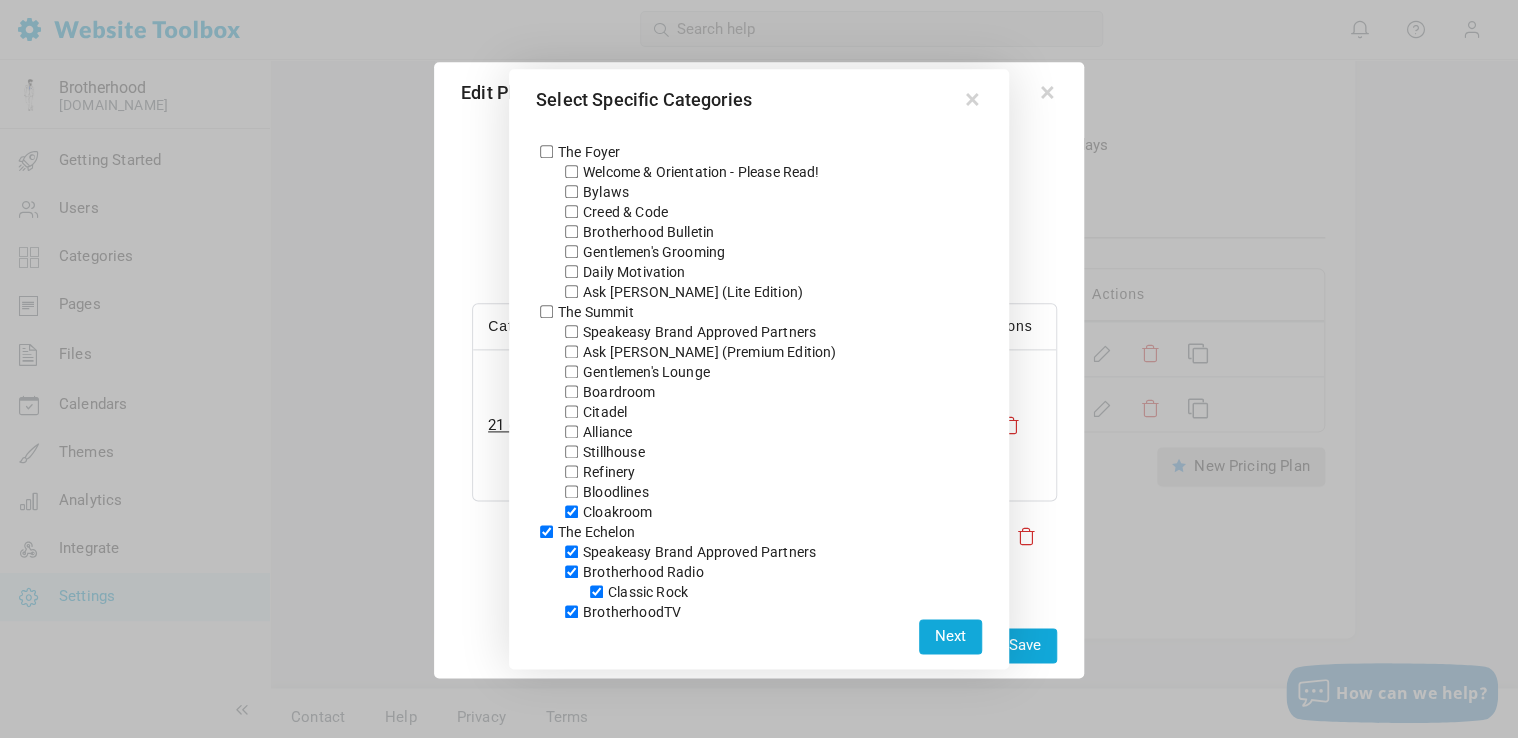 click on "Cloakroom" at bounding box center (571, 511) 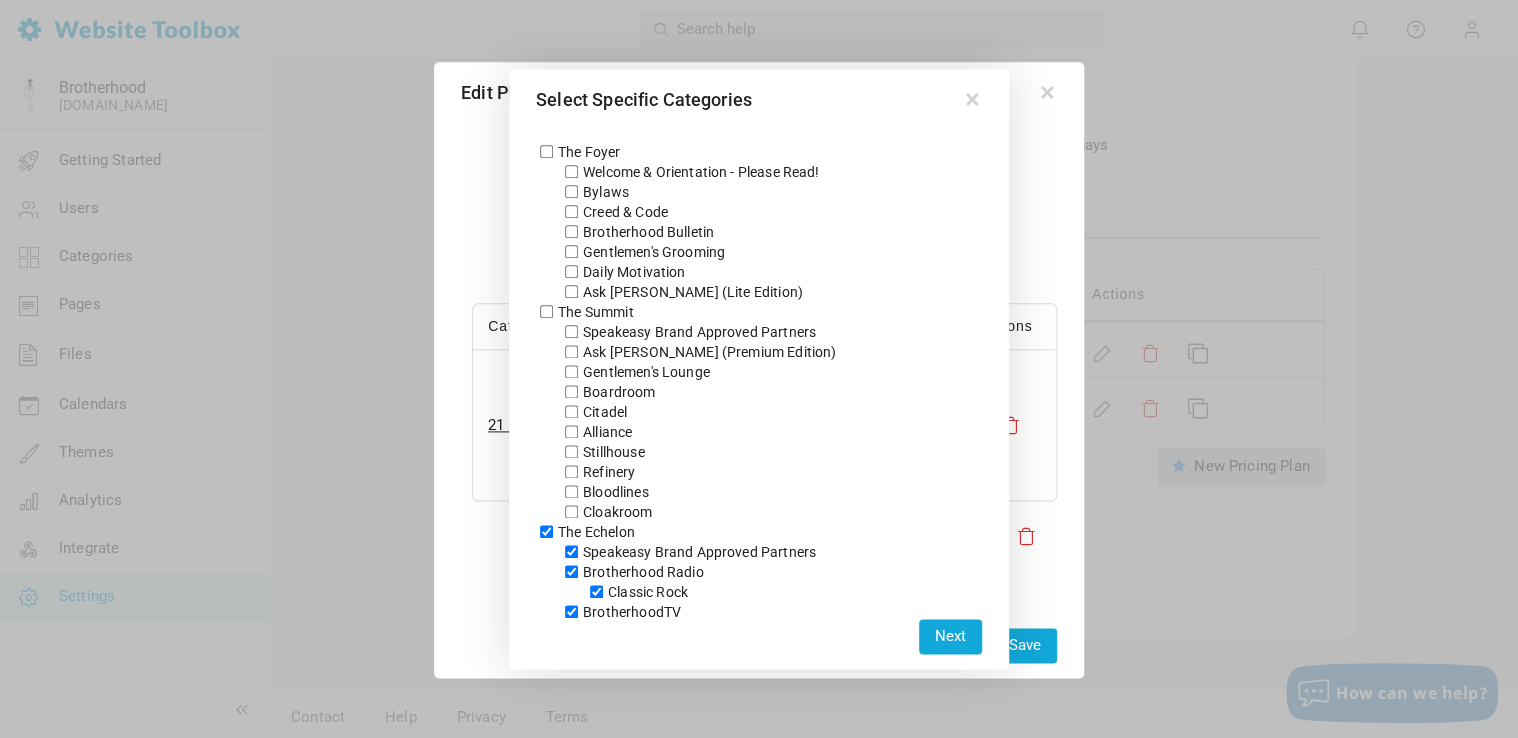 click on "Next" at bounding box center (950, 636) 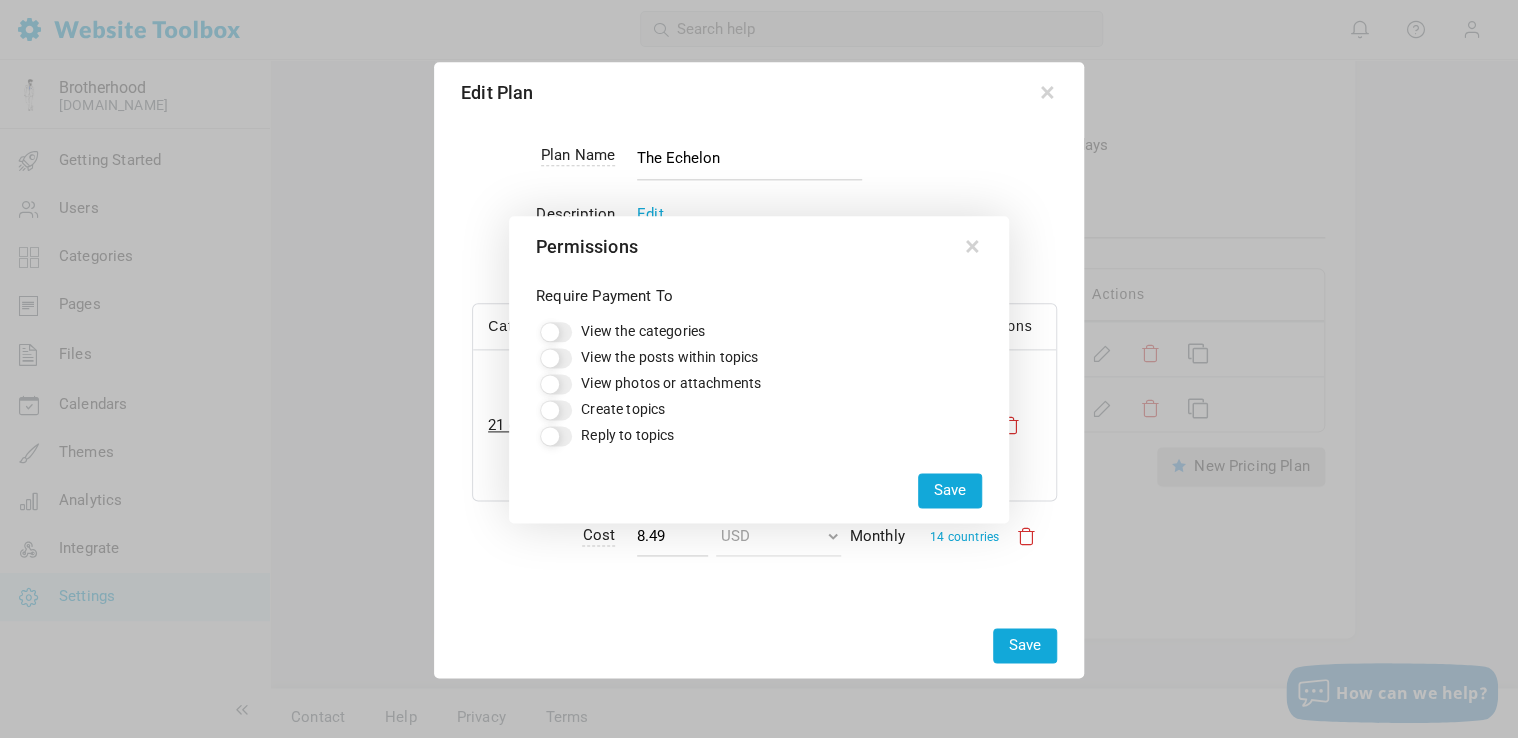 click on "Require Payment To
View the categories
View the posts within topics
View photos or attachments
Create topics
Reply to topics
Save
Cancel" at bounding box center (759, 367) 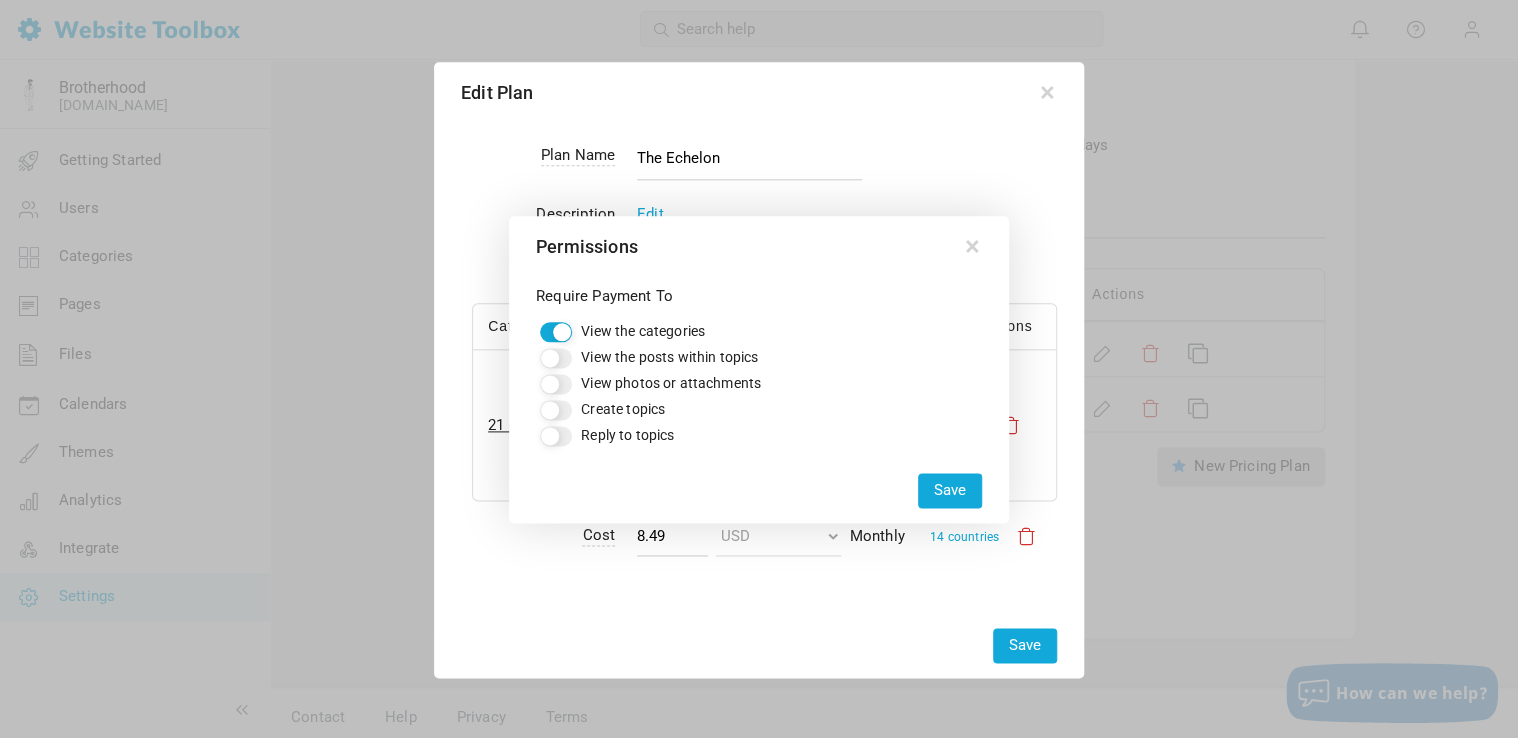 click on "View the posts within topics" at bounding box center (556, 358) 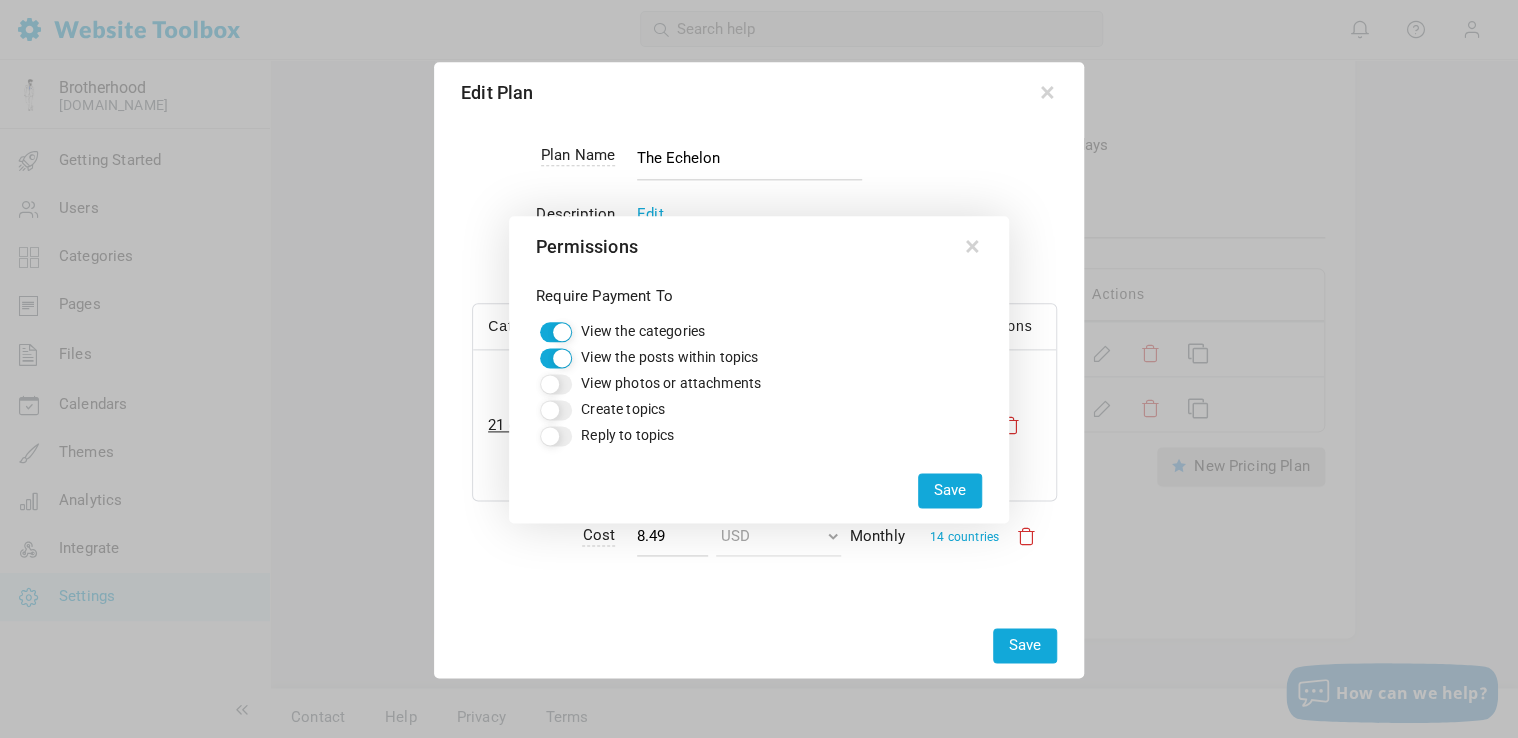 click on "View photos or attachments" at bounding box center [556, 384] 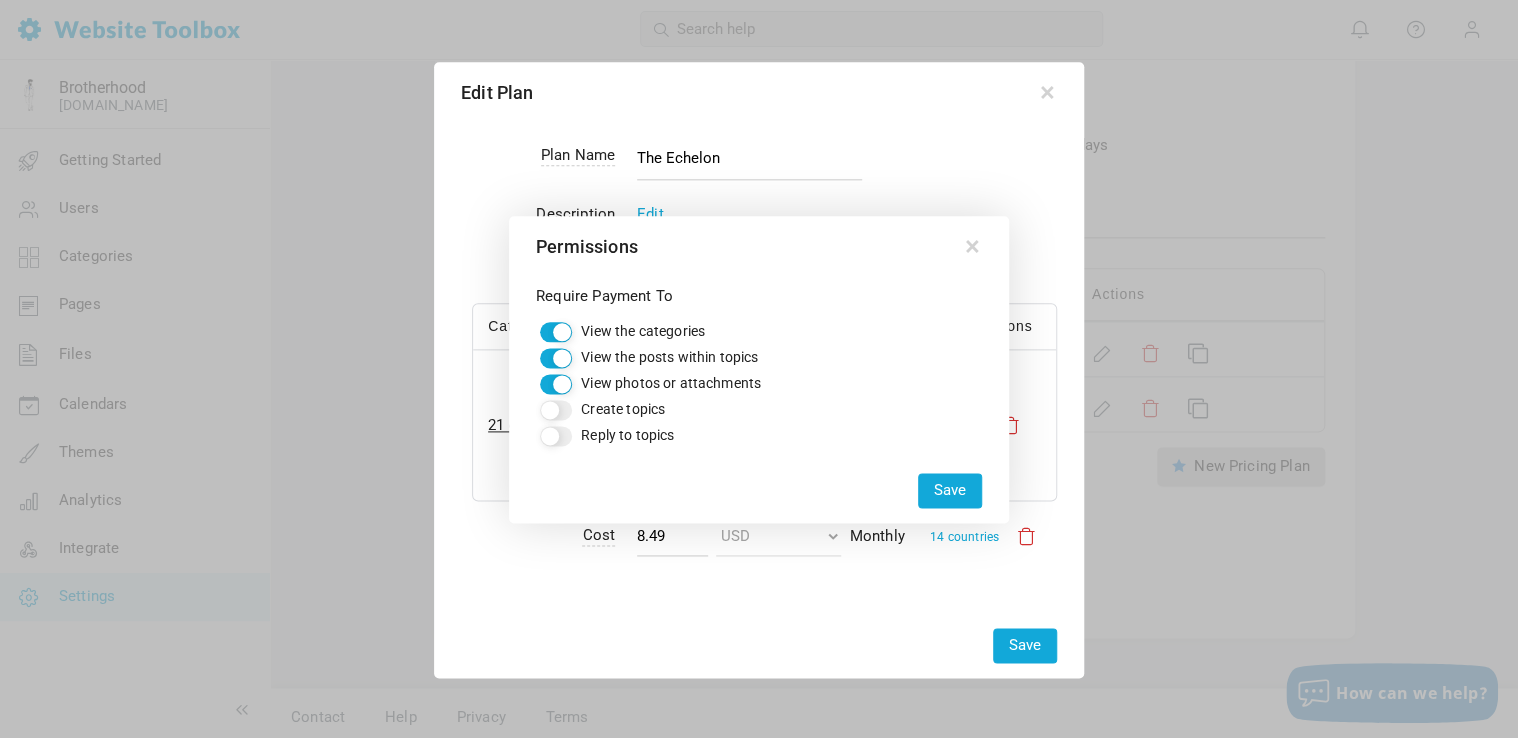 click on "Create topics" at bounding box center [556, 410] 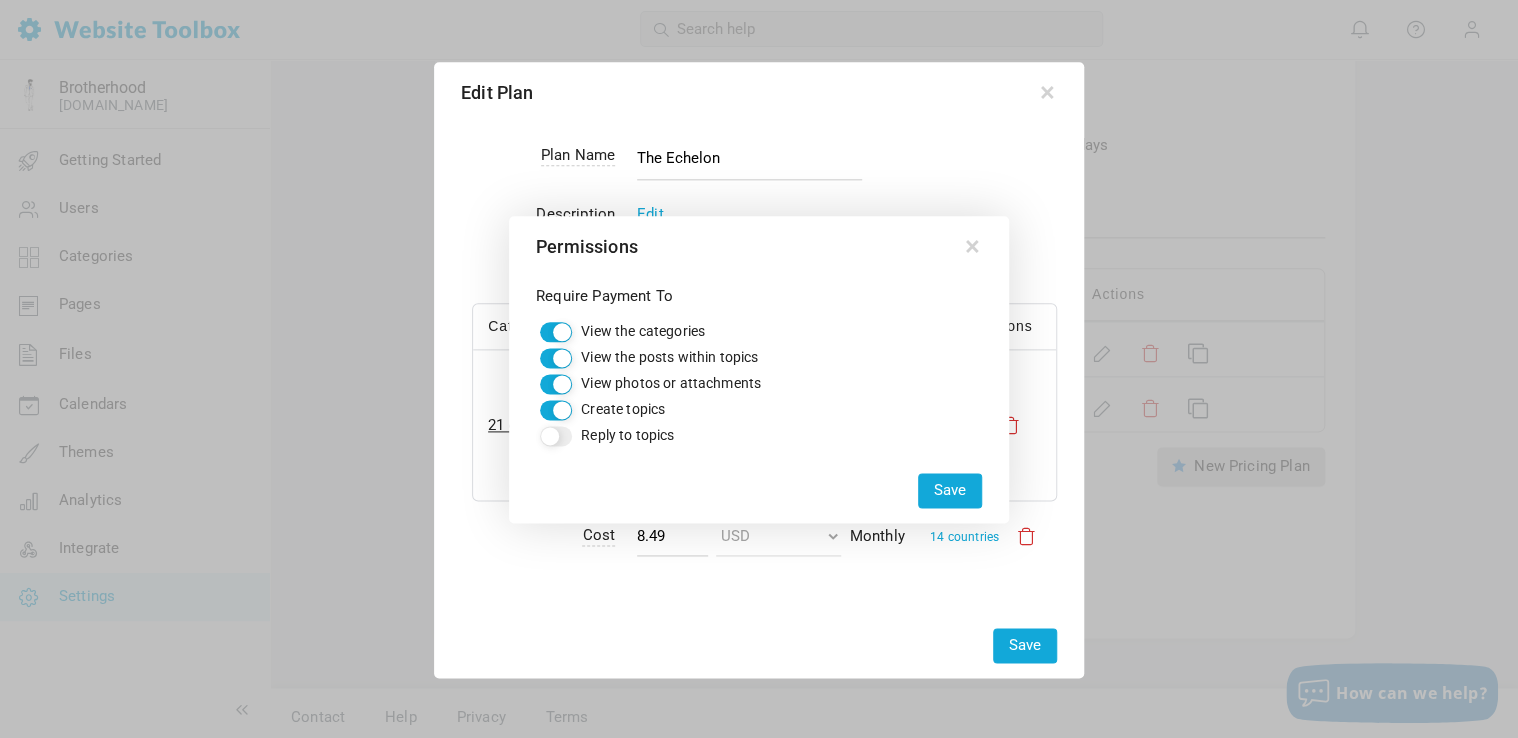 click on "Reply to topics" at bounding box center (556, 436) 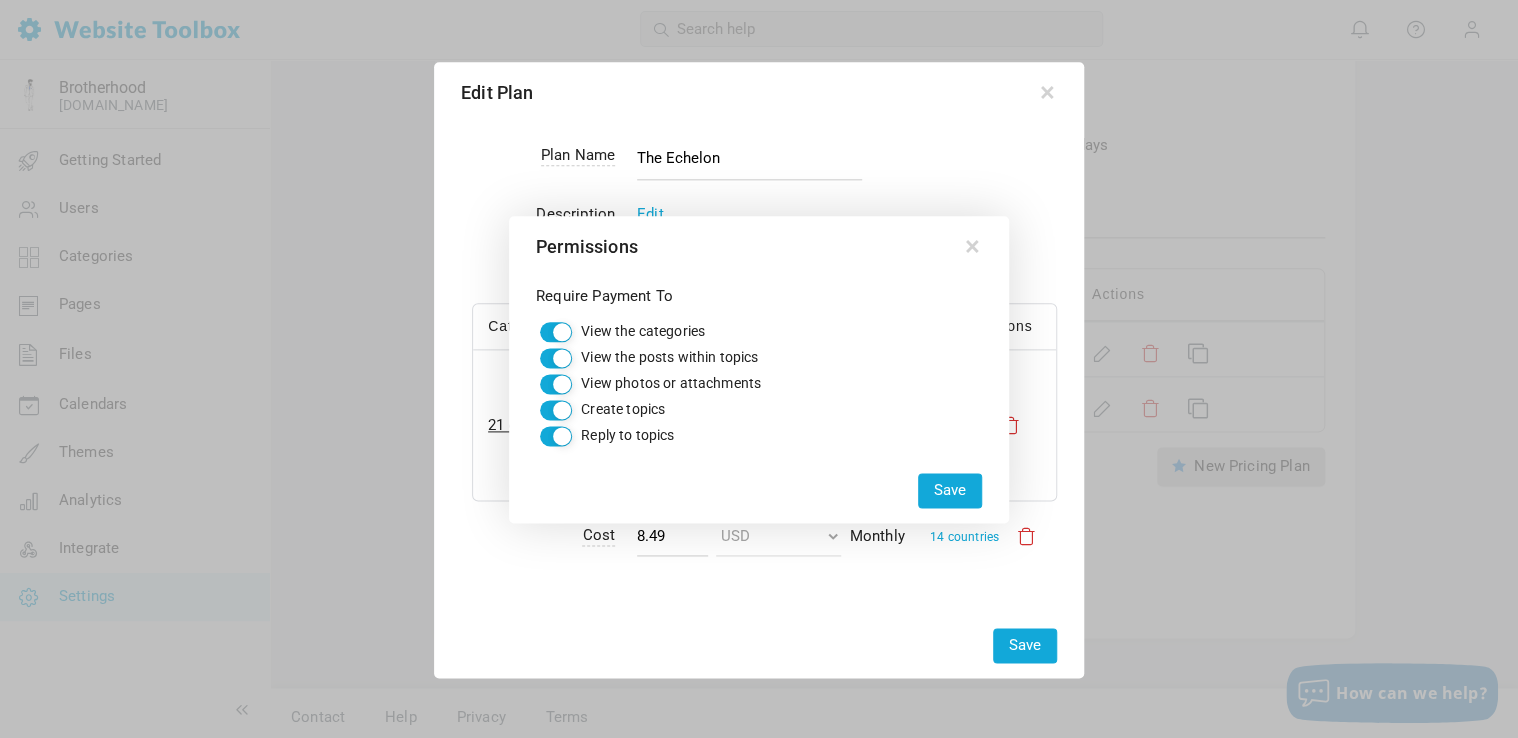 click on "Save" at bounding box center [950, 490] 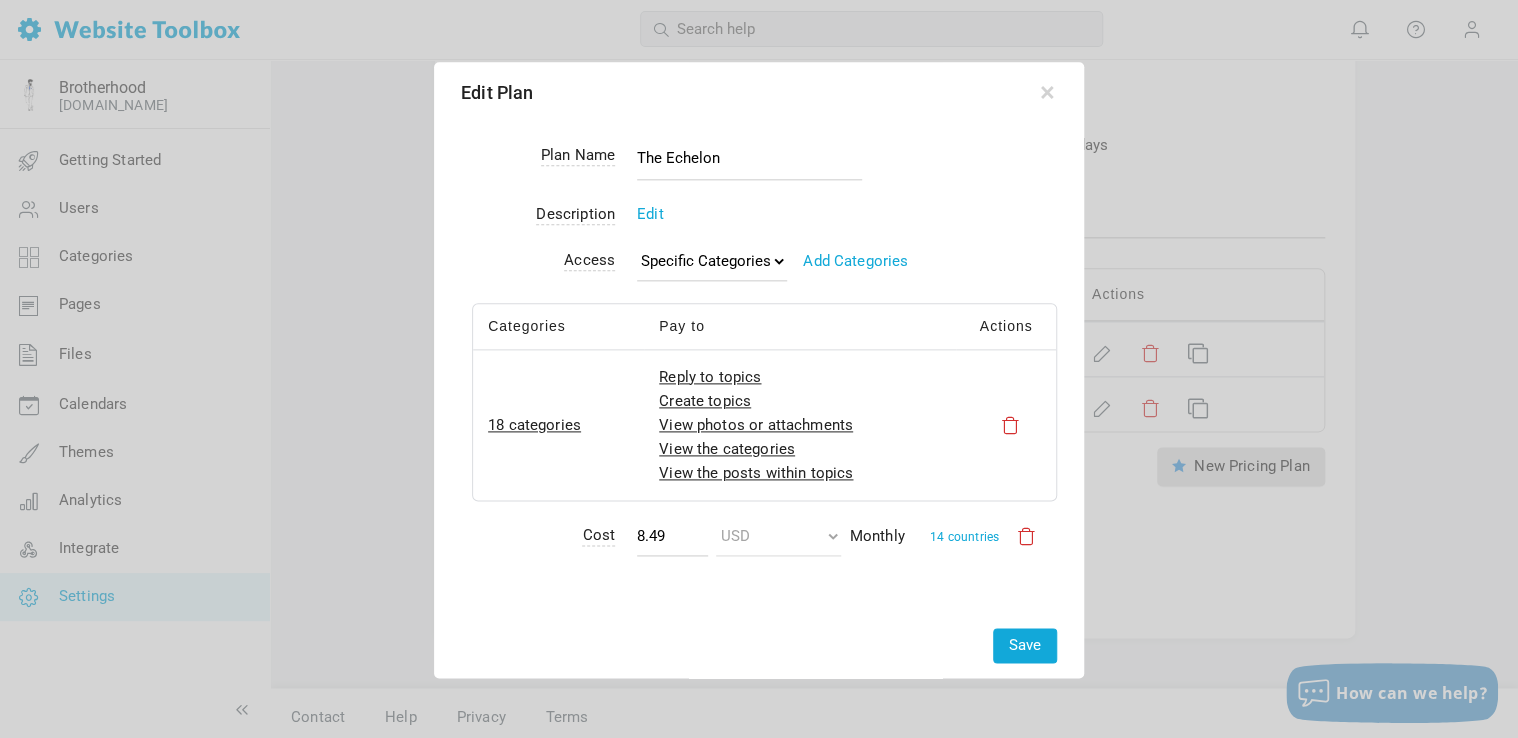 click on "Save" at bounding box center (1025, 645) 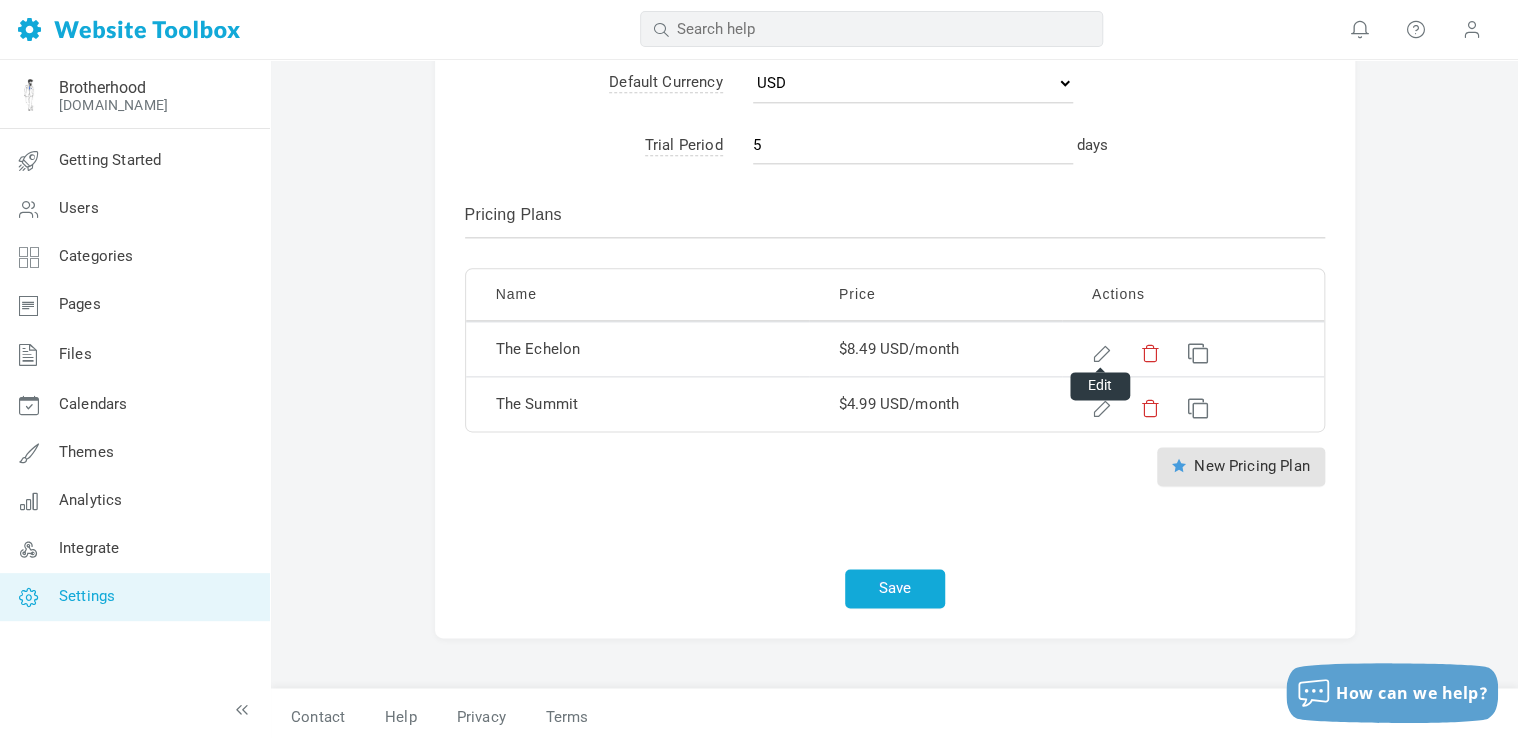 click at bounding box center (1099, 350) 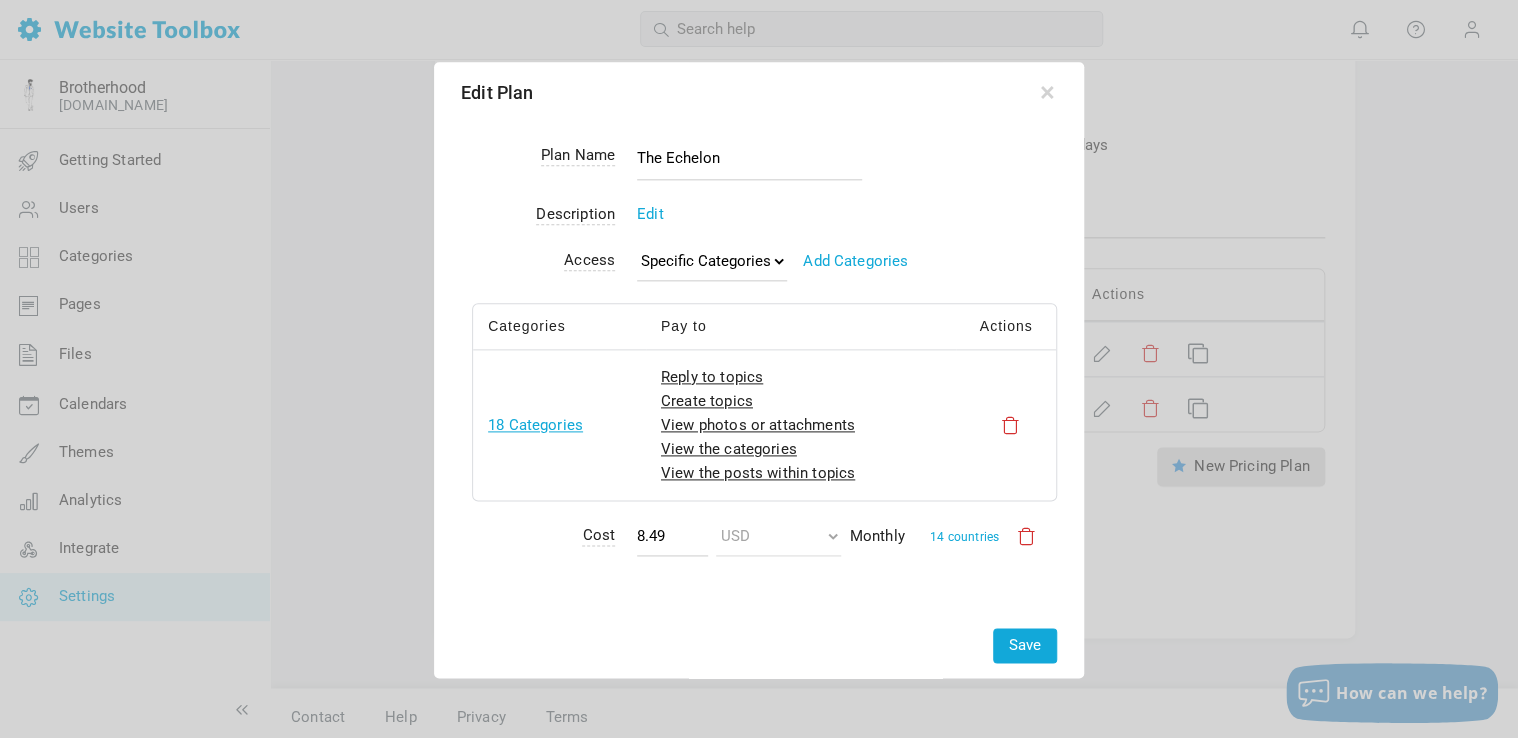 click on "18 Categories" at bounding box center [535, 425] 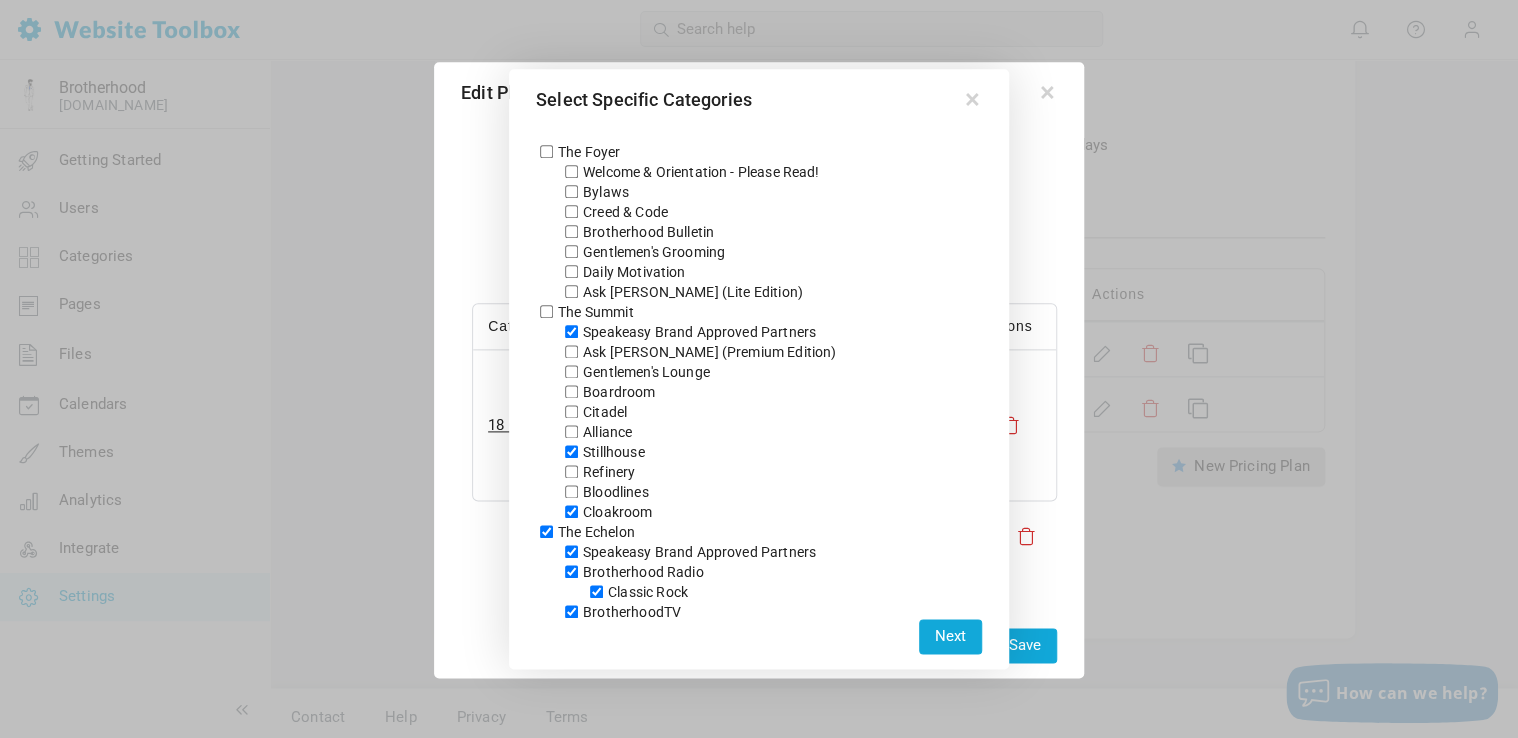 click on "Speakeasy Brand Approved Partners" at bounding box center (571, 331) 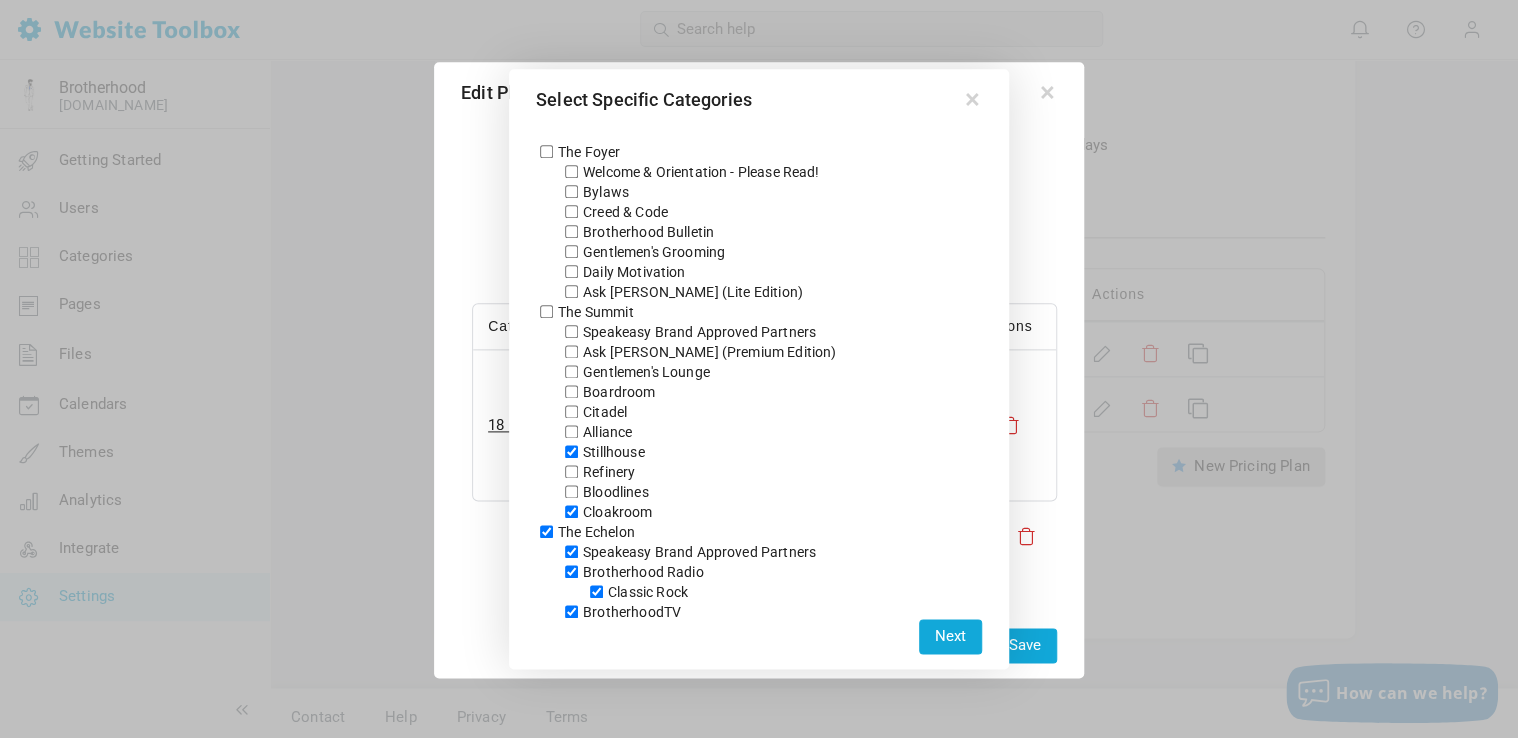 click on "Stillhouse" at bounding box center (571, 451) 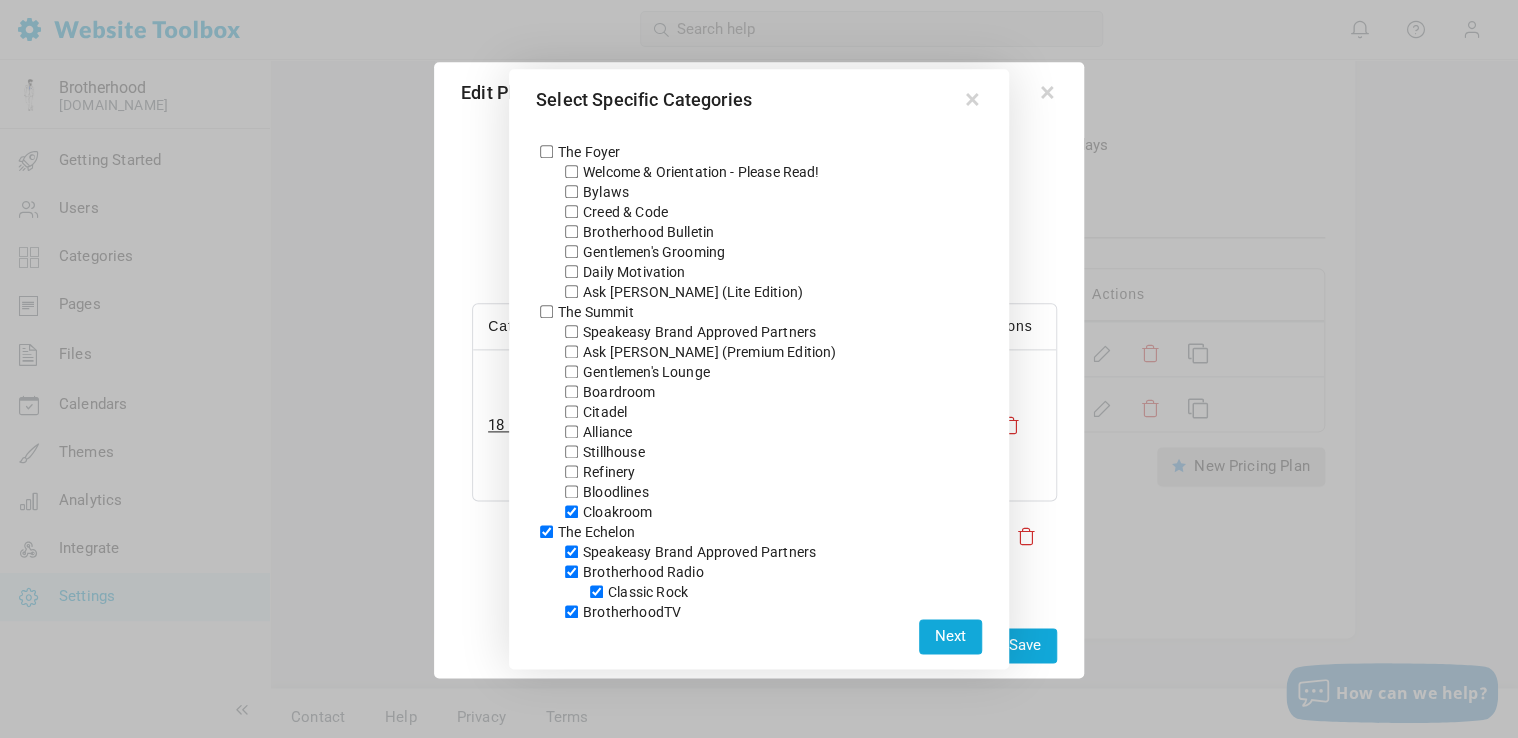 click on "Cloakroom" at bounding box center [571, 511] 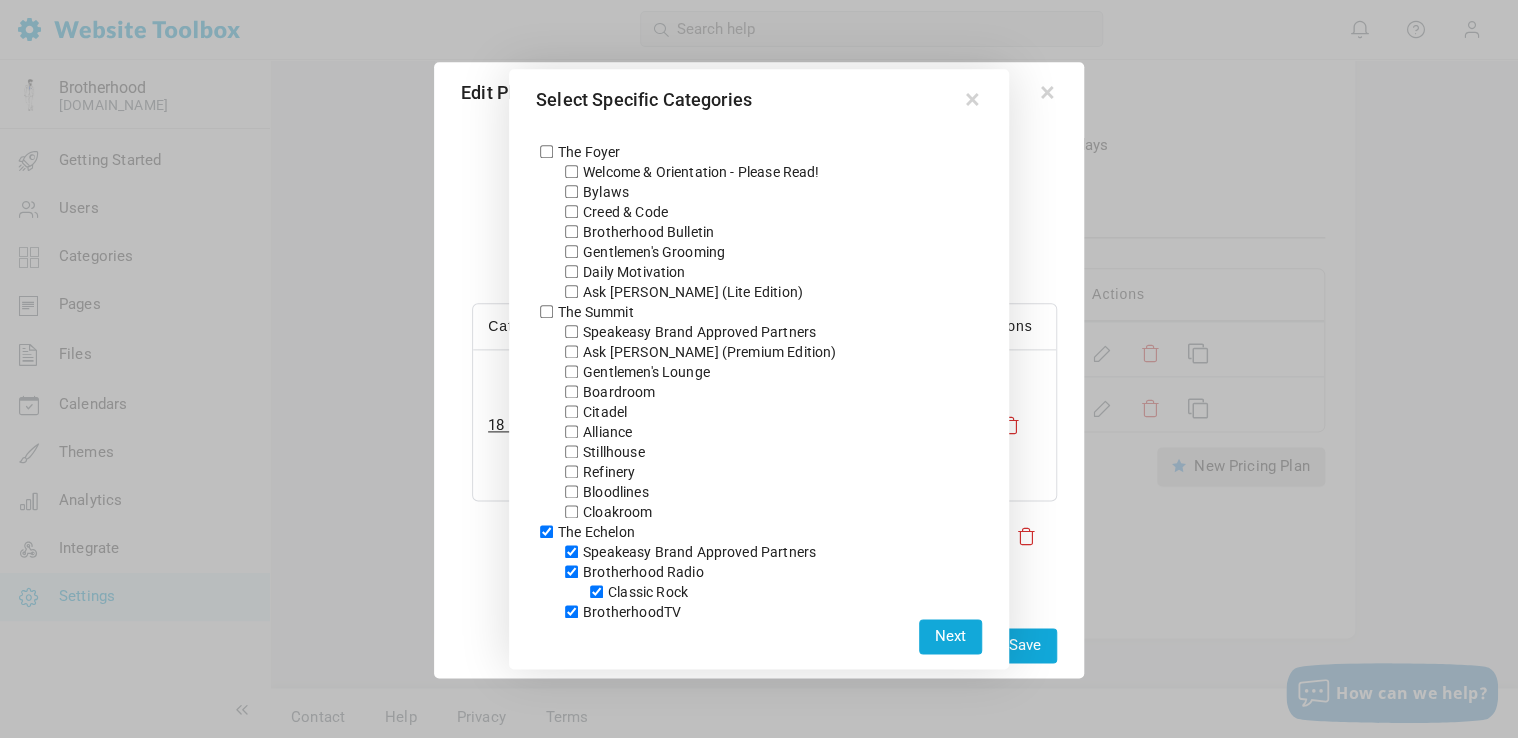 click on "Next" at bounding box center [950, 636] 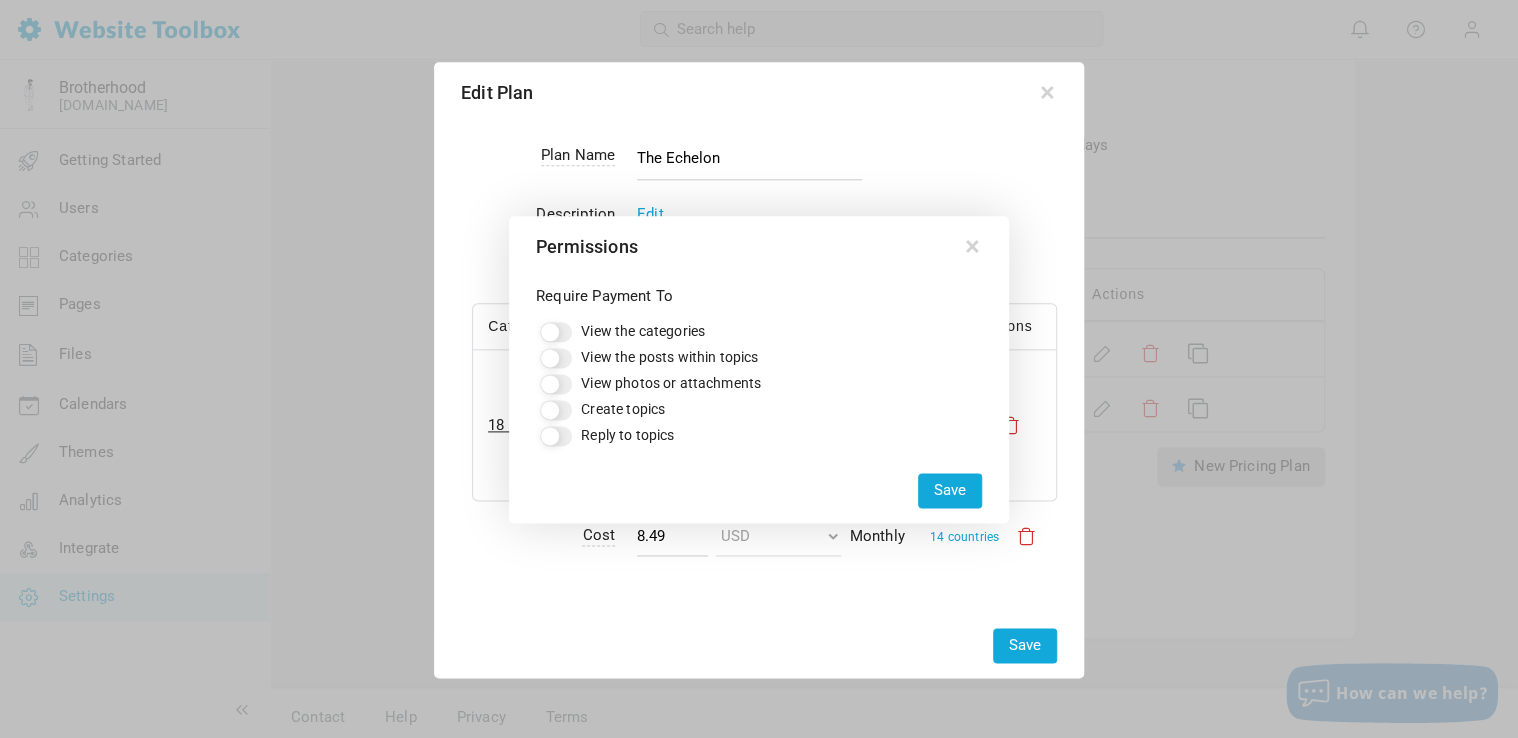 click on "Save" at bounding box center [950, 490] 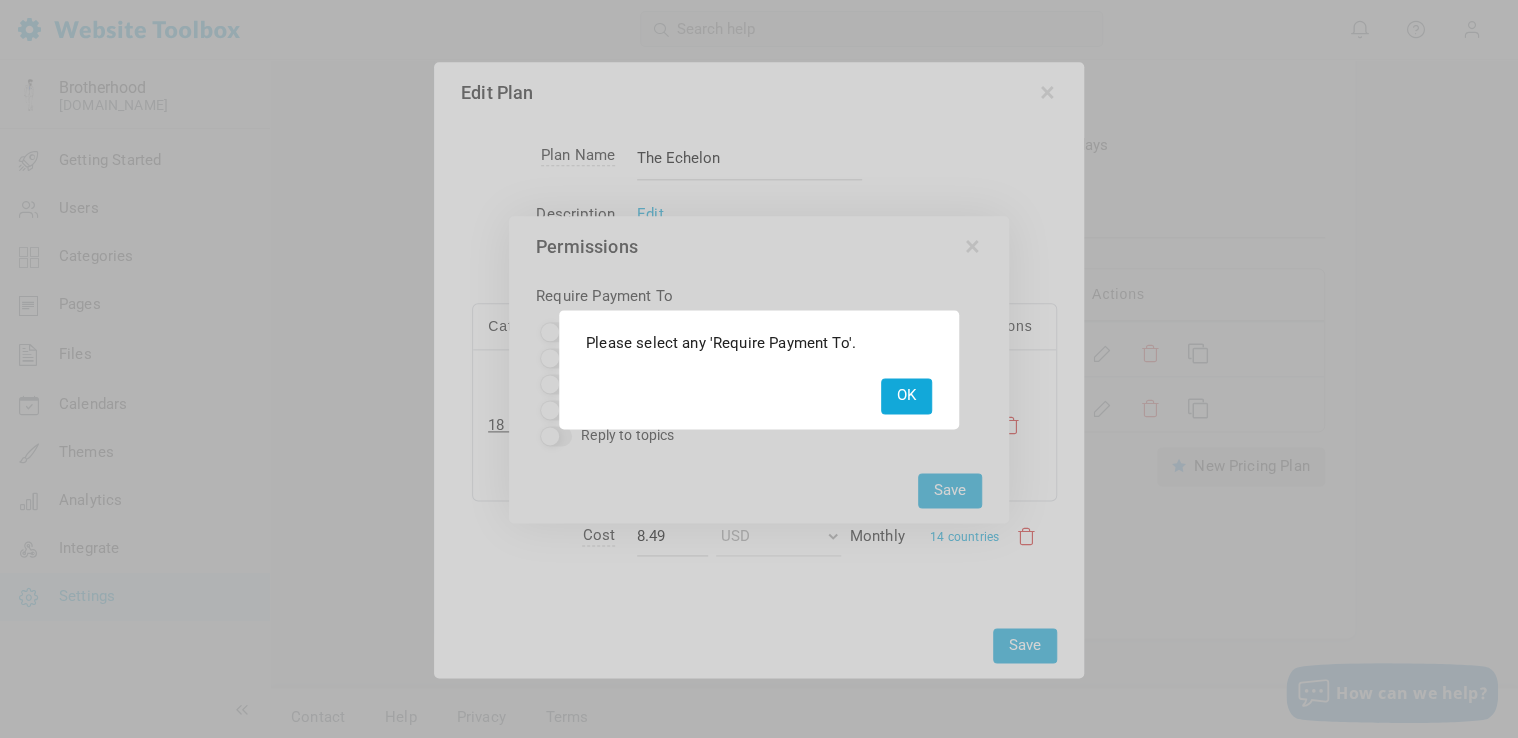 click on "OK" at bounding box center (906, 395) 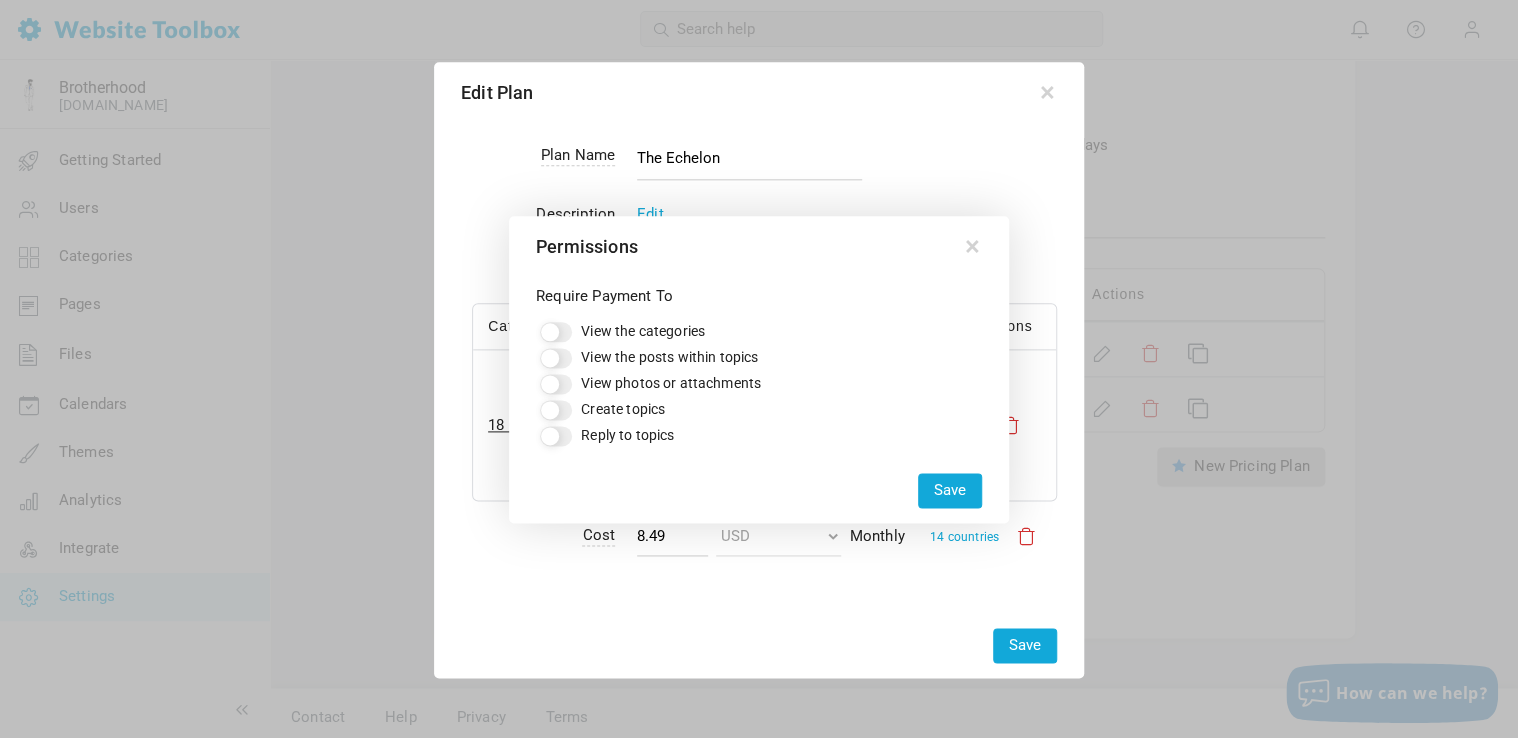 click on "View the categories" at bounding box center [556, 332] 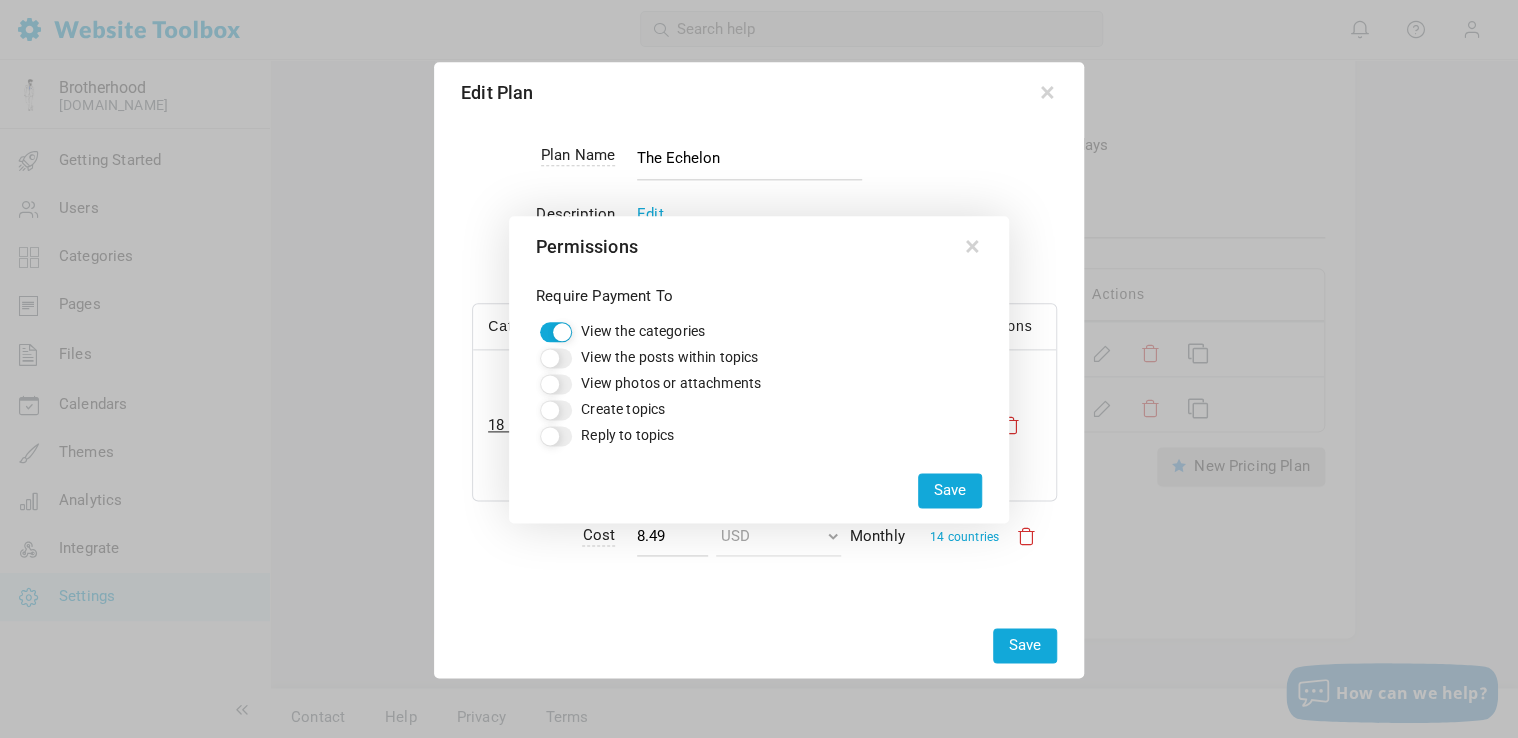 click on "View the posts within topics" at bounding box center [556, 358] 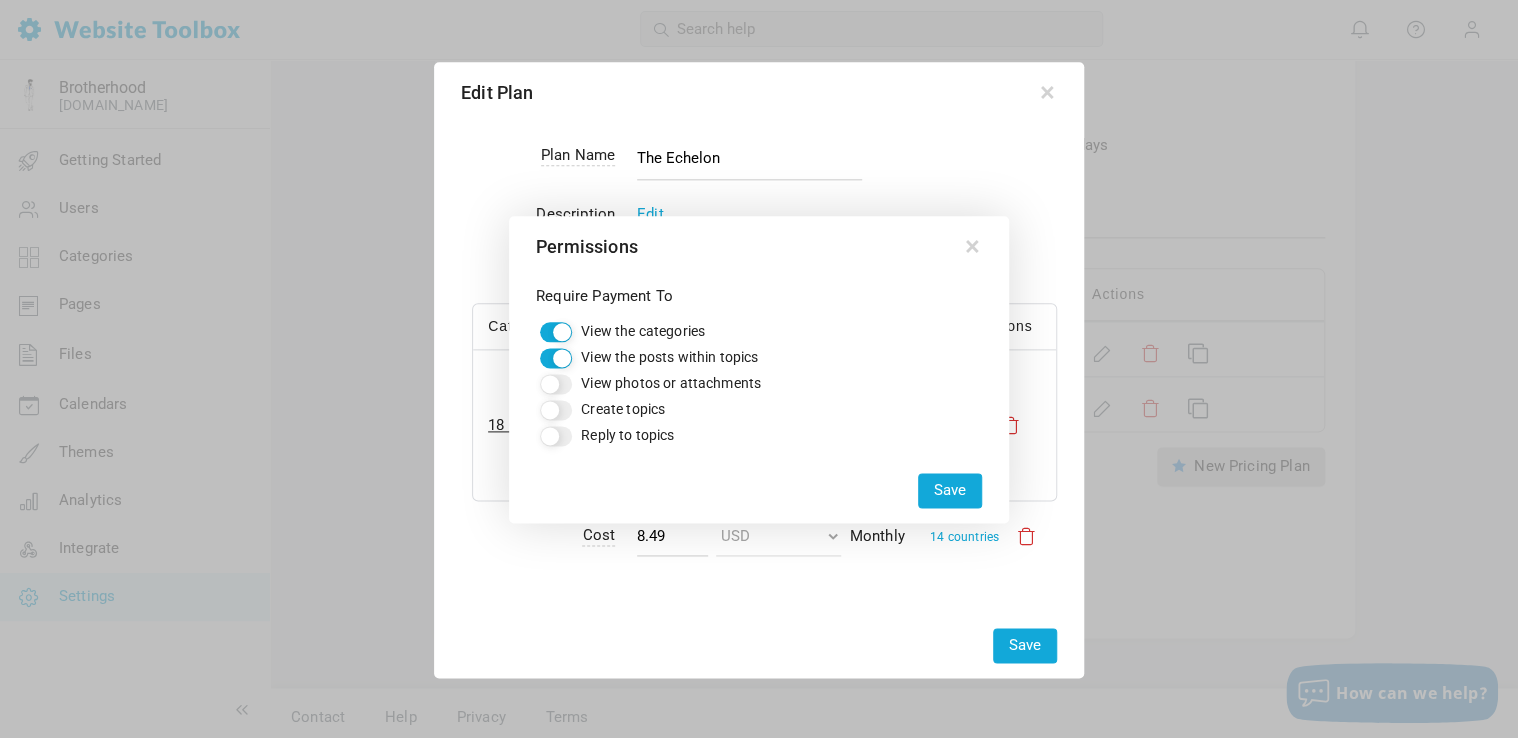 click on "View photos or attachments" at bounding box center [556, 384] 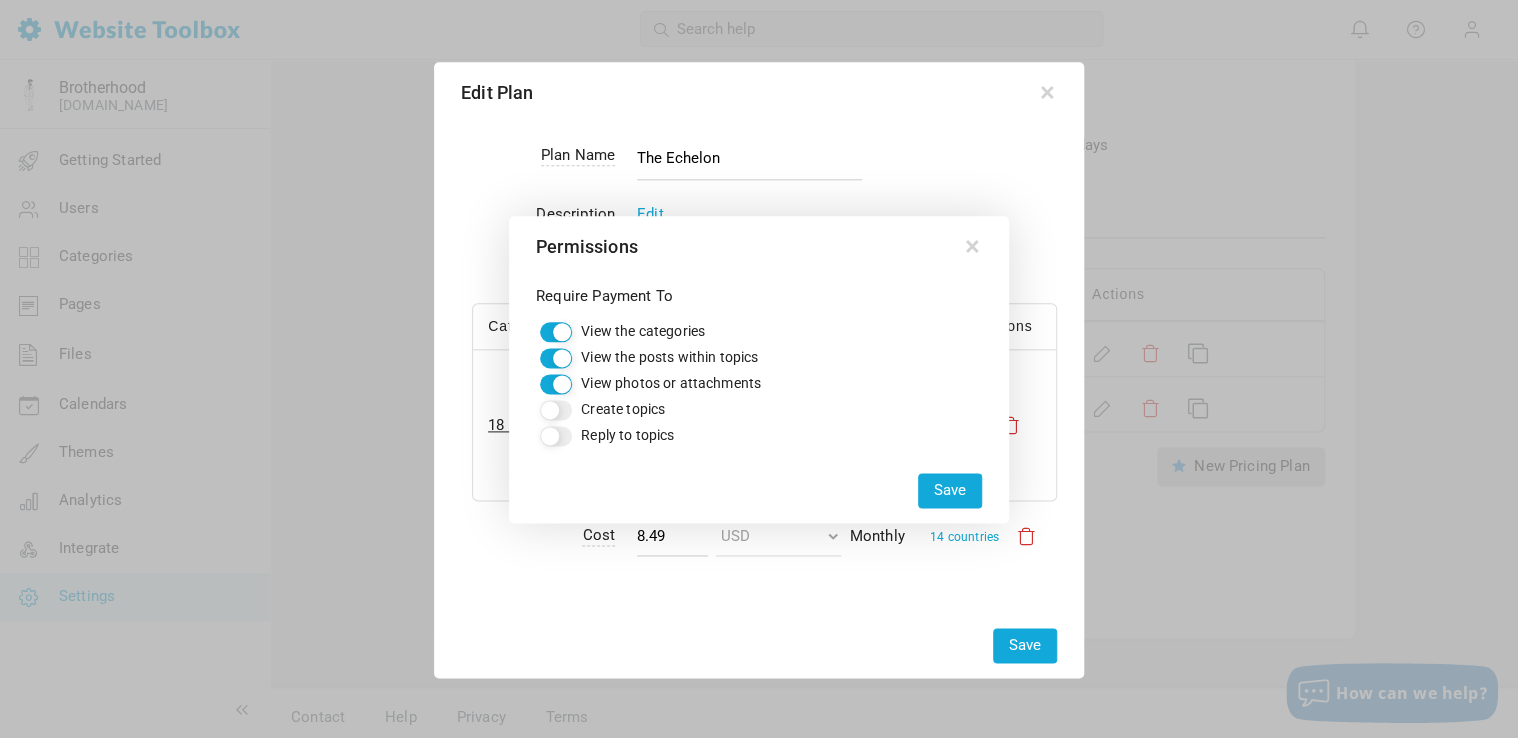 click on "Create topics" at bounding box center (556, 410) 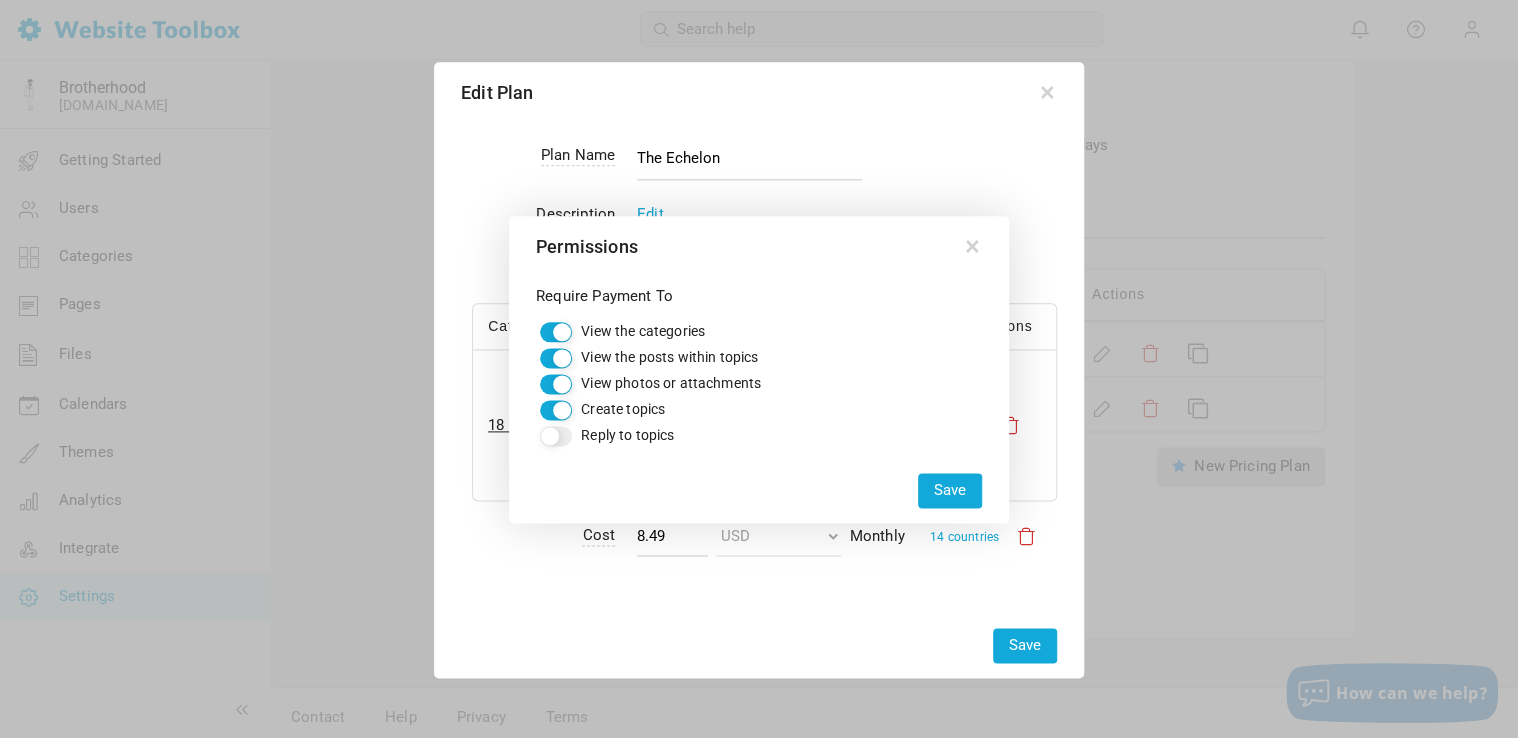click on "Reply to topics" at bounding box center [556, 436] 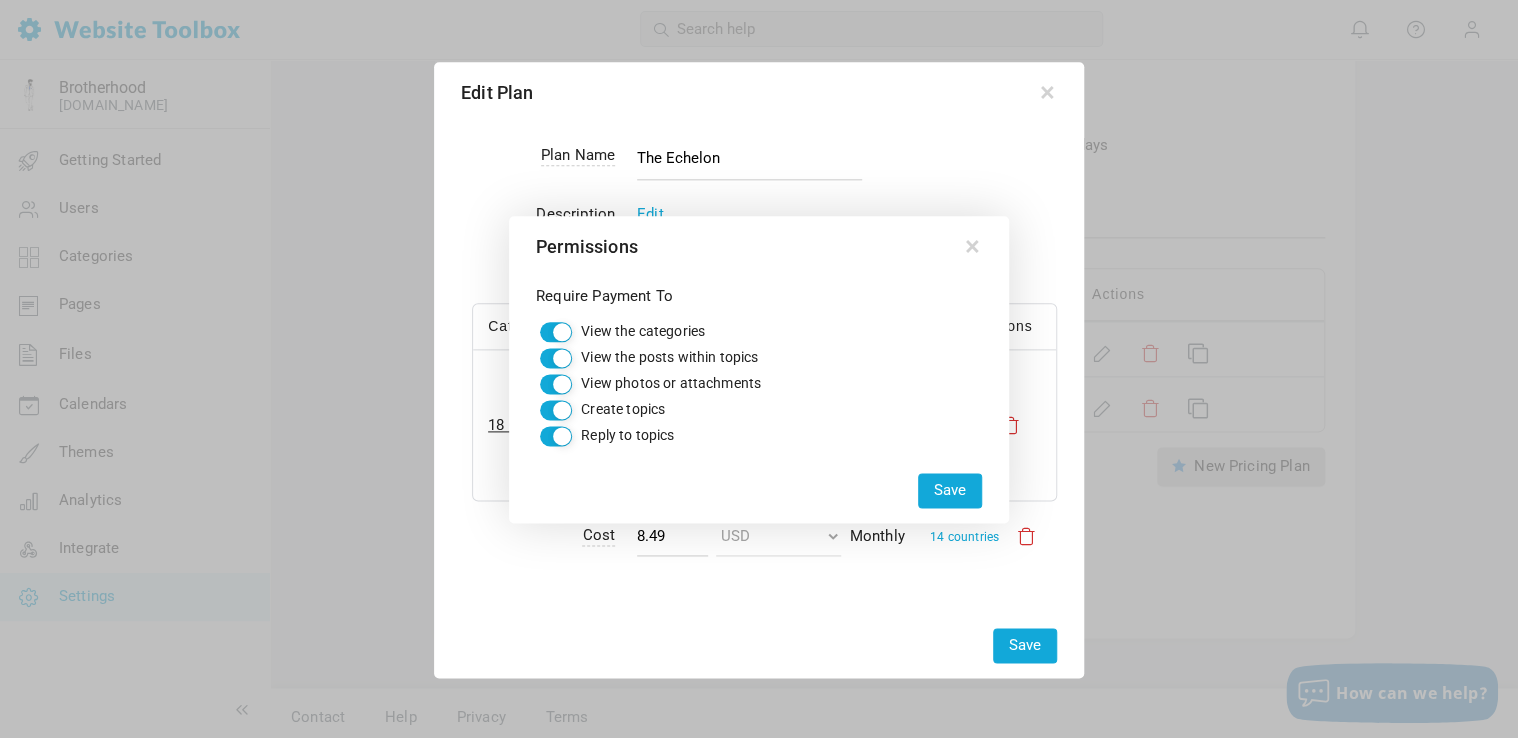 click on "Save" at bounding box center (950, 490) 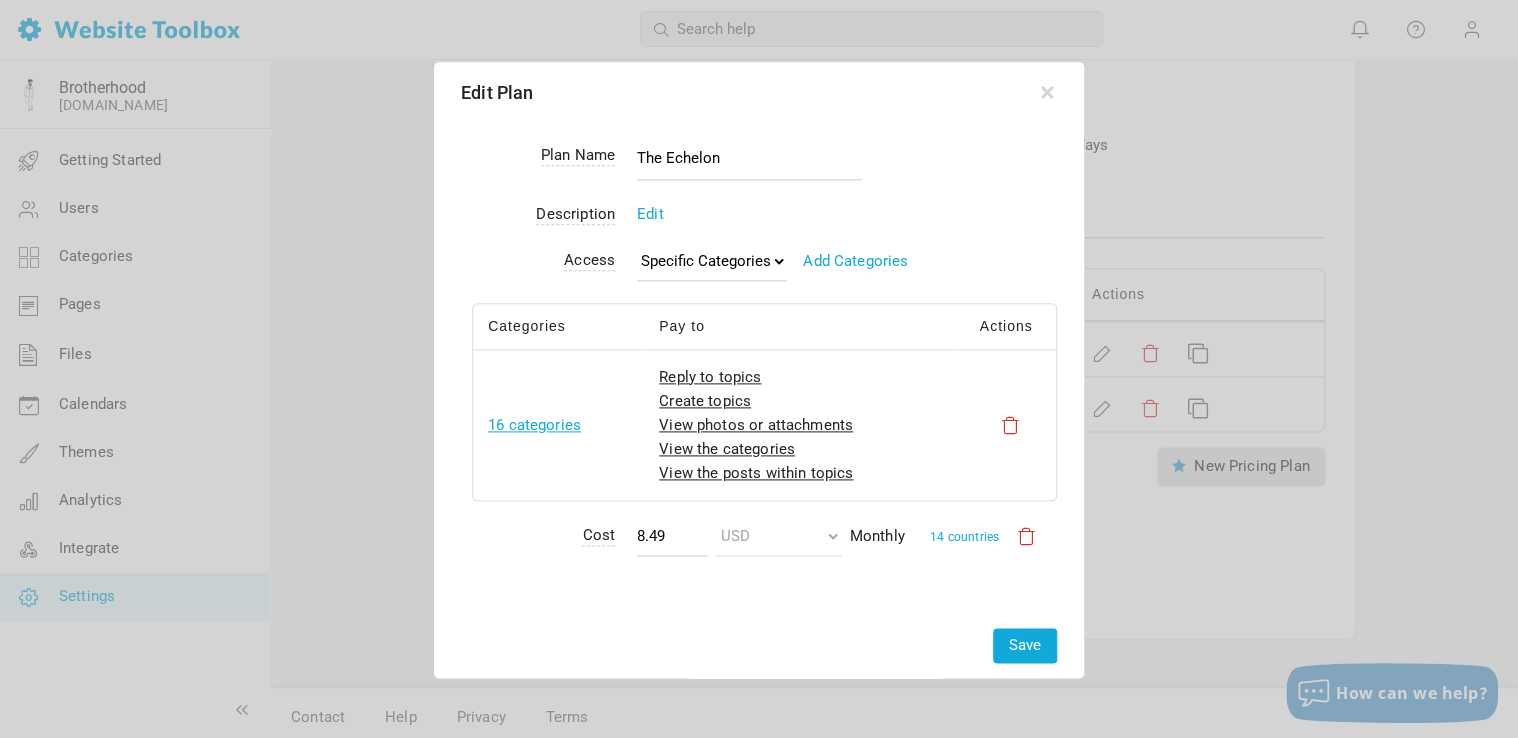 click on "16 categories" at bounding box center [534, 425] 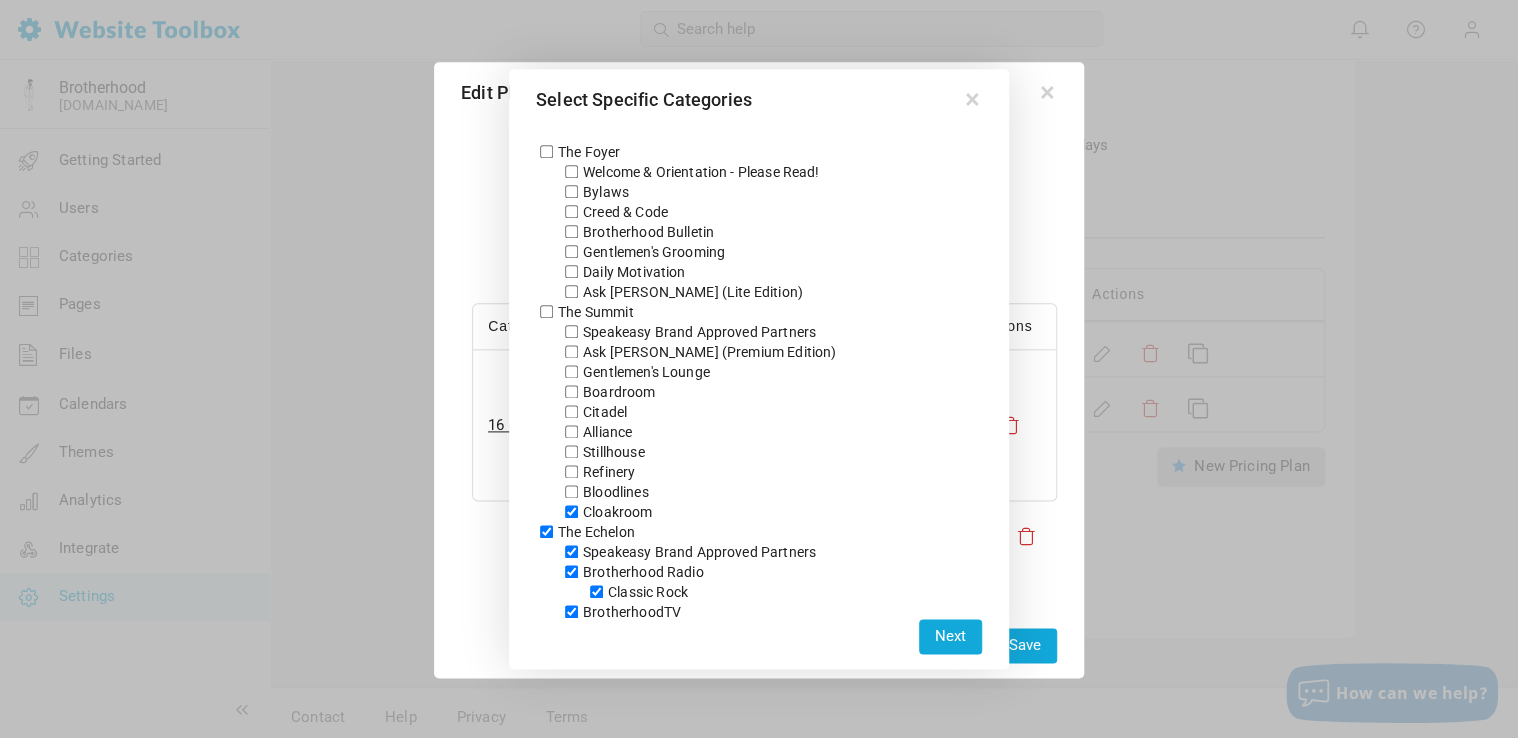 click on "The Summit" at bounding box center (546, 311) 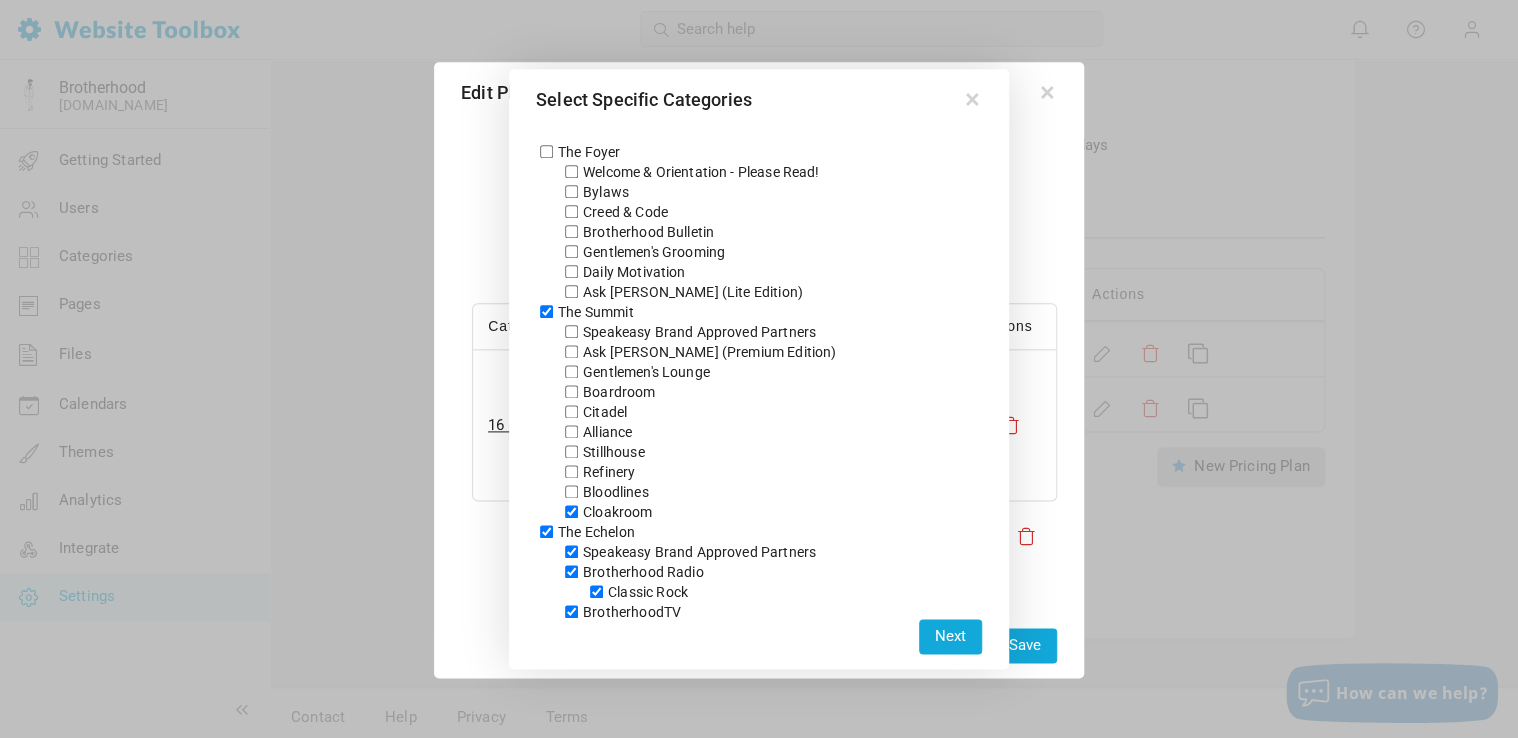 click on "Speakeasy Brand Approved Partners" at bounding box center [571, 331] 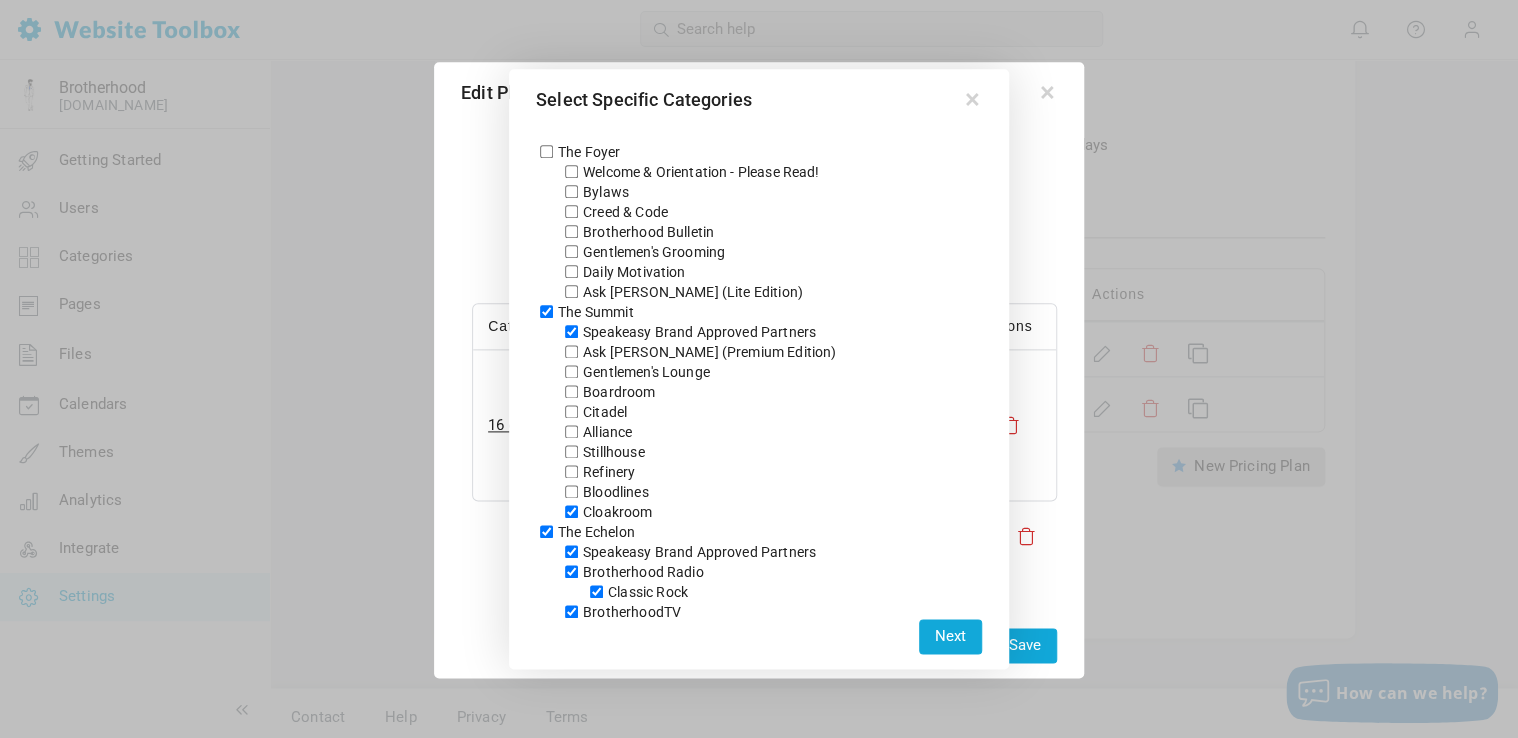 click on "Ask [PERSON_NAME] (Premium Edition)" at bounding box center (571, 351) 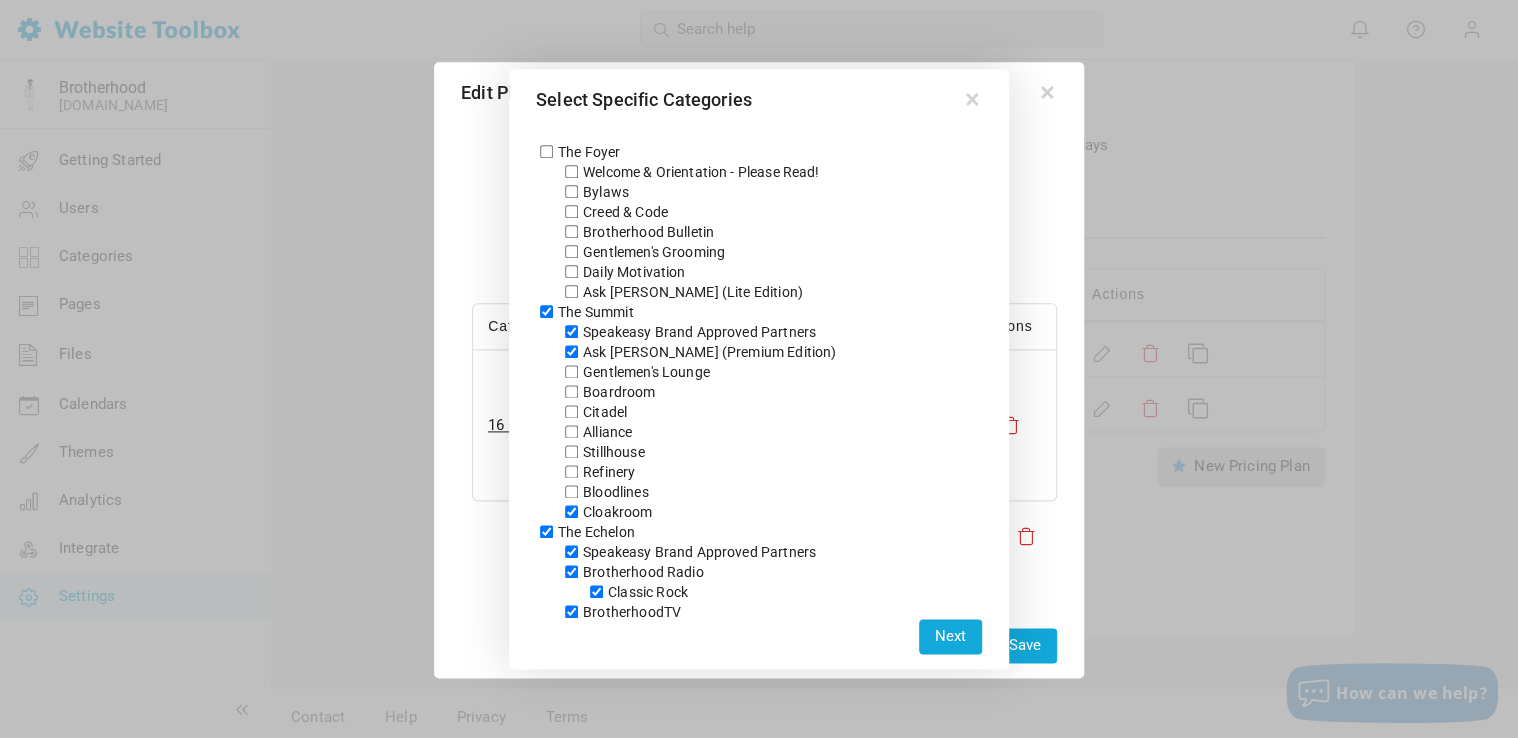 click on "Gentlemen's Lounge" at bounding box center [635, 372] 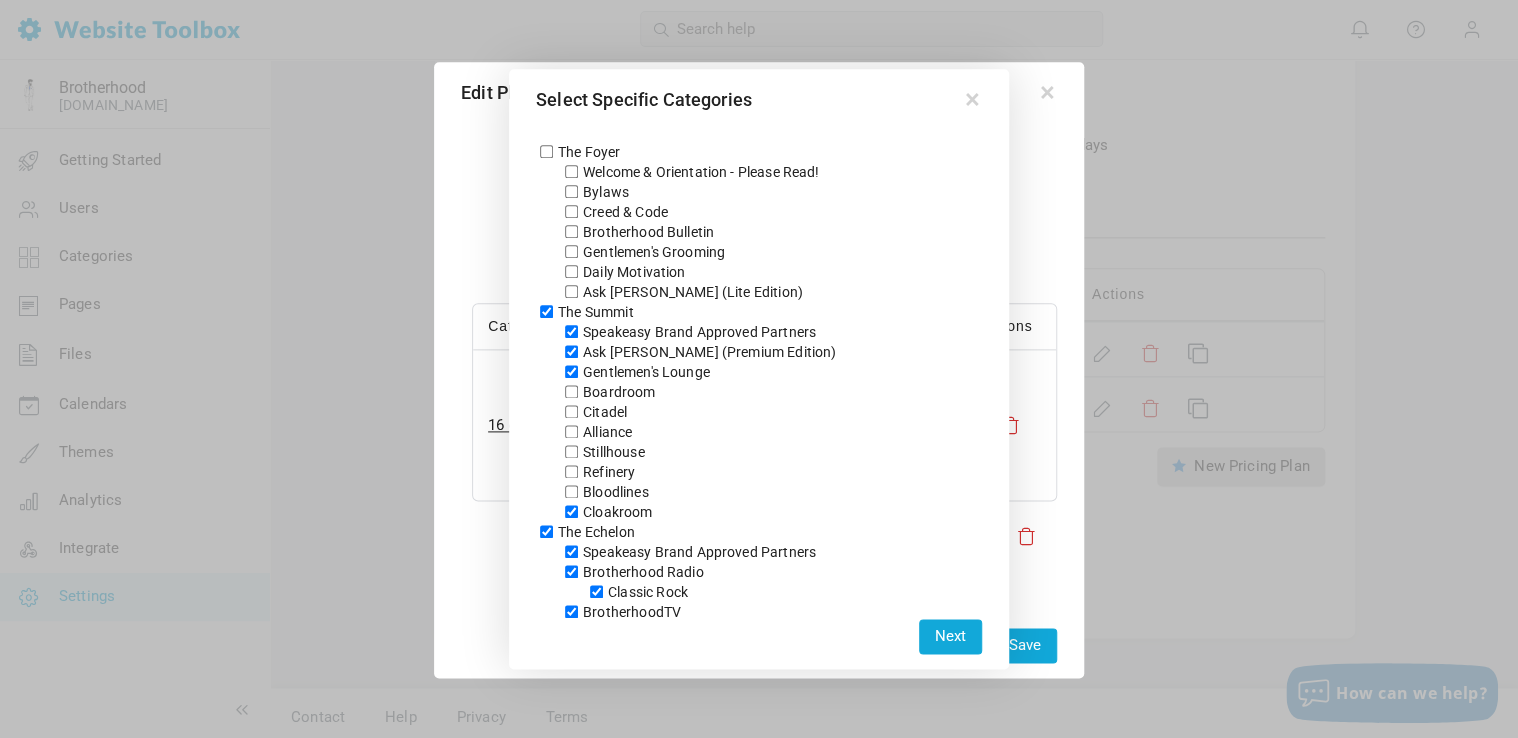 click on "Boardroom" at bounding box center [608, 392] 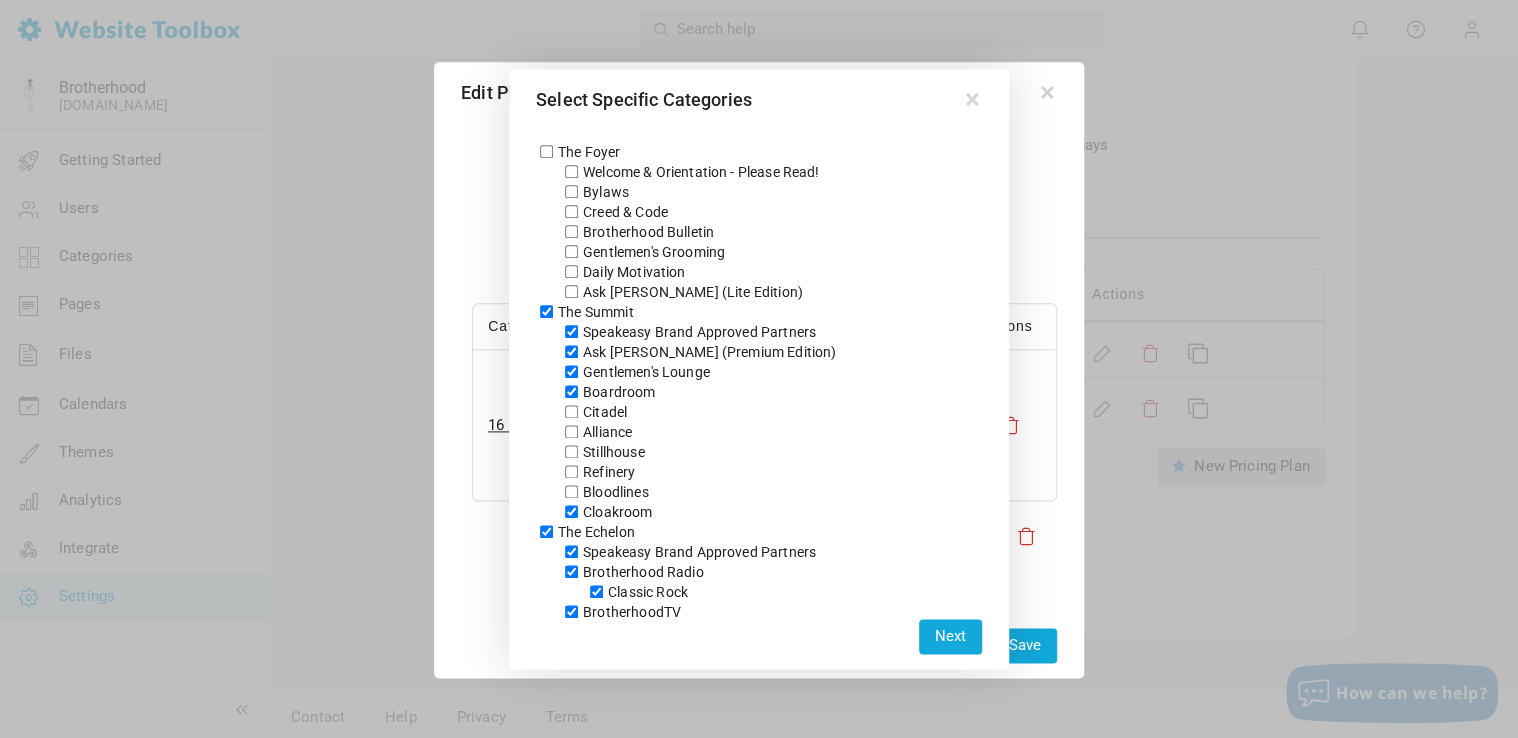 click on "Citadel" at bounding box center (571, 411) 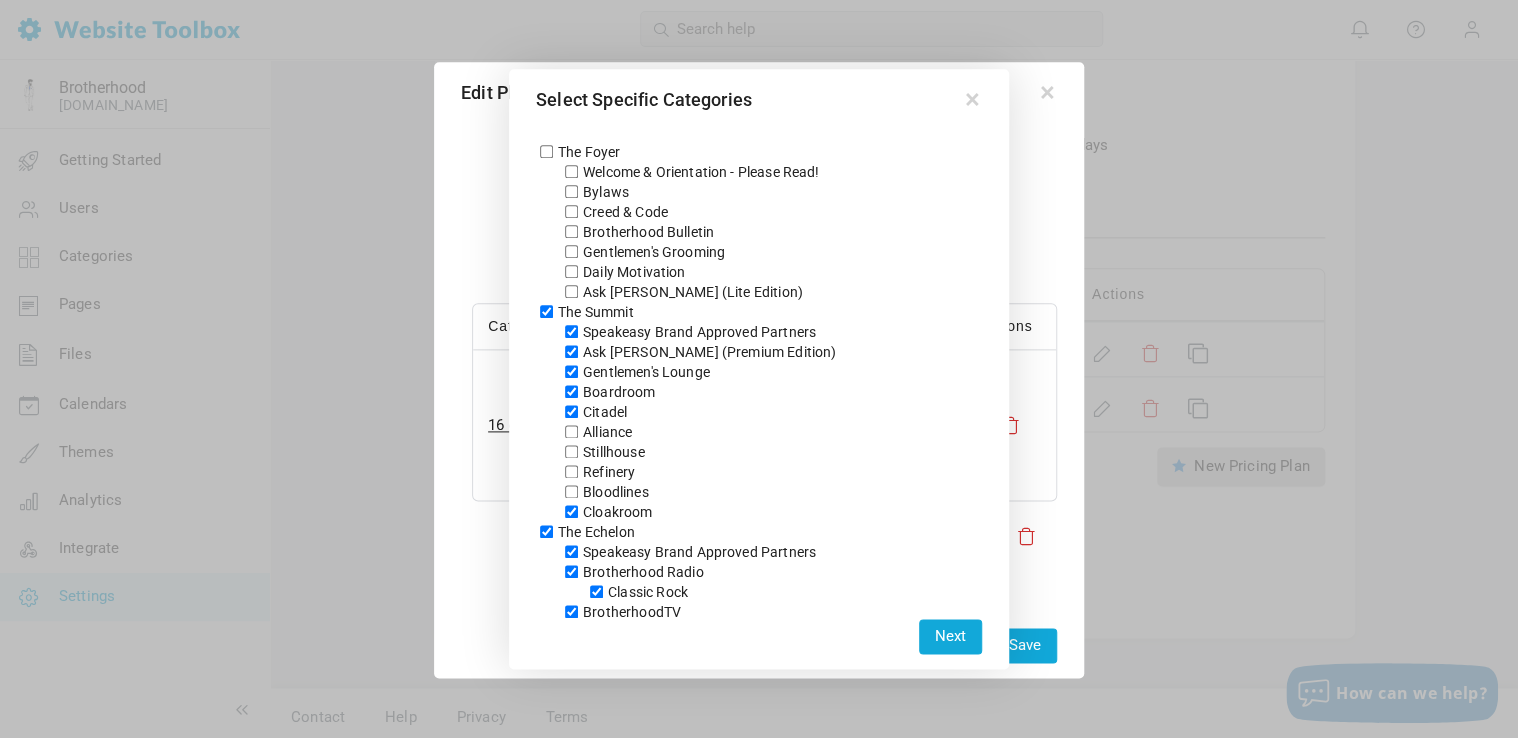 click on "Alliance" at bounding box center [571, 431] 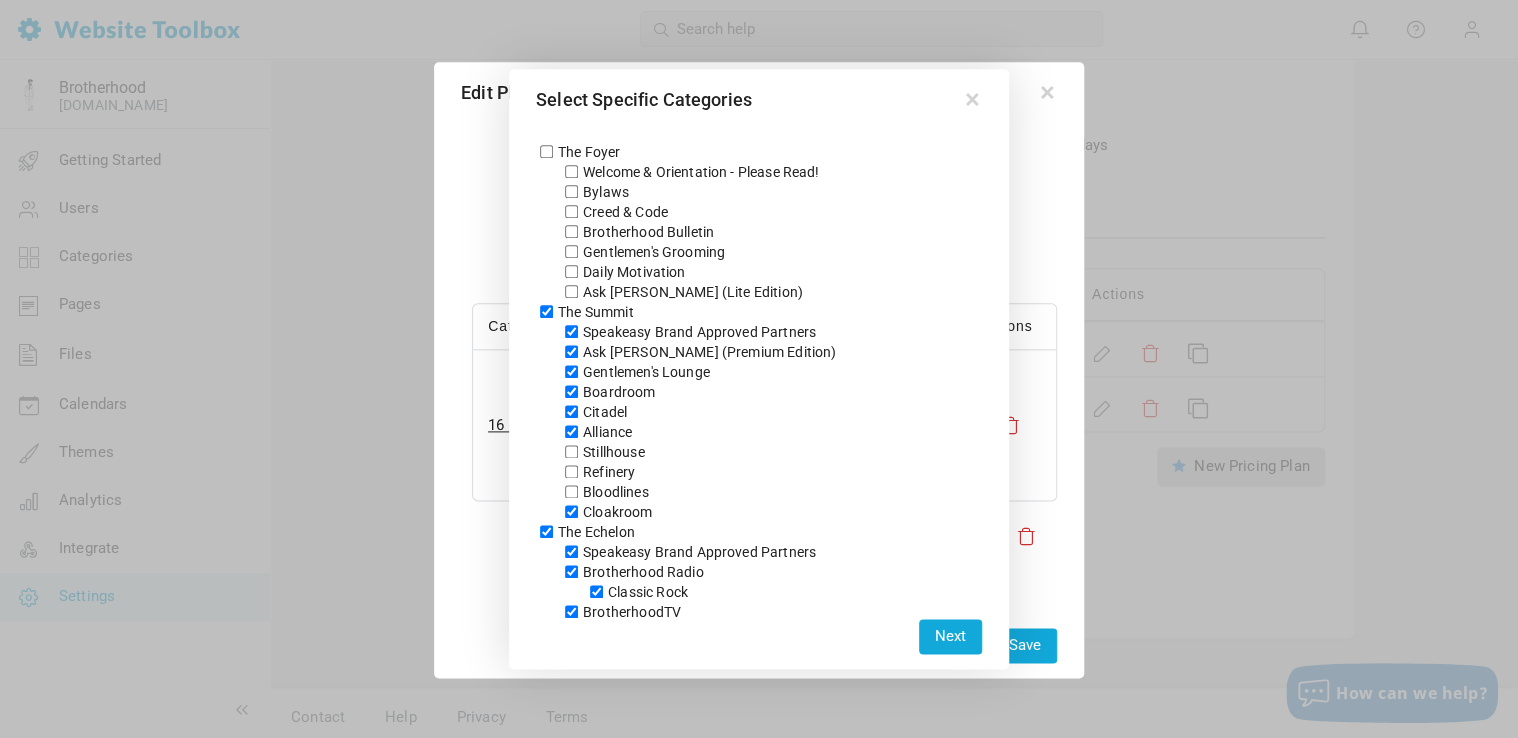 click on "Stillhouse" at bounding box center (571, 451) 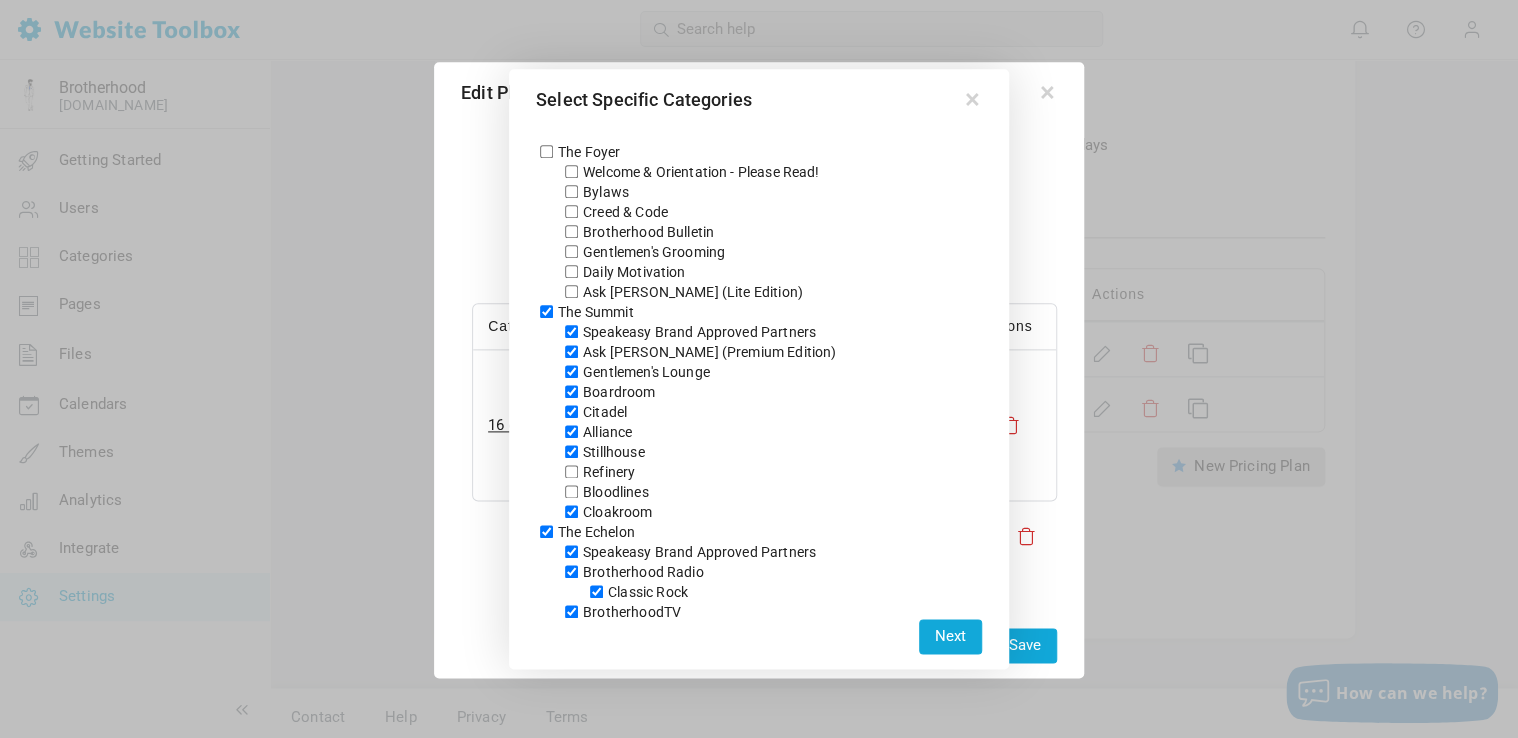 click on "Refinery" at bounding box center [571, 471] 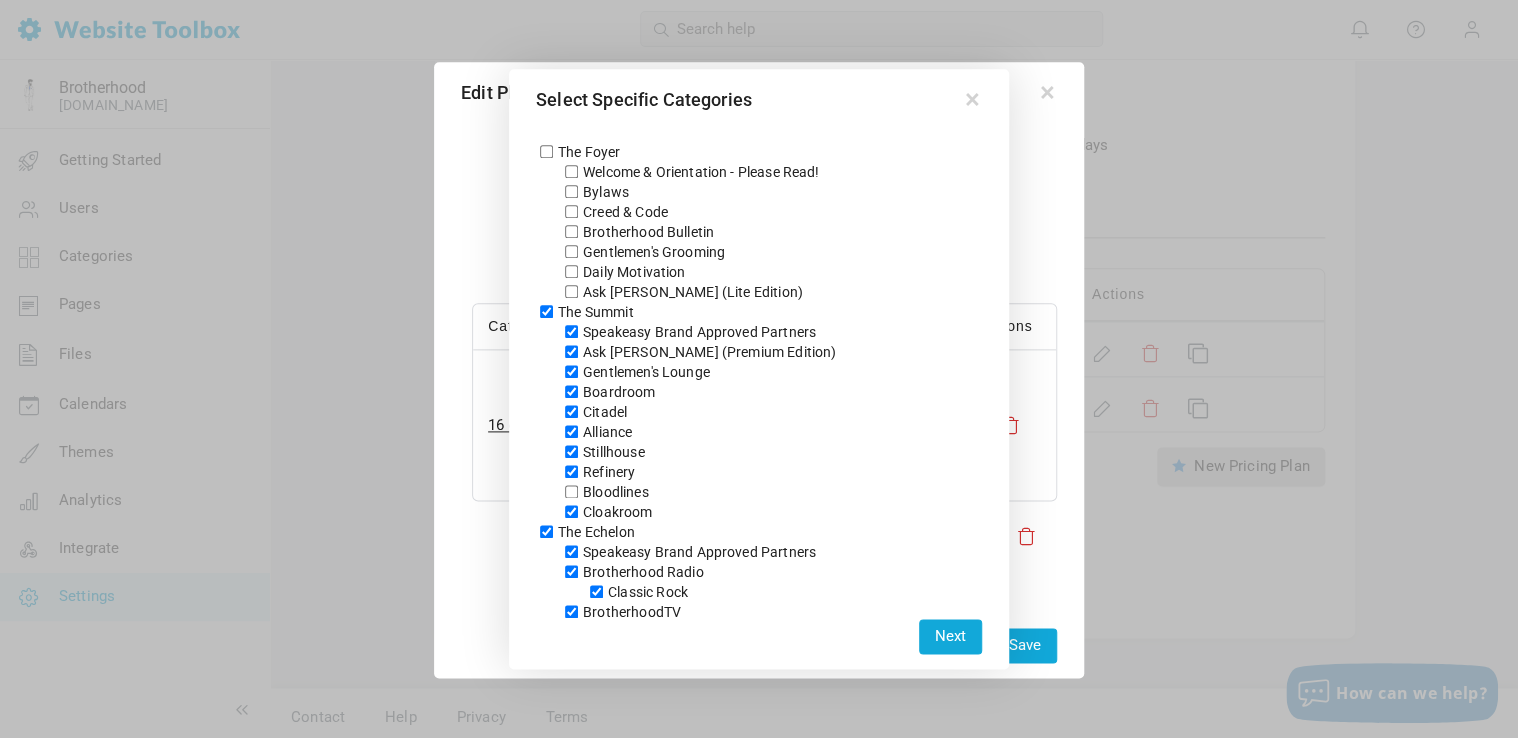 click on "Bloodlines" at bounding box center (571, 491) 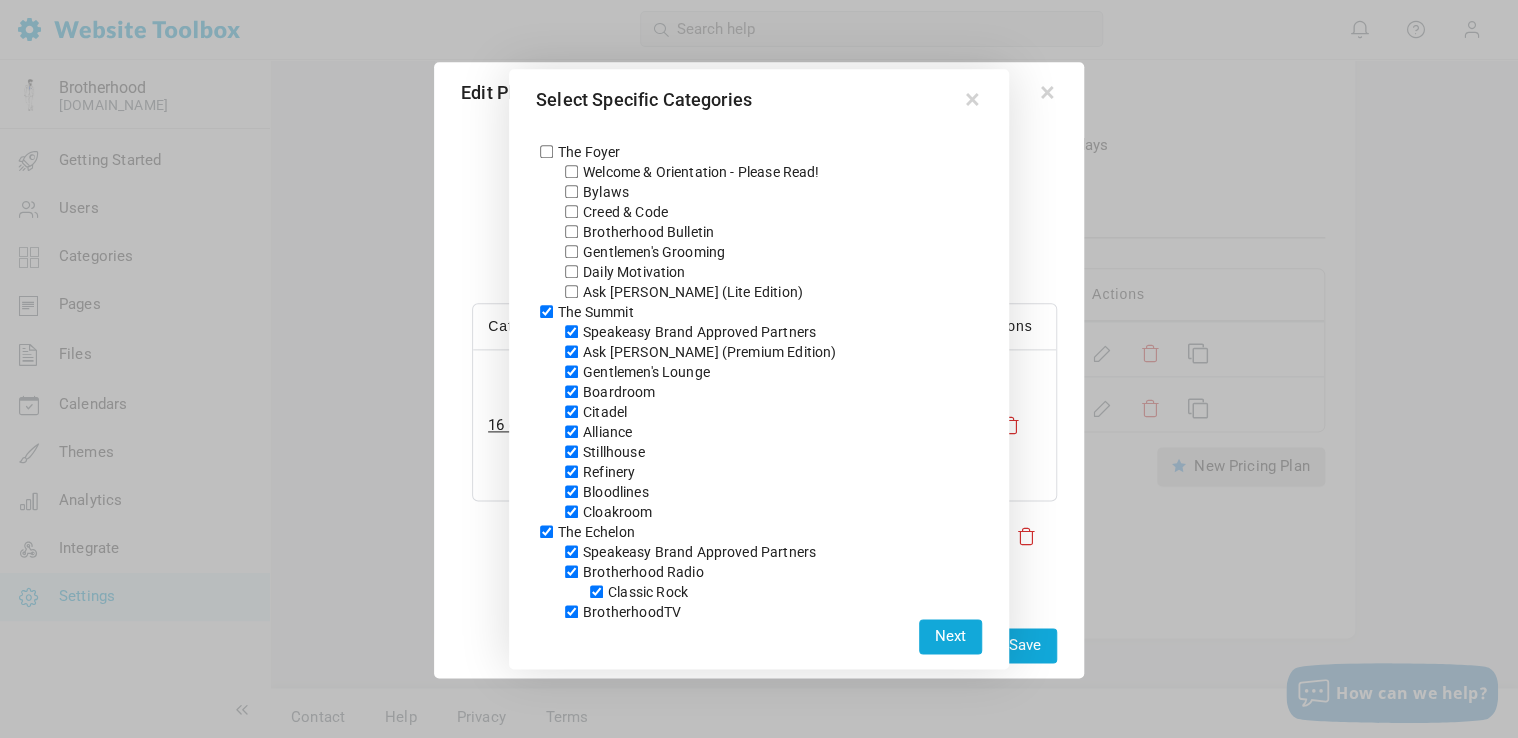 click on "Next" at bounding box center (950, 636) 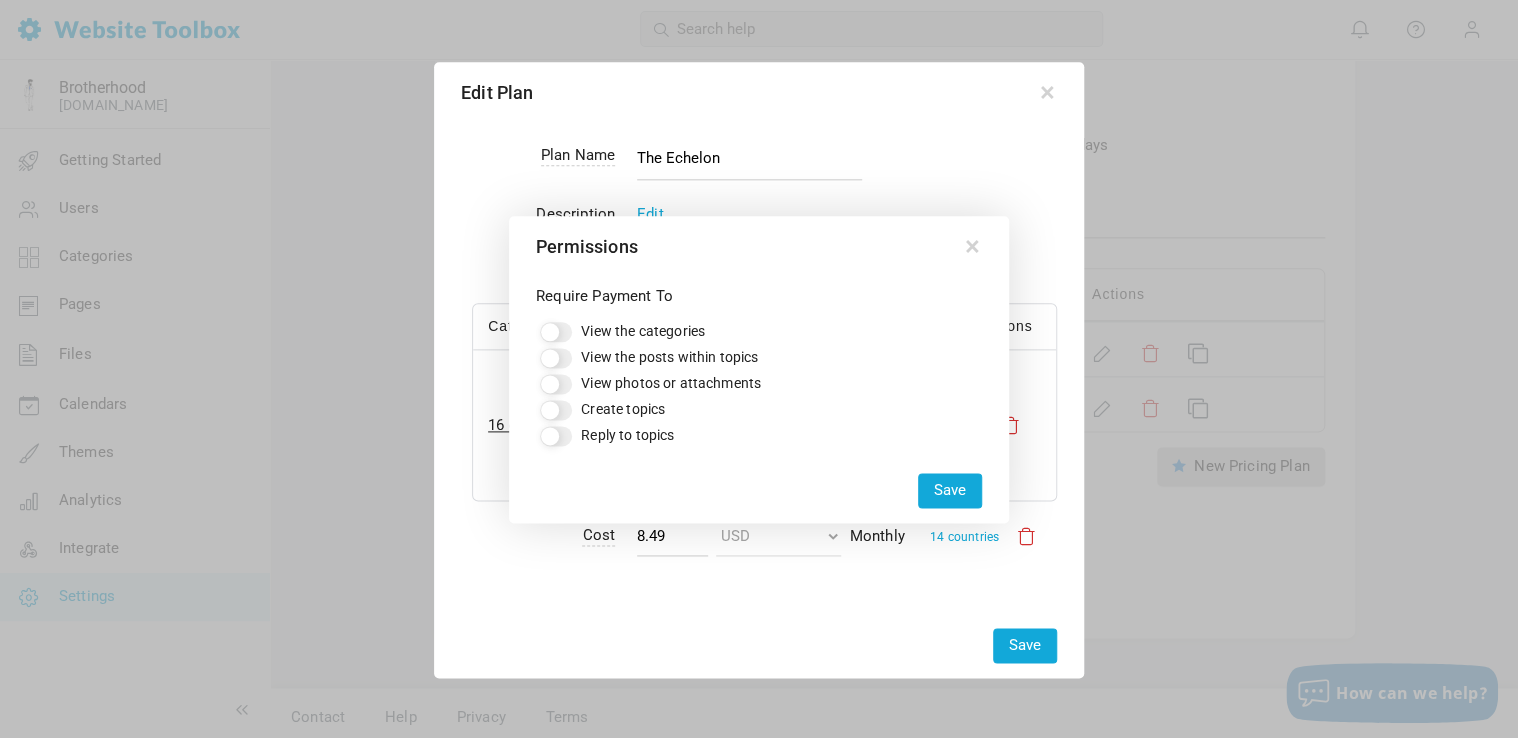 click on "View the categories" at bounding box center (556, 332) 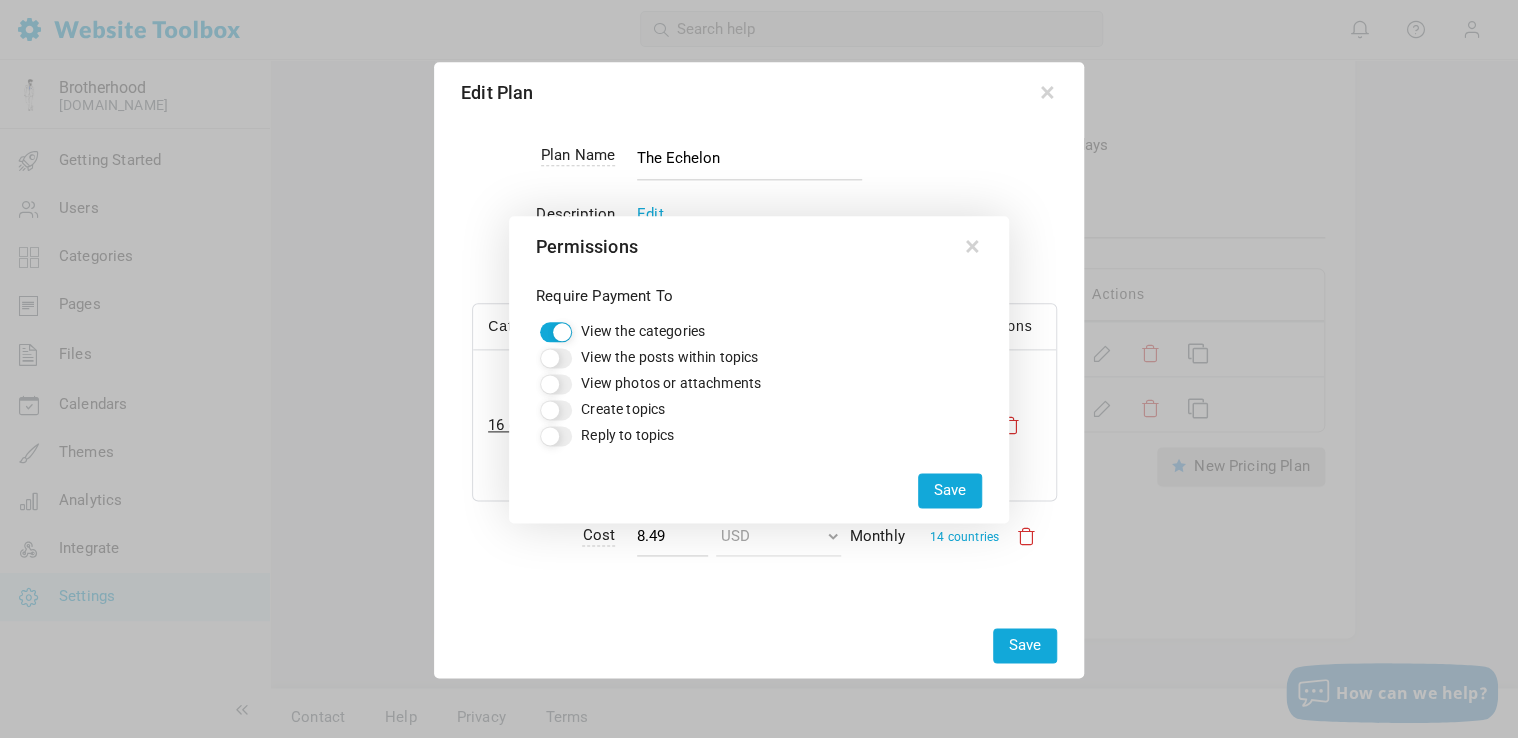 click on "View the posts within topics" at bounding box center [556, 358] 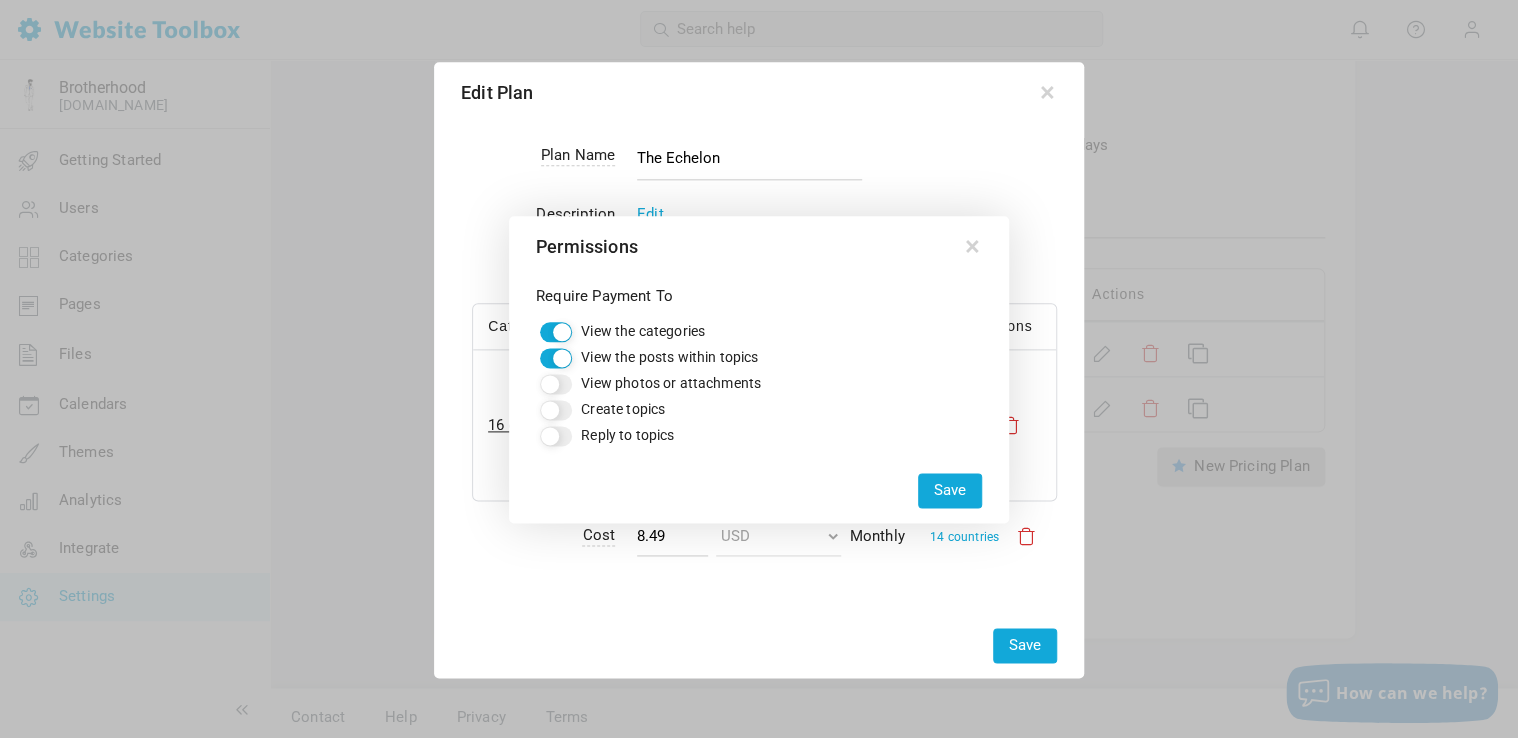 click on "View photos or attachments" at bounding box center (556, 384) 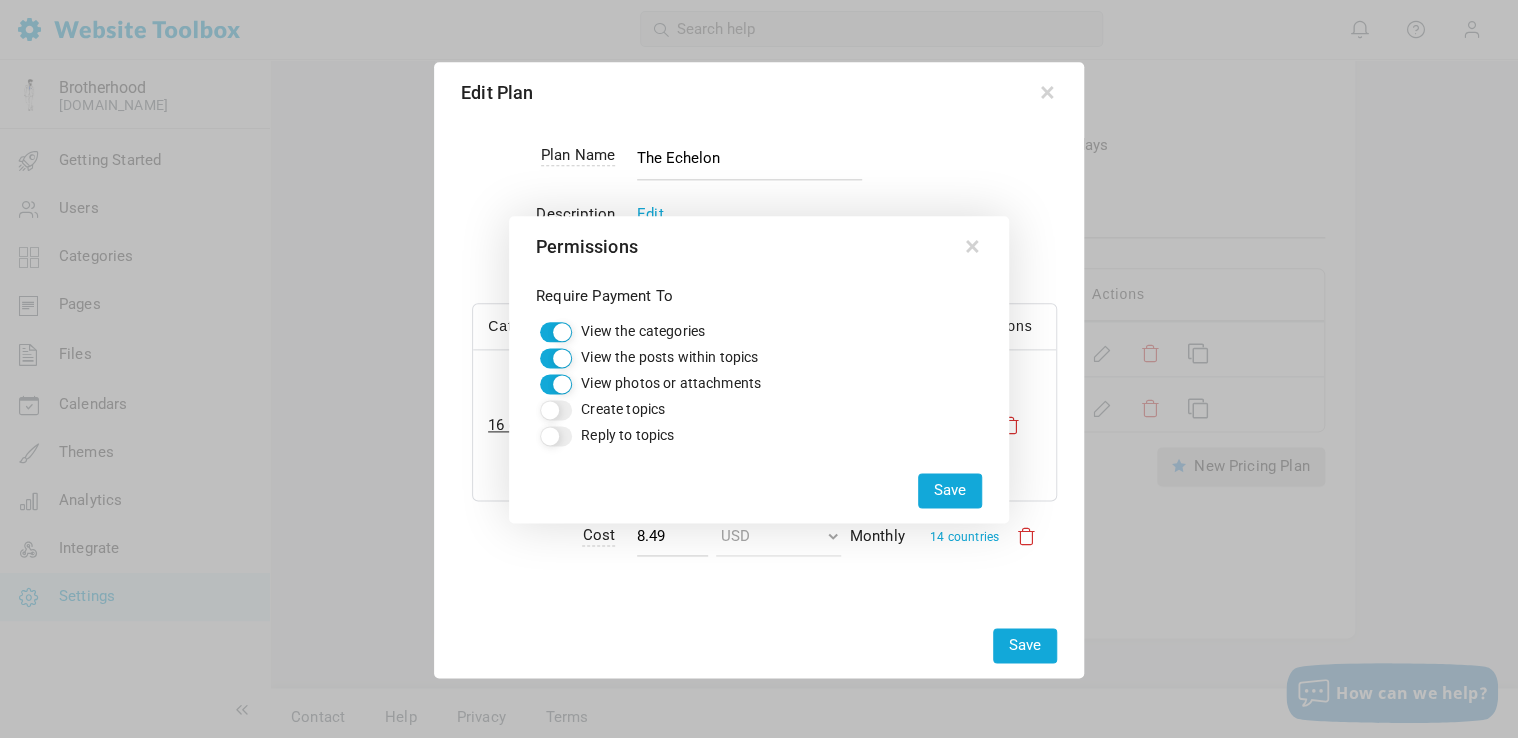 click on "Create topics" at bounding box center [556, 410] 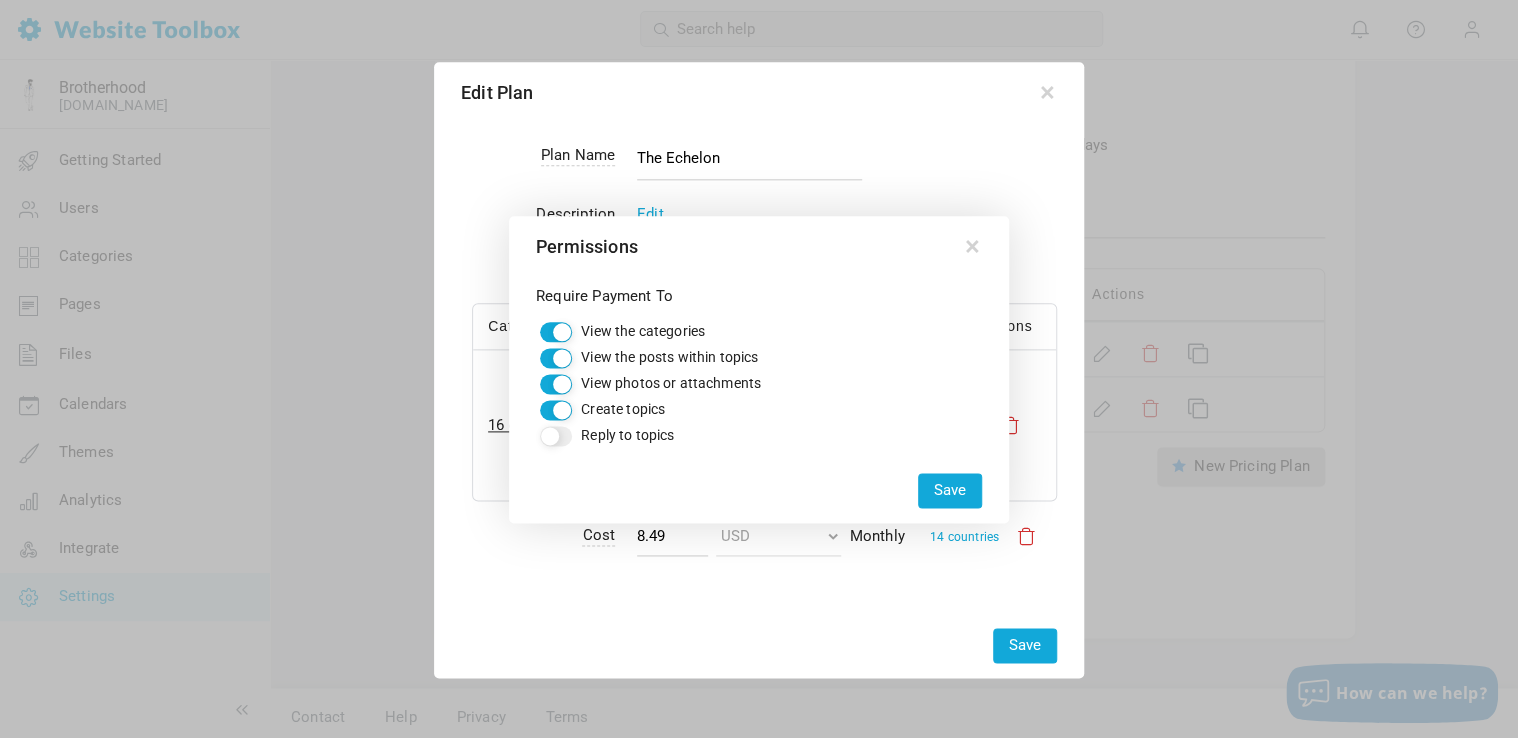 click on "Reply to topics" at bounding box center (556, 436) 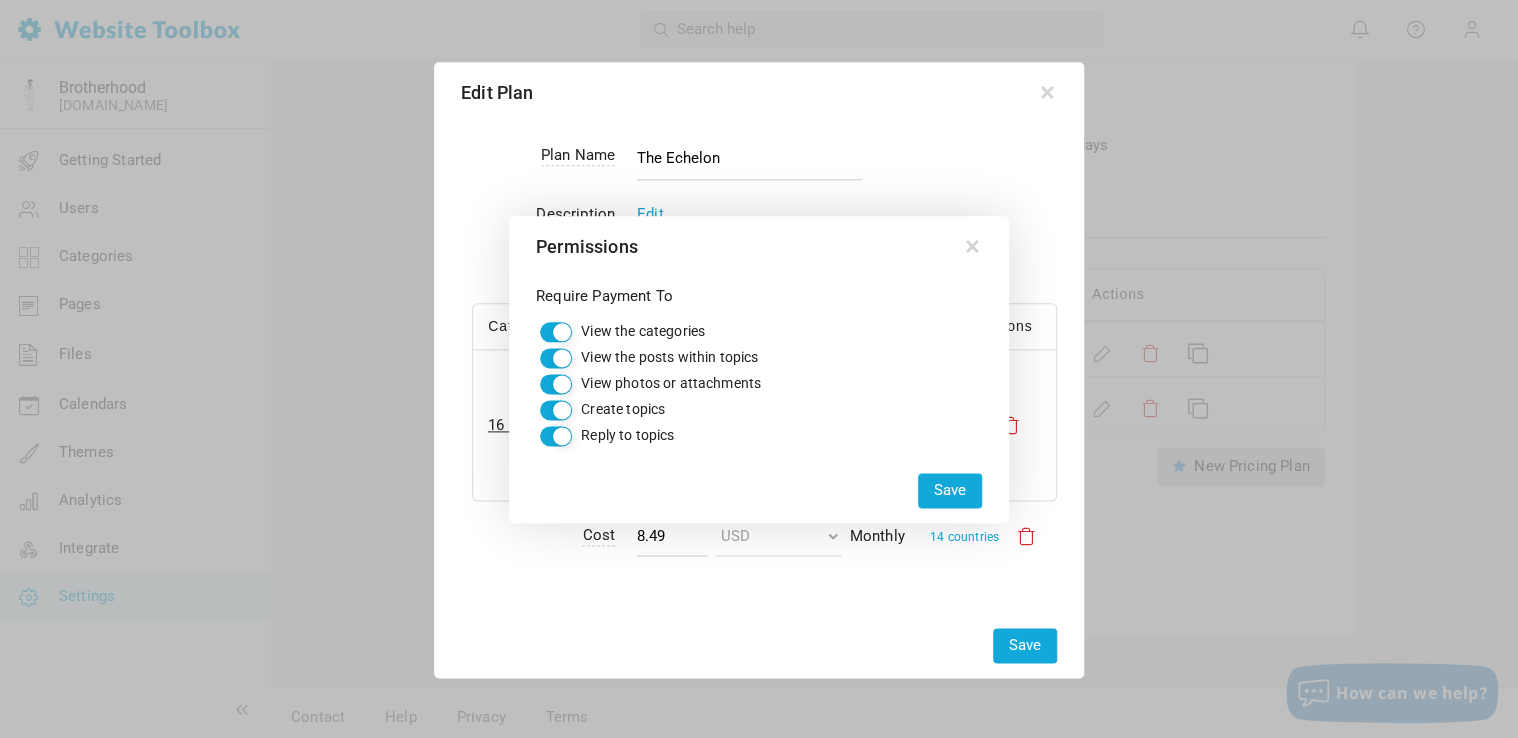 click on "Save" at bounding box center (950, 490) 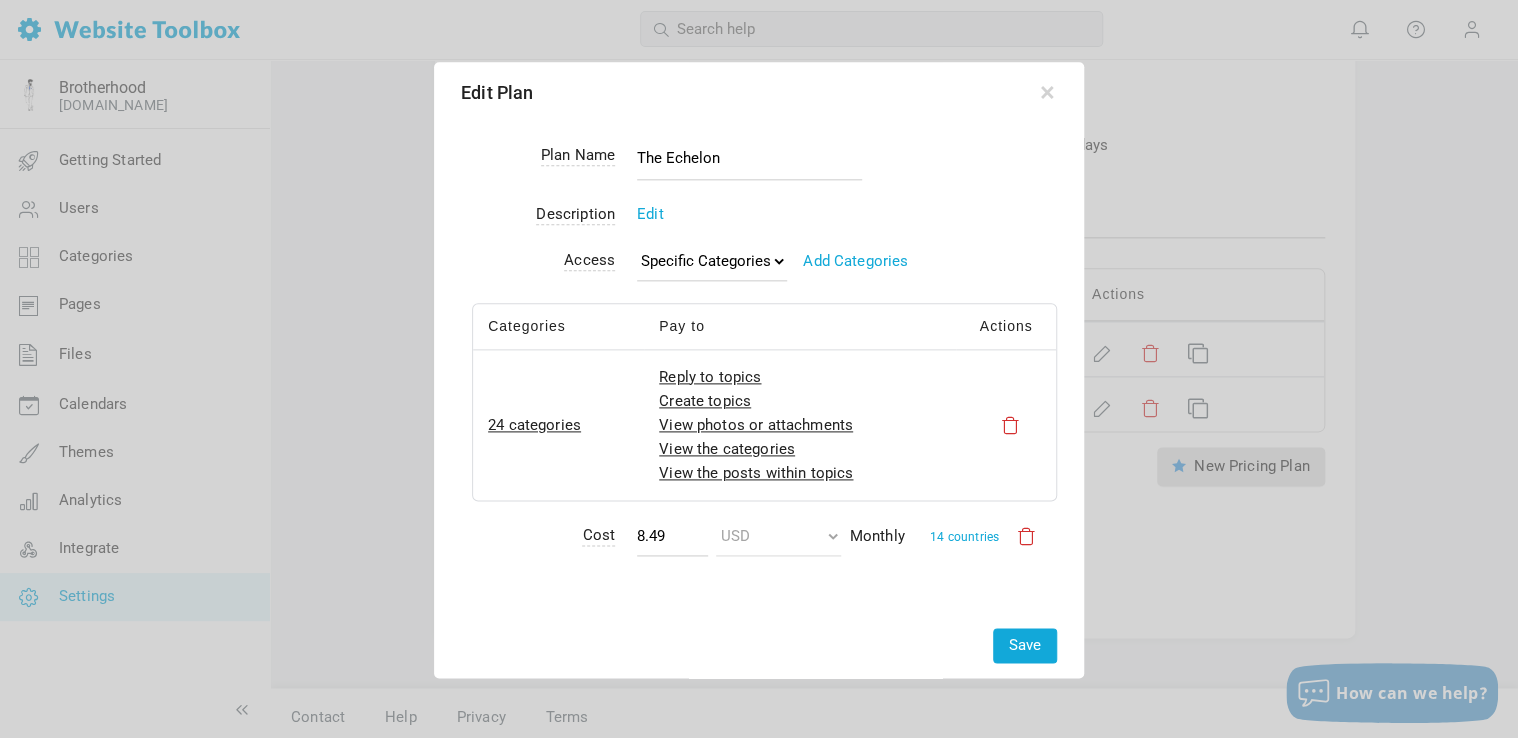 click on "Save" at bounding box center [1025, 645] 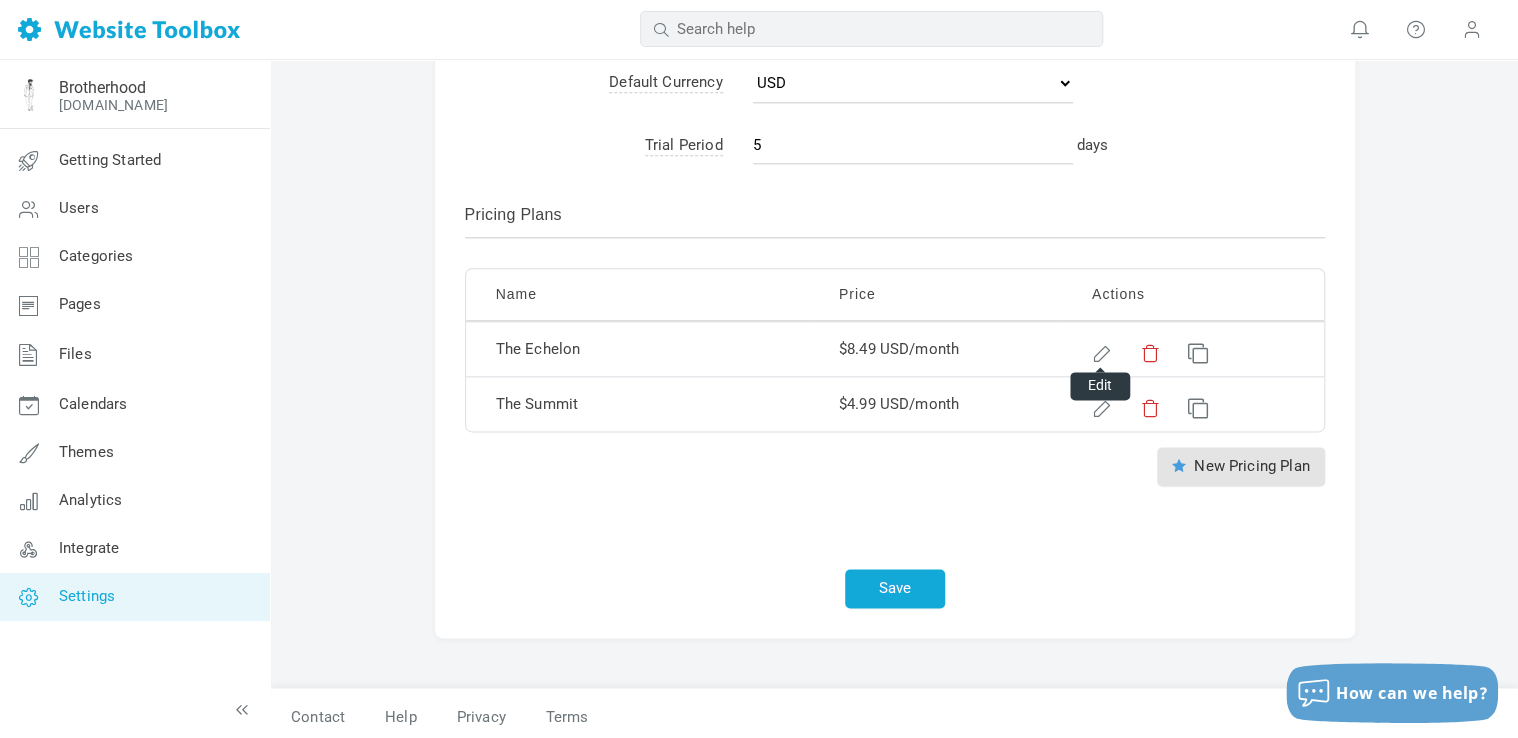 click at bounding box center (1099, 350) 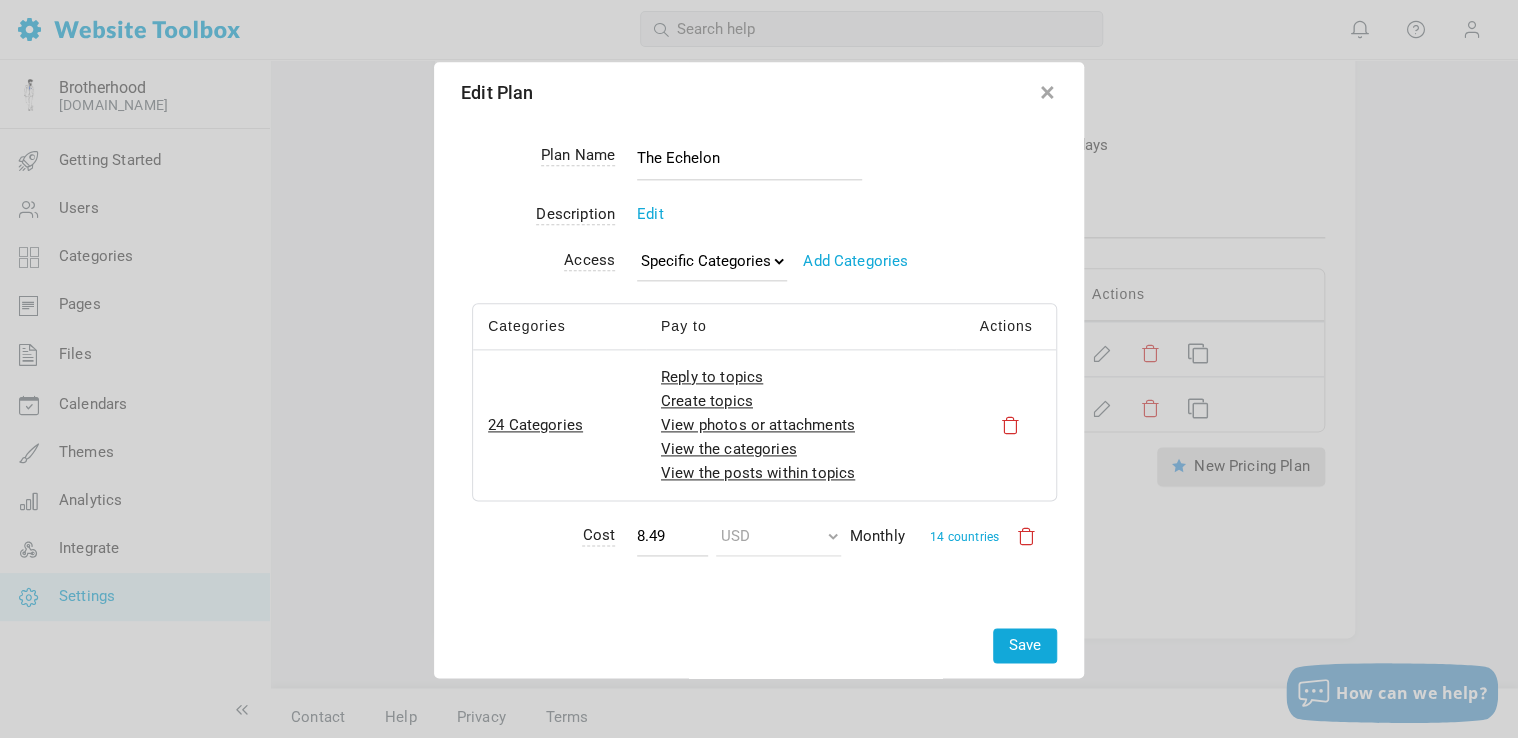 click at bounding box center (1047, 89) 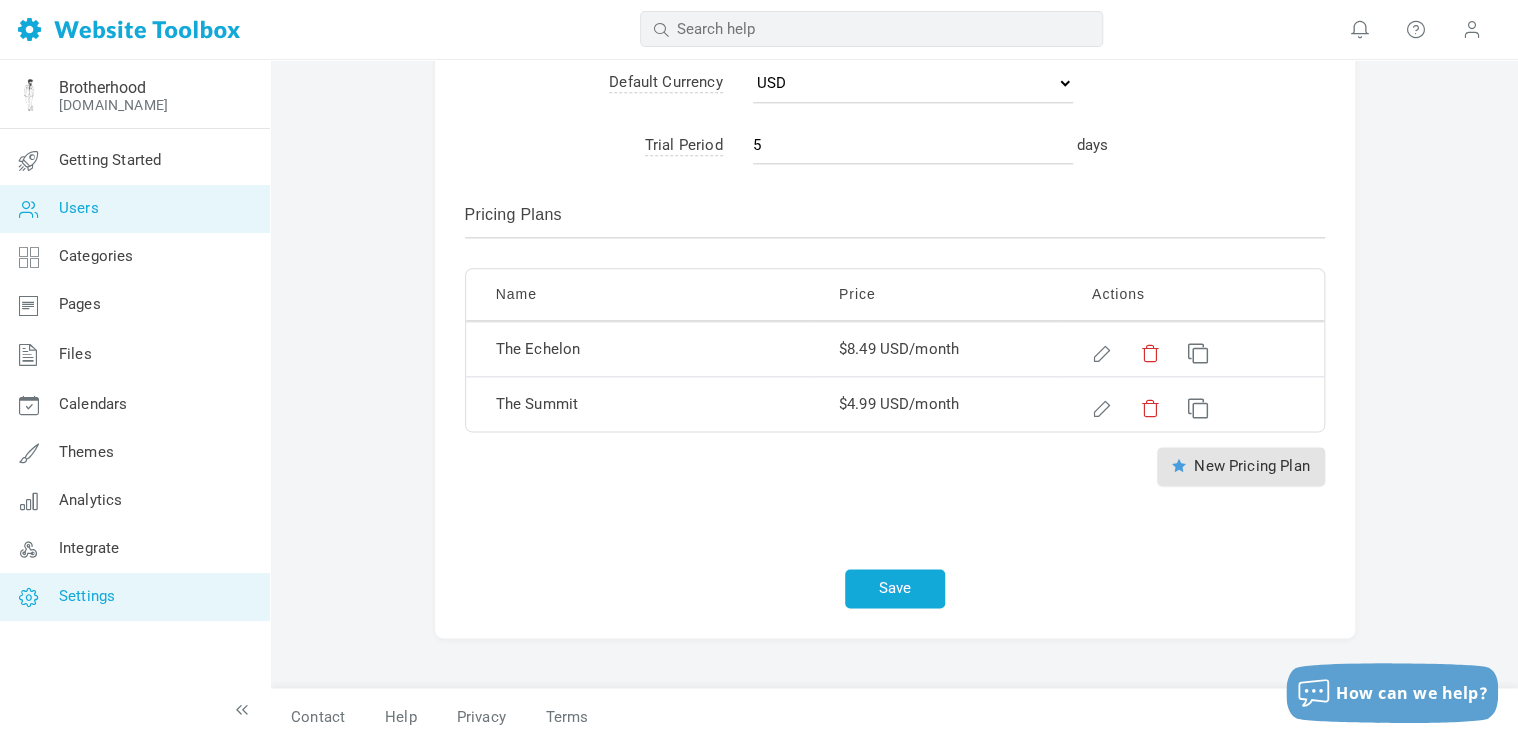 click on "Users" at bounding box center (79, 208) 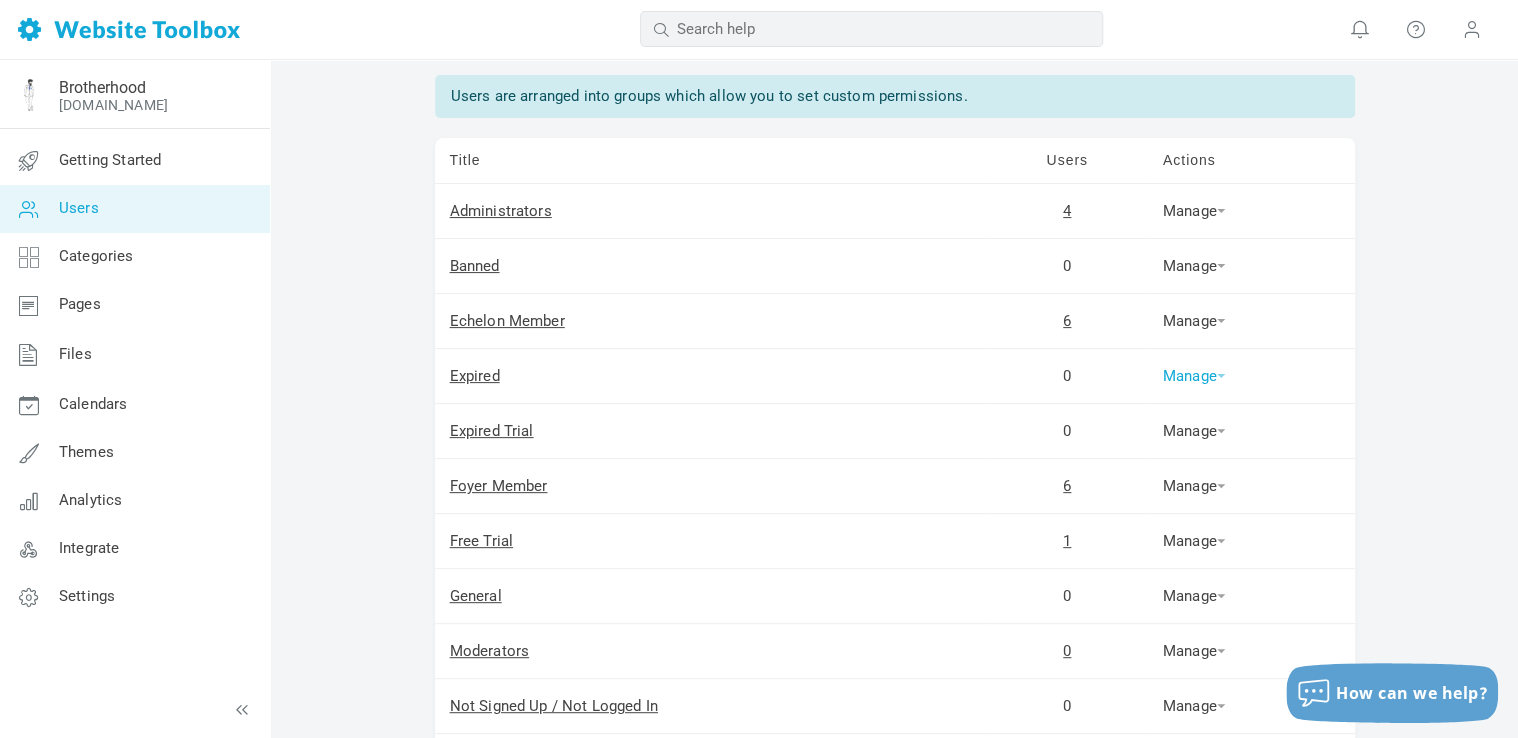 scroll, scrollTop: 0, scrollLeft: 0, axis: both 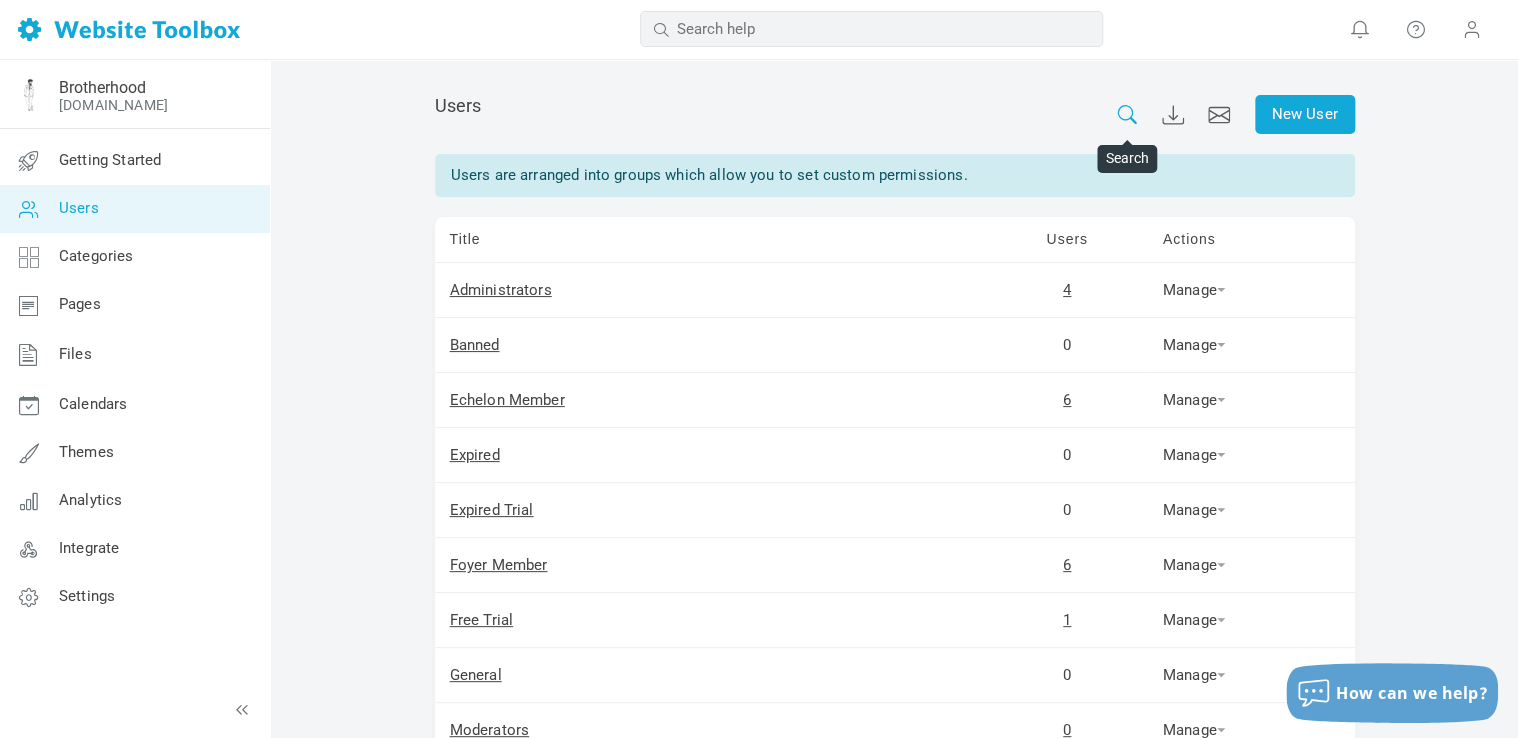 click 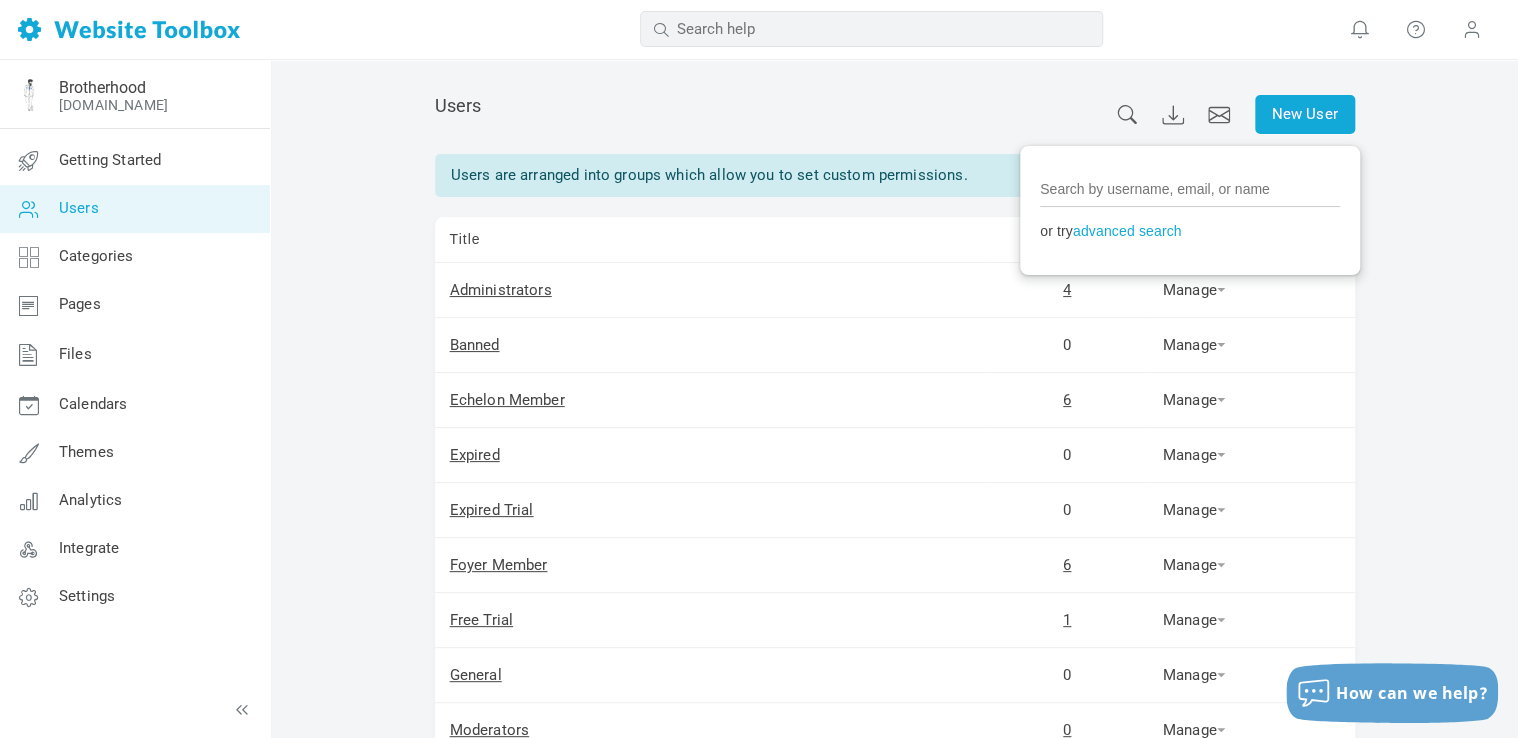 click on "New User
Users
Users are arranged into groups which allow you to set custom permissions.
Title
Users
Actions
Administrators
4
Manage
Permissions
Users
Banned
0
Manage
Permissions Users
IP Addresses
Duplicate
Echelon Member
6
Manage
Permissions Users Add Users Duplicate
Delete
Expired
0
Manage
Permissions Users Add Users Duplicate
Expired Trial
0
Manage
Permissions Users Add Users
Foyer Member
6" at bounding box center (894, 689) 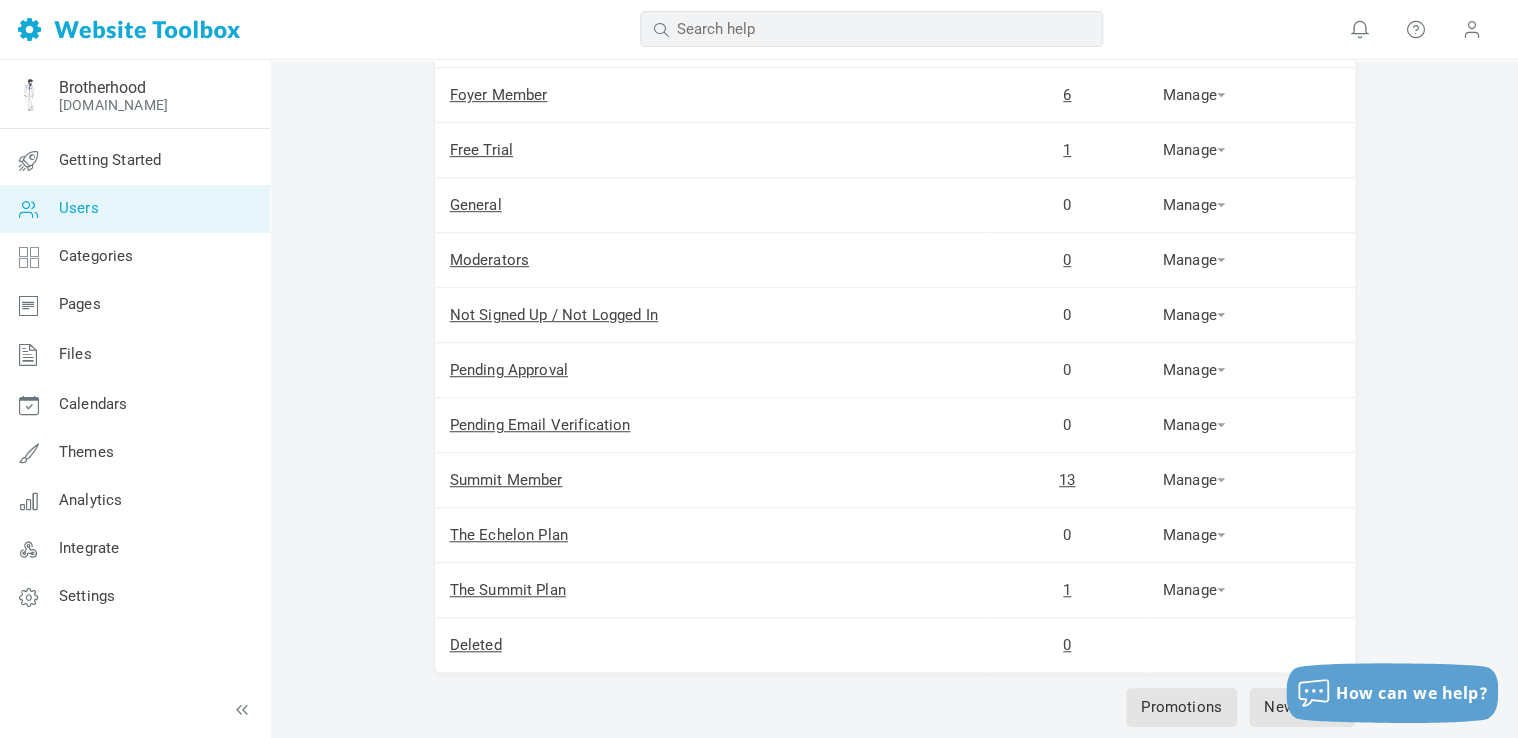 scroll, scrollTop: 472, scrollLeft: 0, axis: vertical 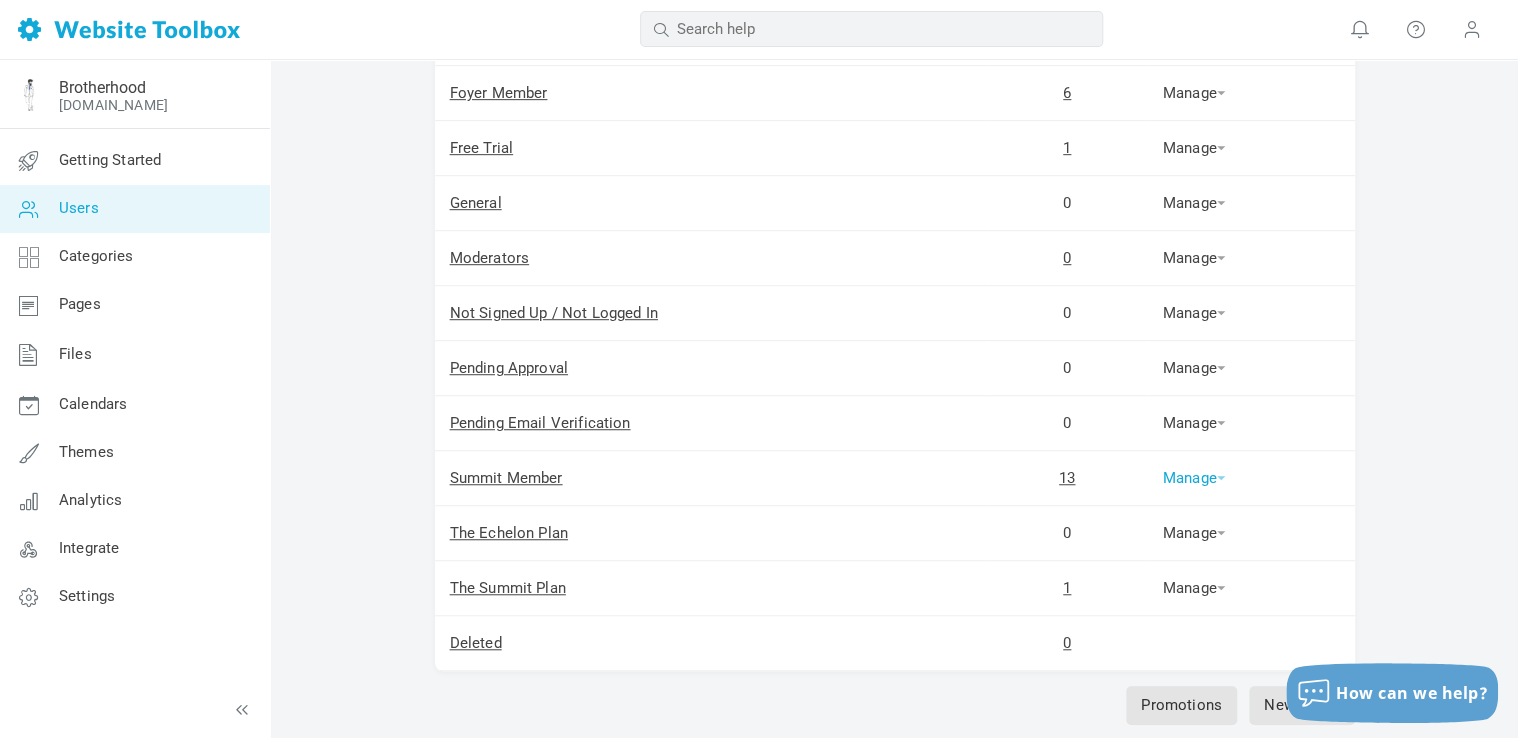 click on "Manage" at bounding box center (1194, 478) 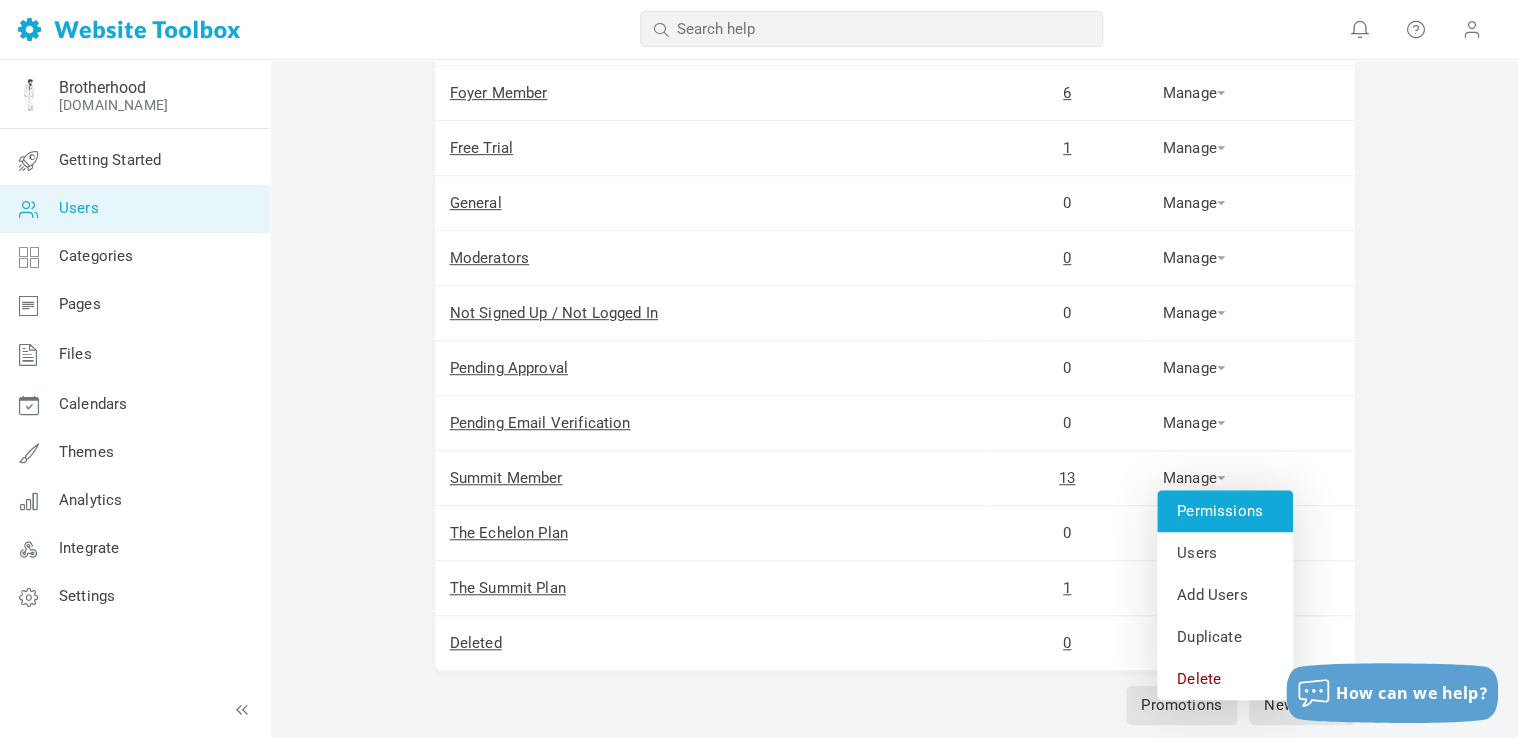 click on "Permissions" at bounding box center [1225, 511] 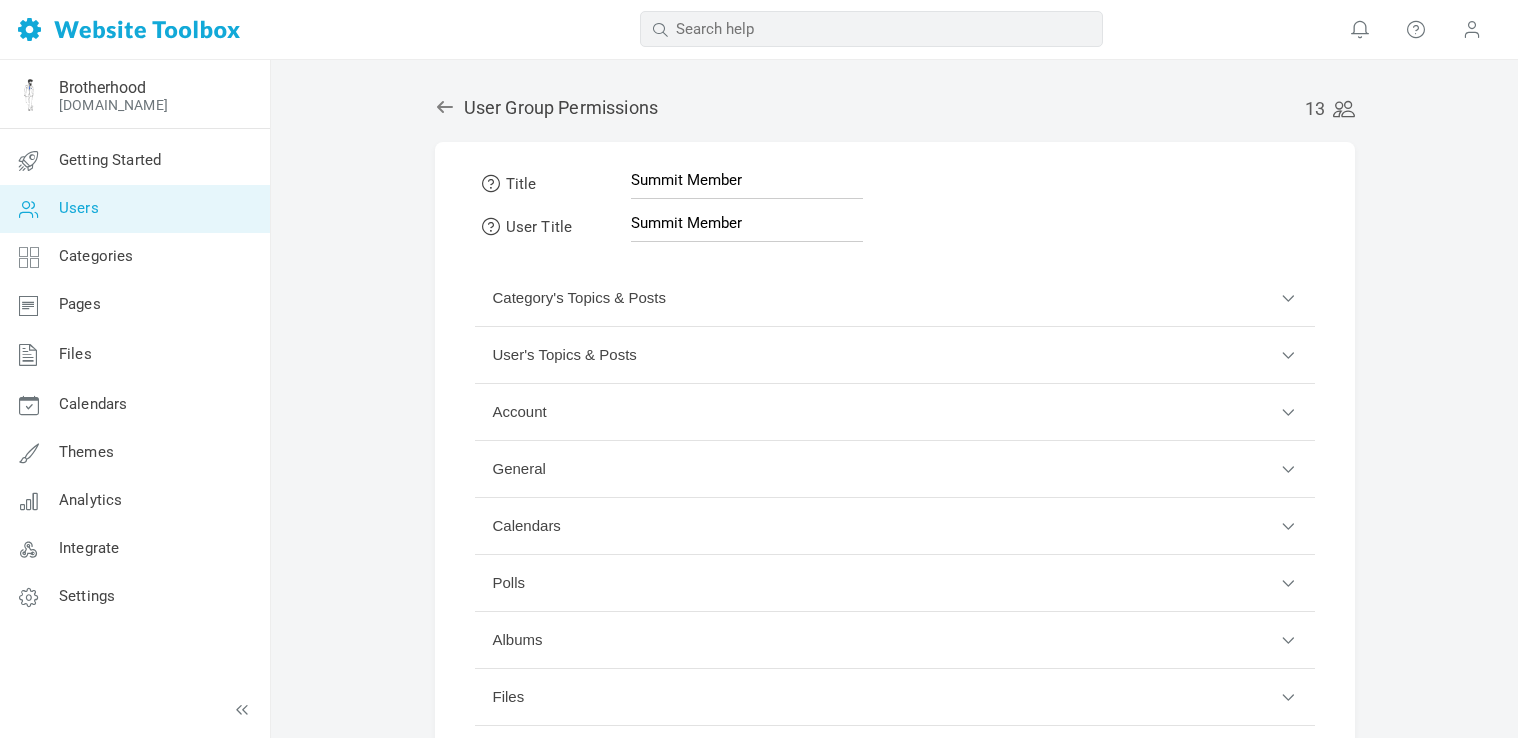 scroll, scrollTop: 132, scrollLeft: 0, axis: vertical 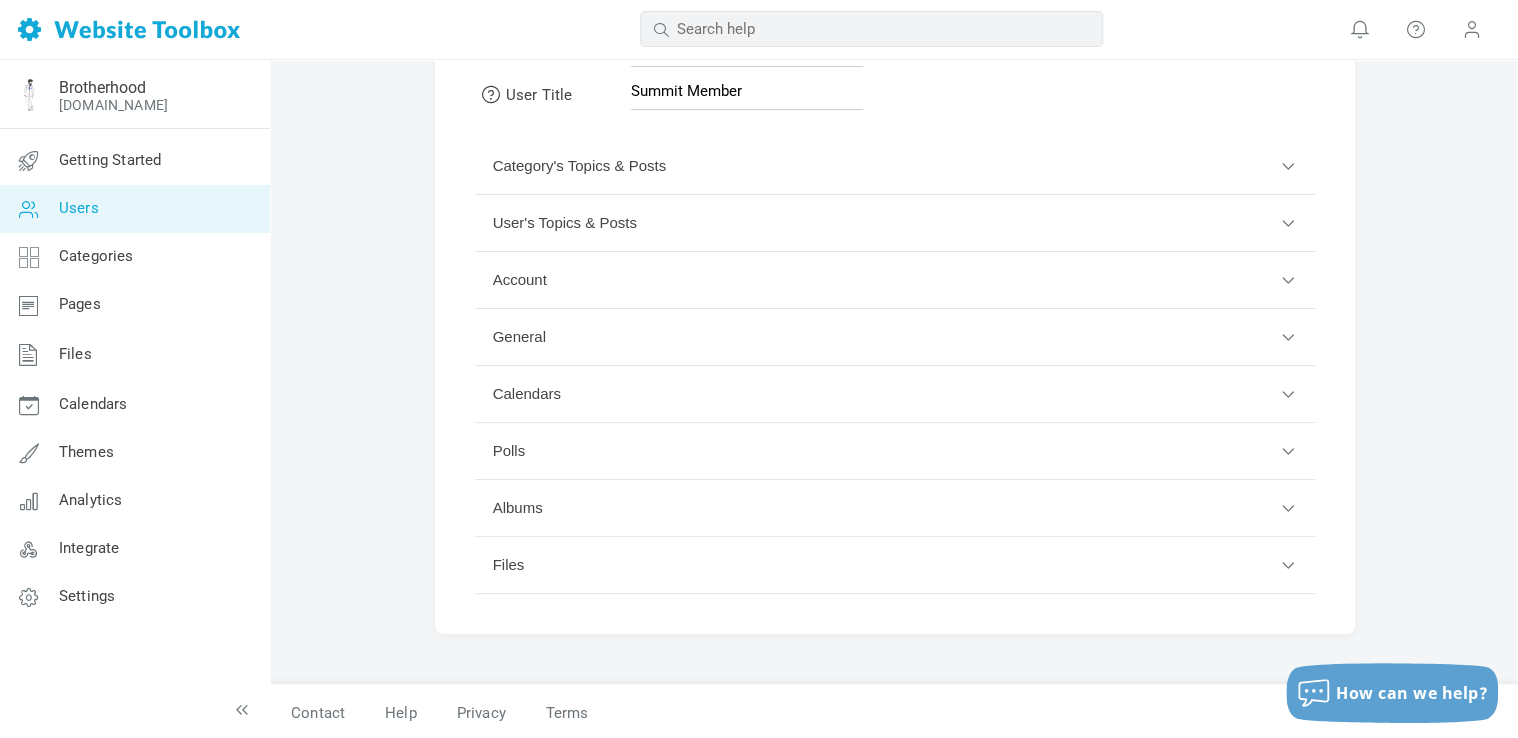 click on "General" at bounding box center [895, 337] 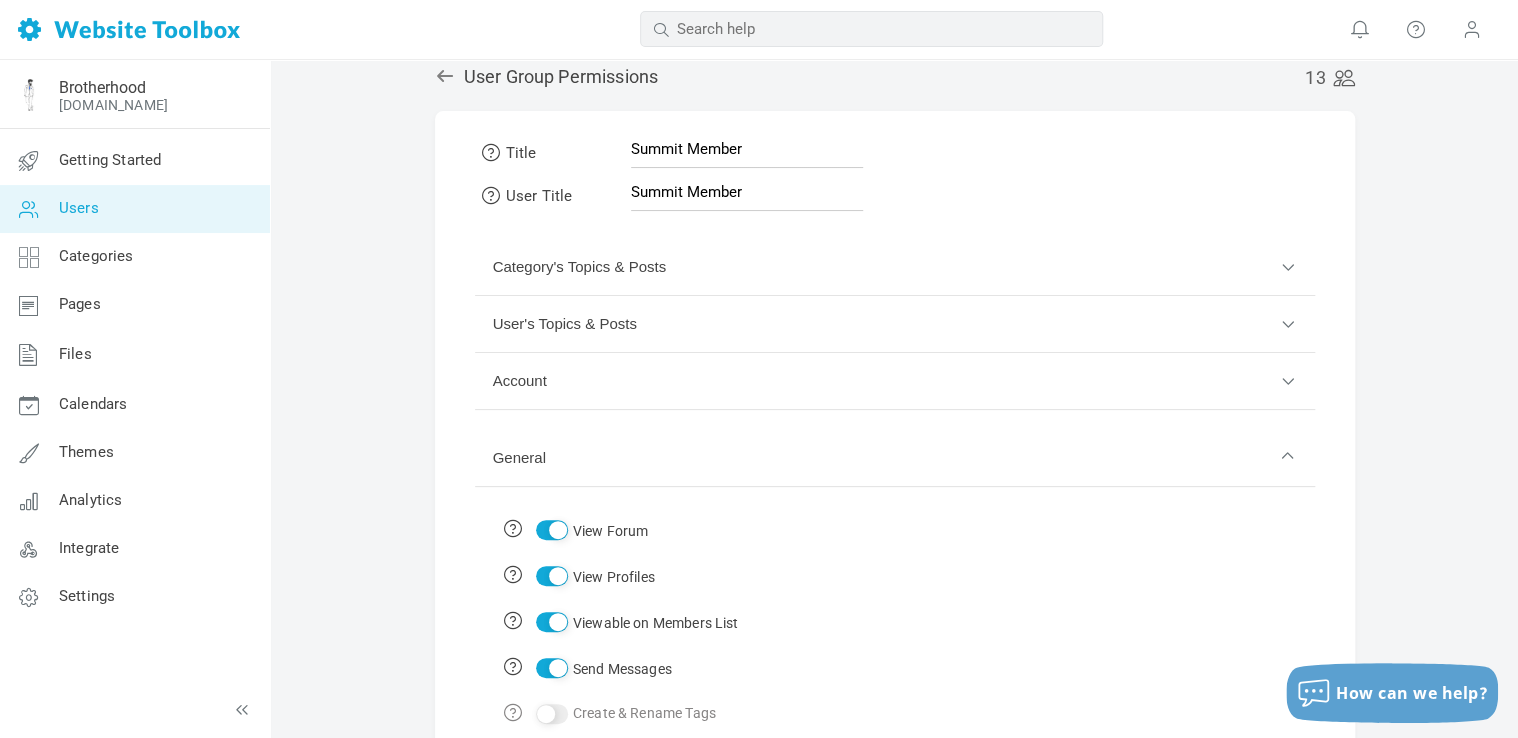scroll, scrollTop: 30, scrollLeft: 0, axis: vertical 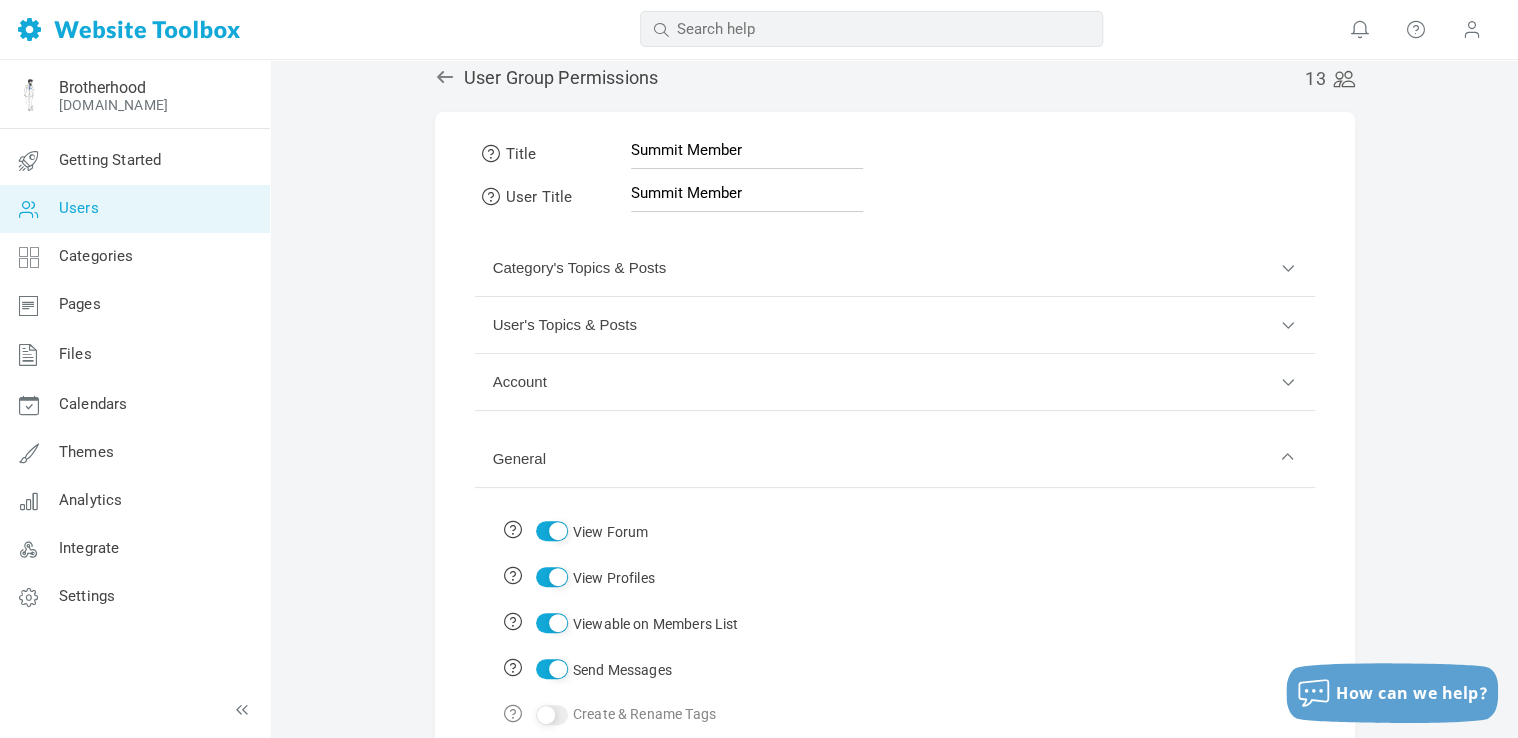 click on "Account" at bounding box center (895, 382) 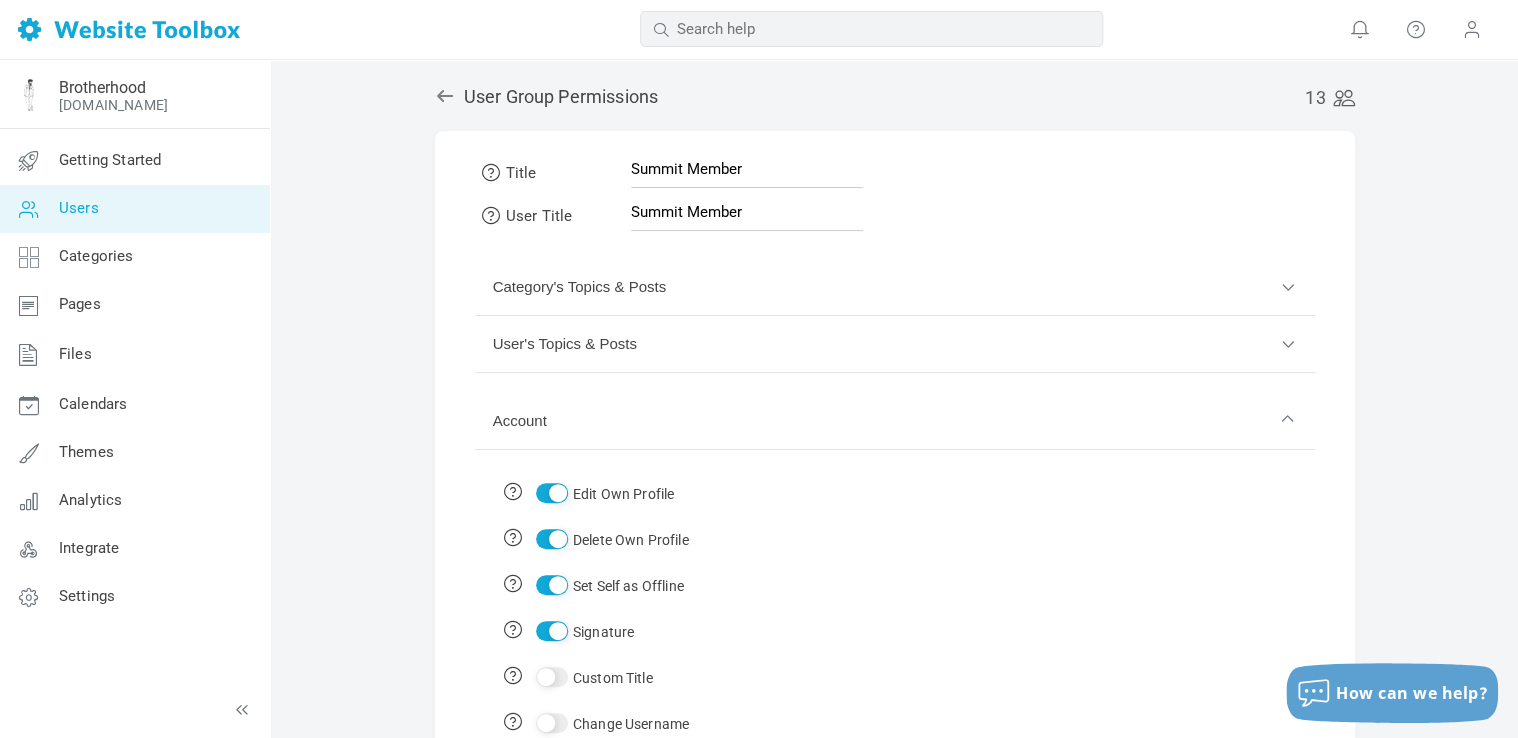 scroll, scrollTop: 0, scrollLeft: 0, axis: both 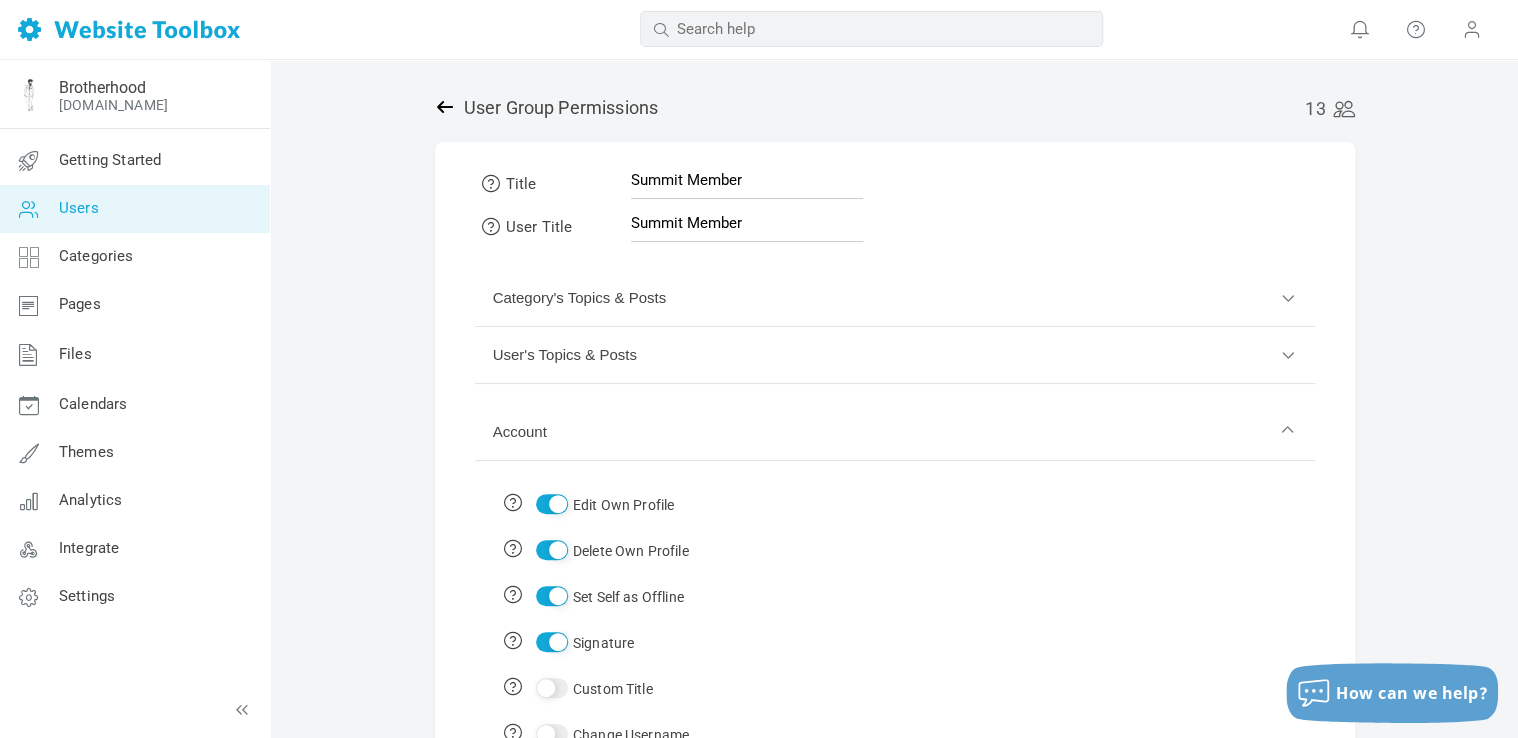 click 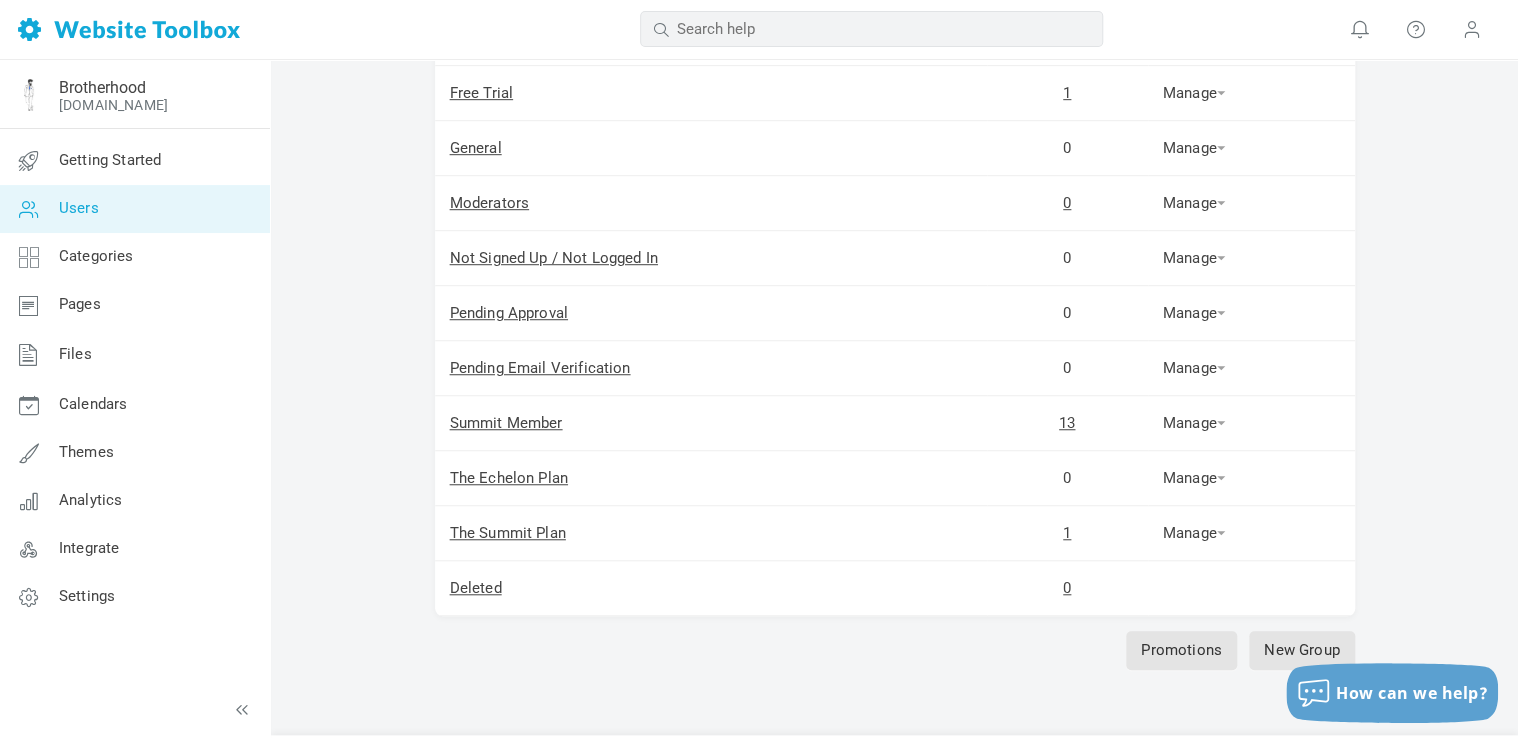 scroll, scrollTop: 528, scrollLeft: 0, axis: vertical 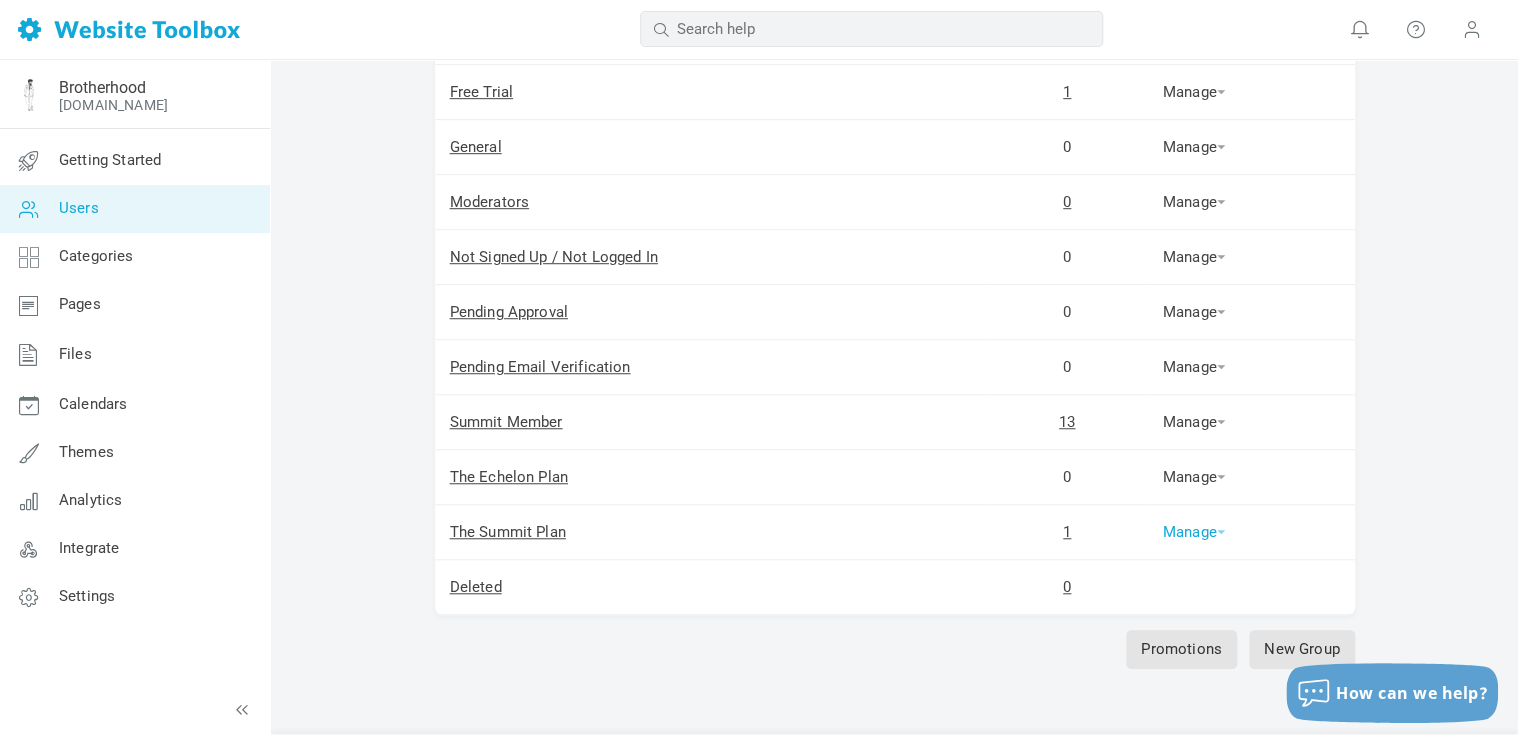 click on "Manage" at bounding box center (1194, 532) 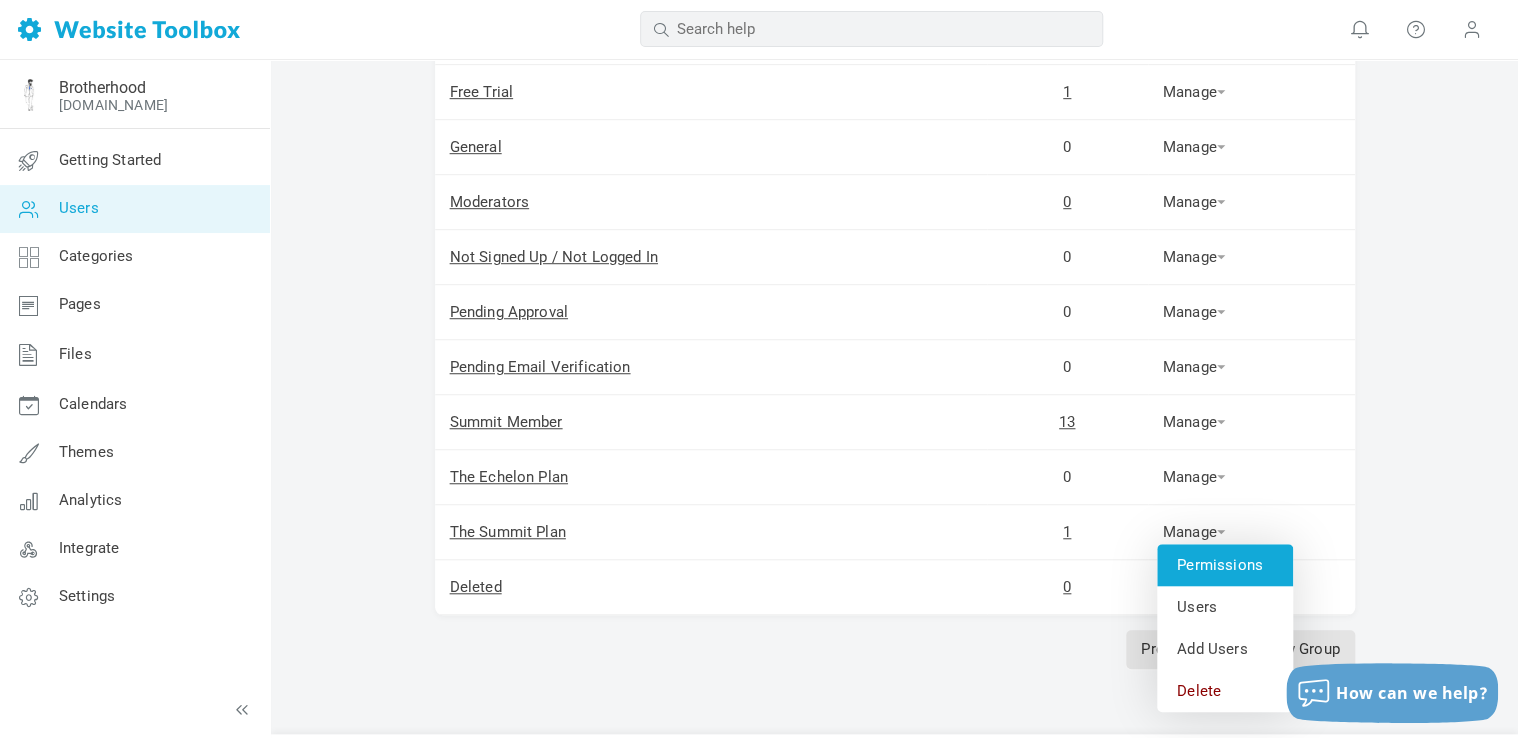 click on "Permissions" at bounding box center (1225, 565) 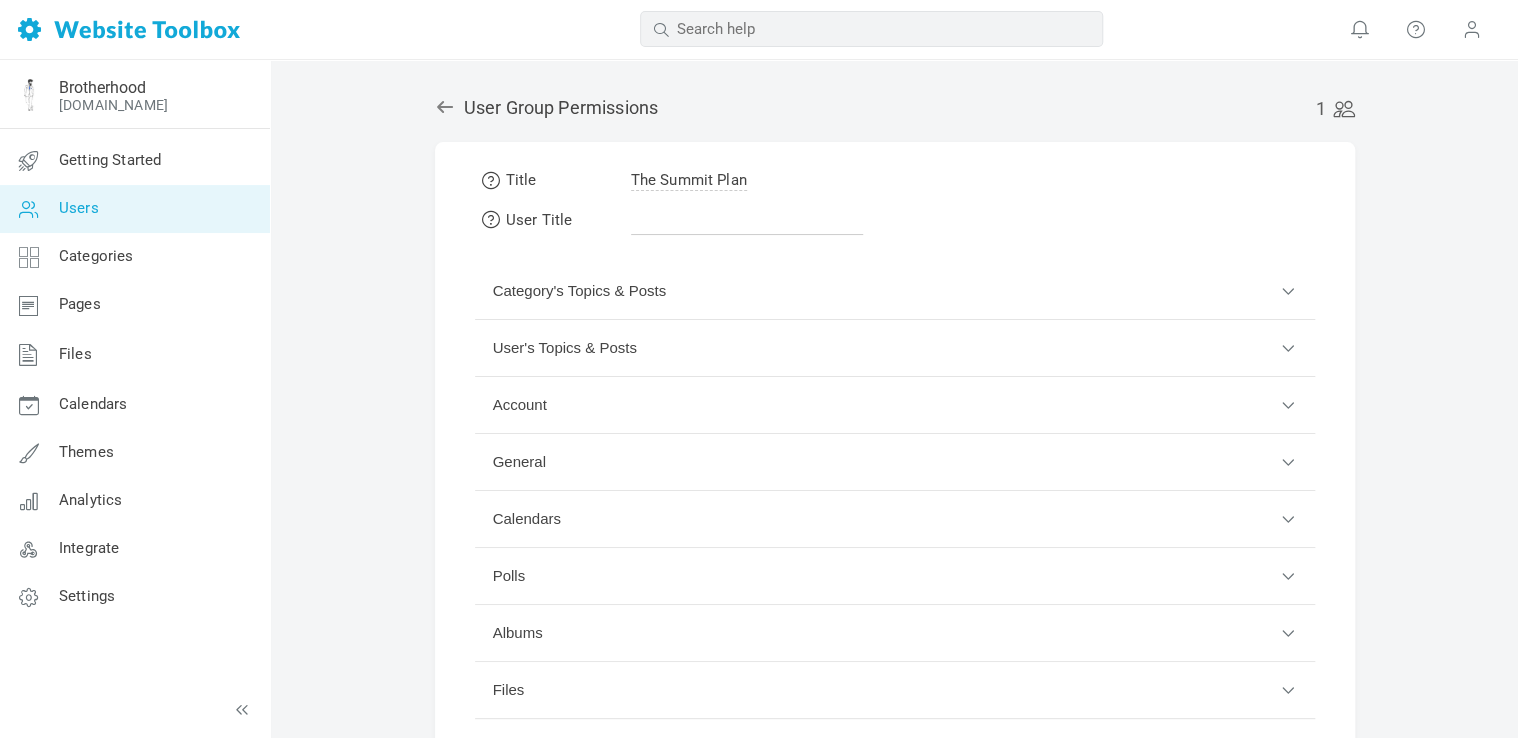 scroll, scrollTop: 125, scrollLeft: 0, axis: vertical 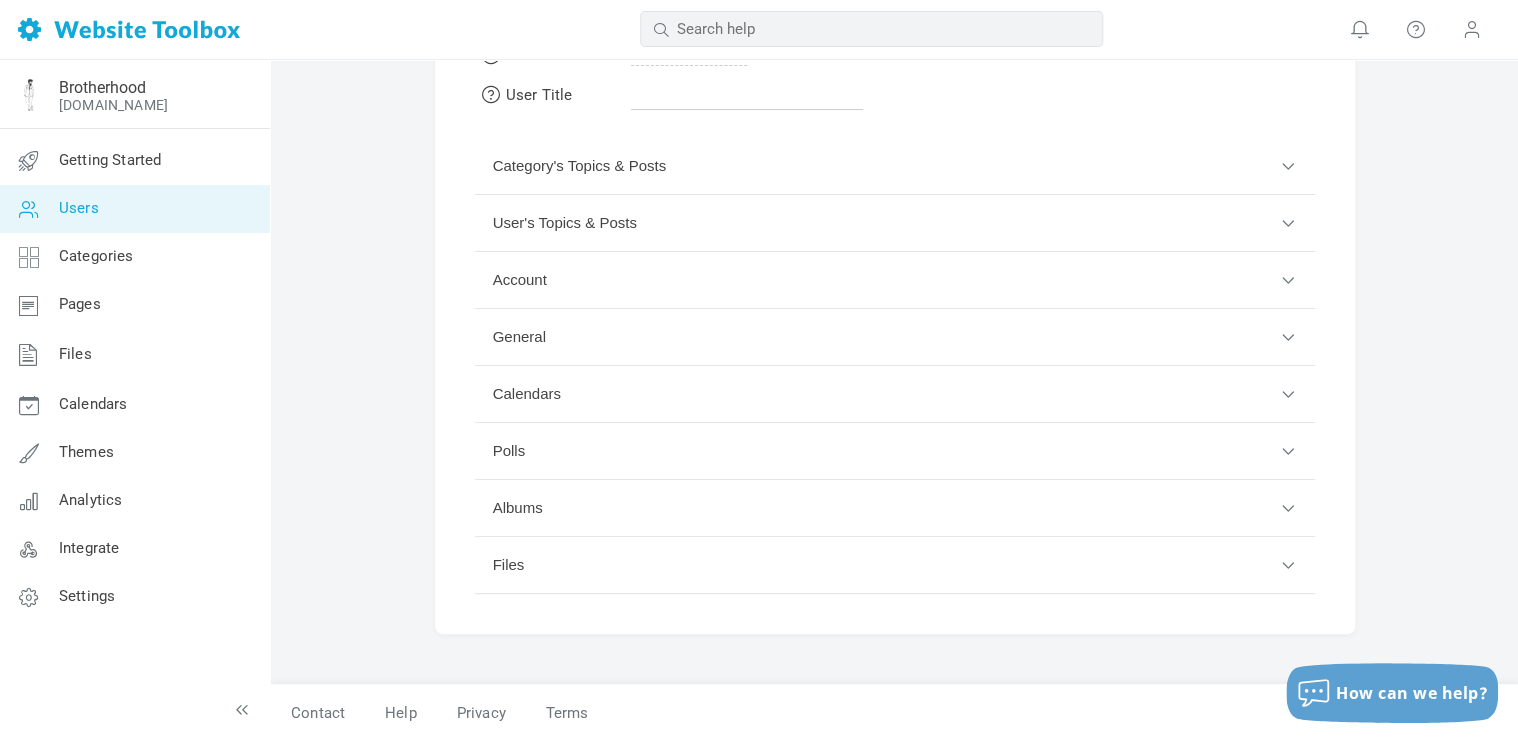 click on "Account" at bounding box center (895, 280) 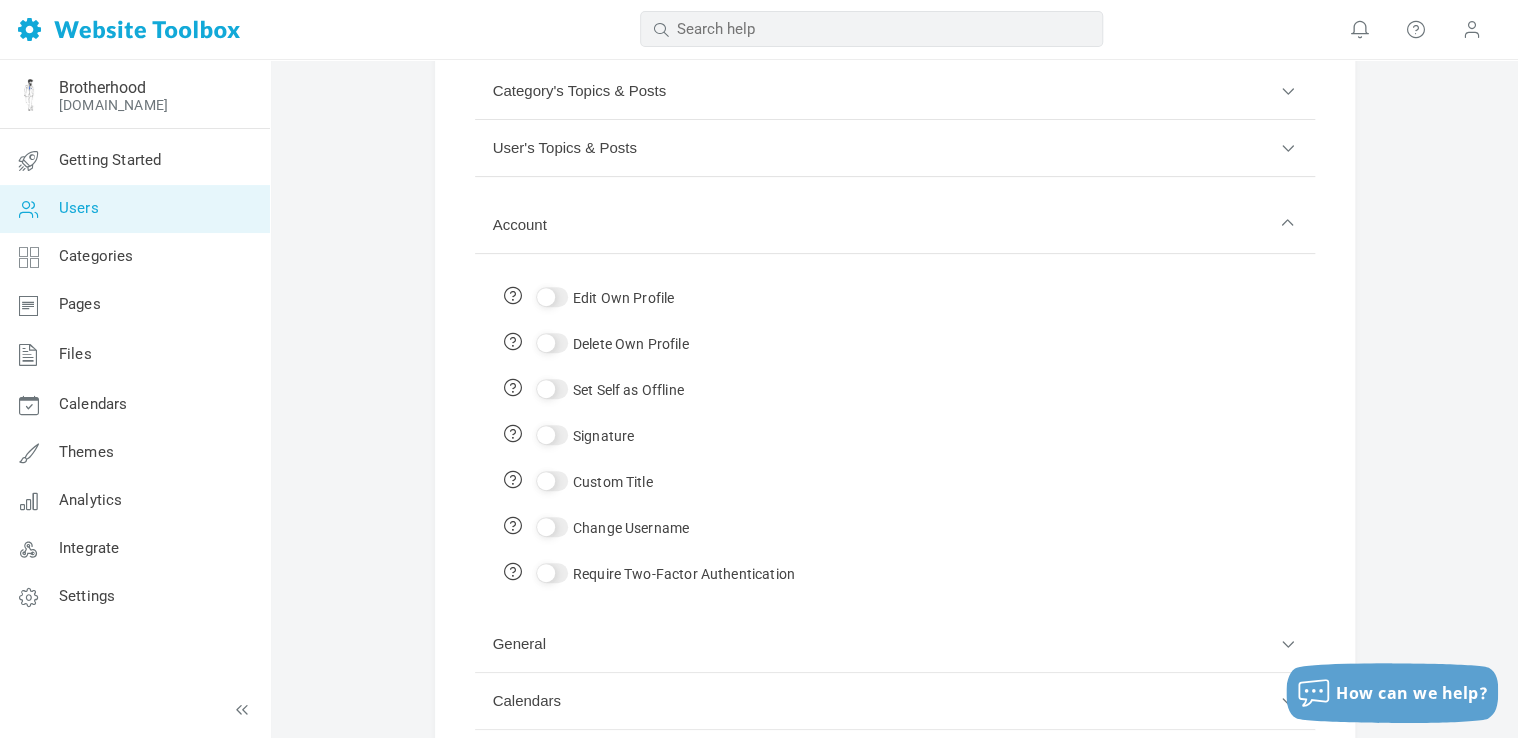 scroll, scrollTop: 205, scrollLeft: 0, axis: vertical 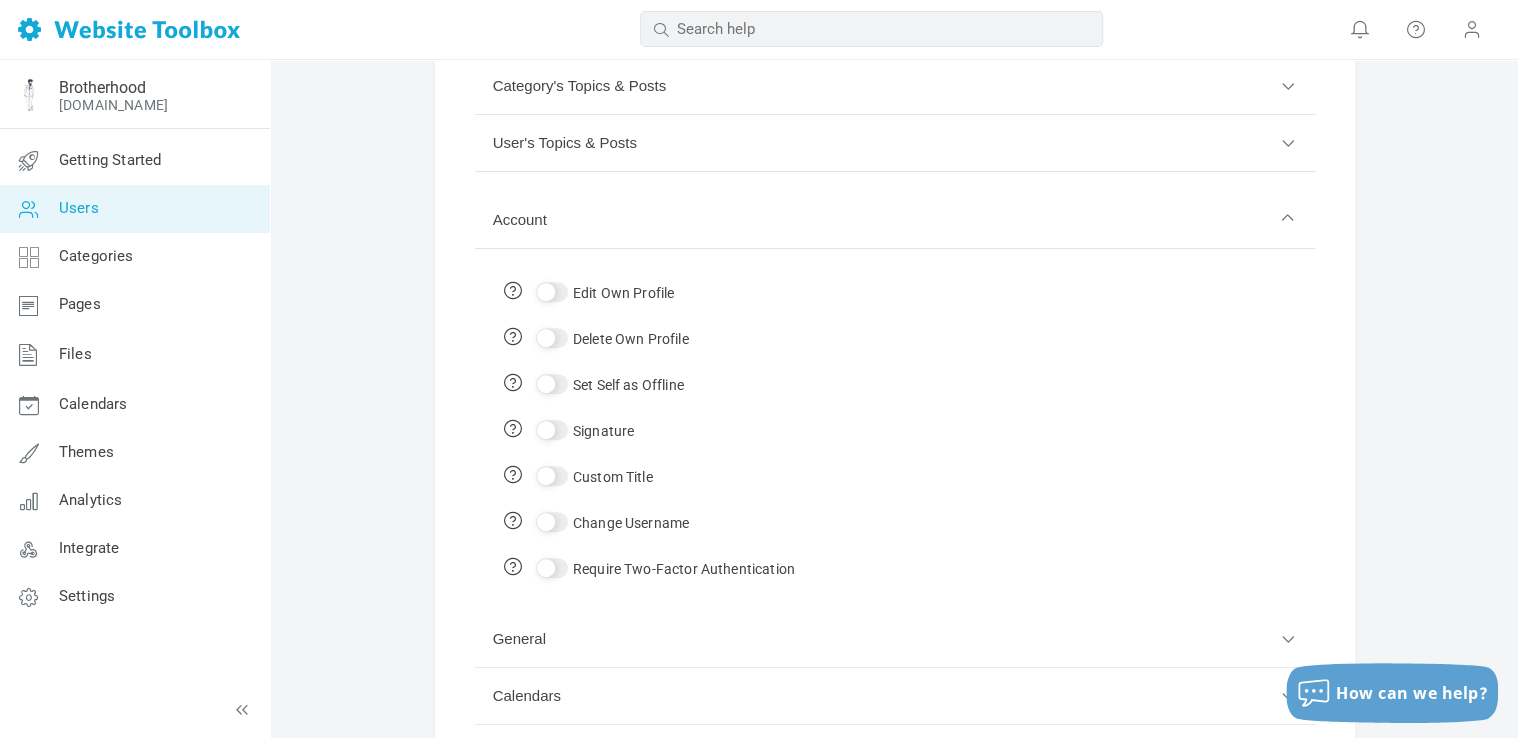 click on "Account" at bounding box center (895, 220) 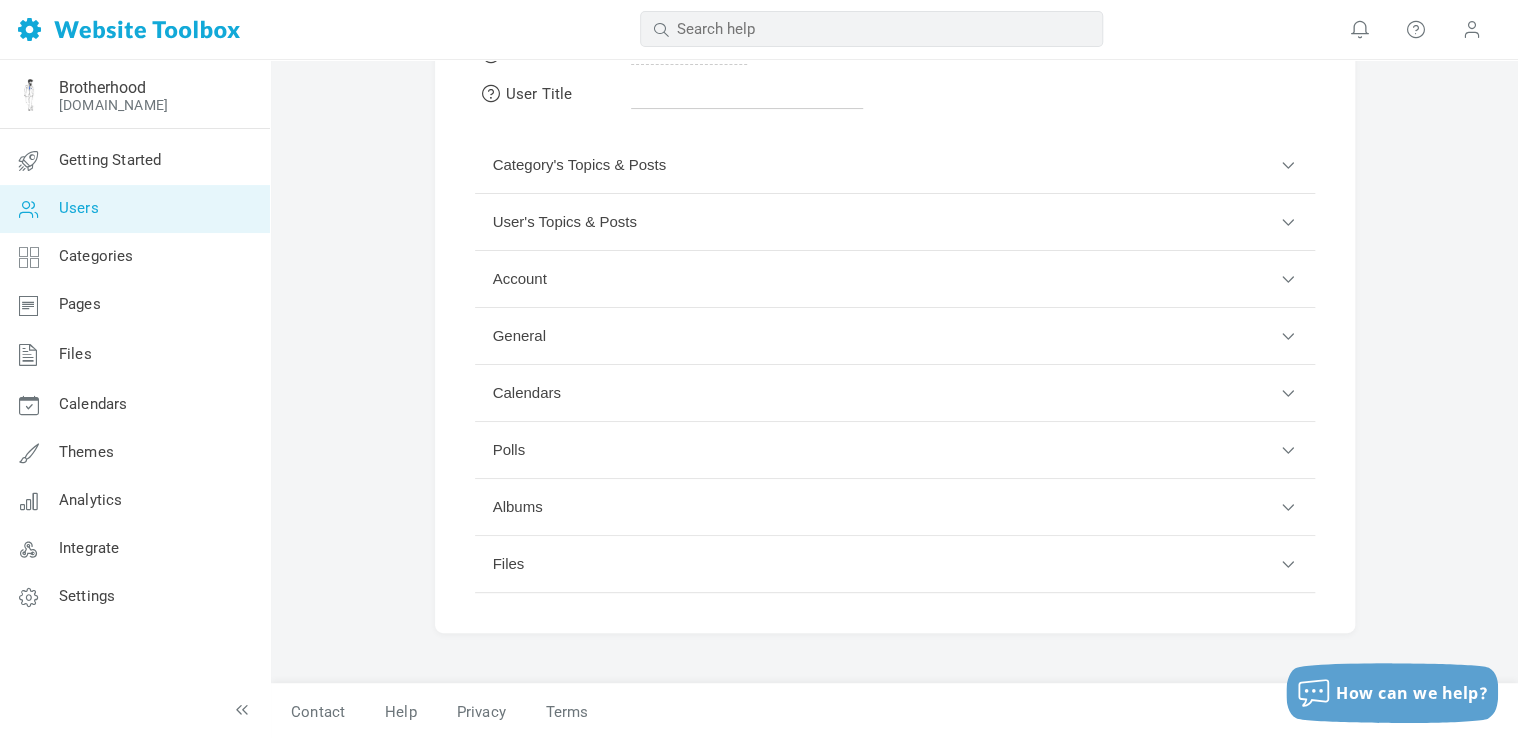 scroll, scrollTop: 125, scrollLeft: 0, axis: vertical 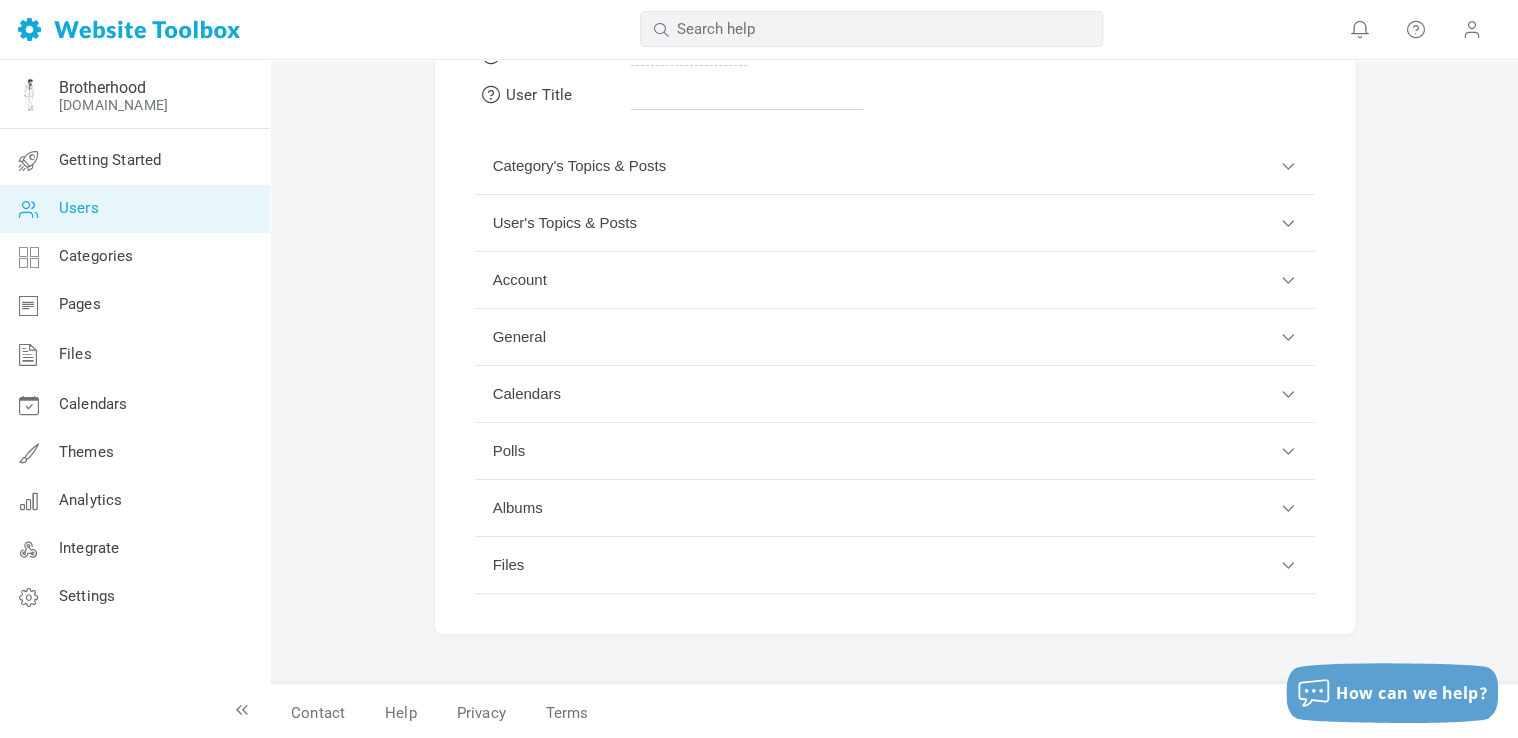 click on "Users" at bounding box center (79, 208) 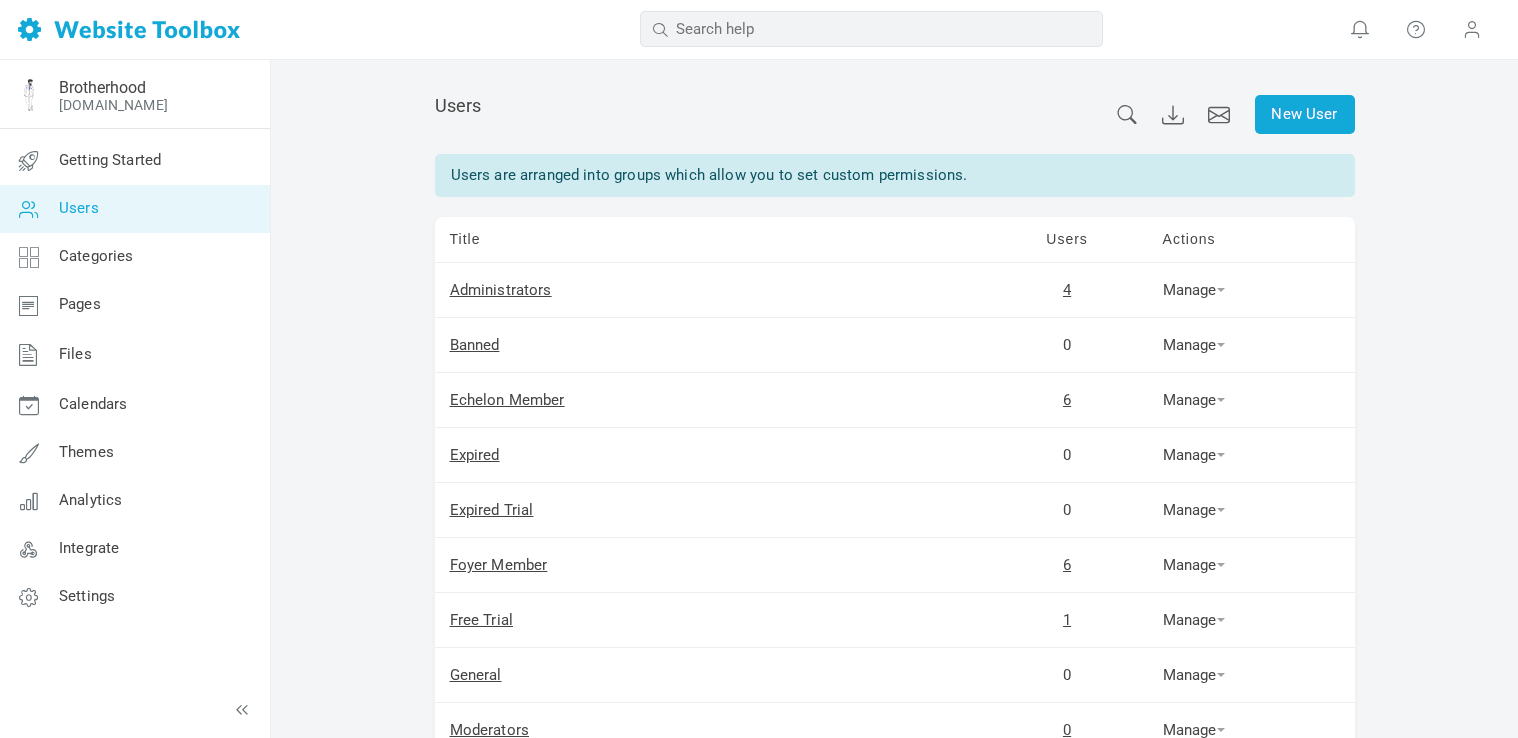 scroll, scrollTop: 0, scrollLeft: 0, axis: both 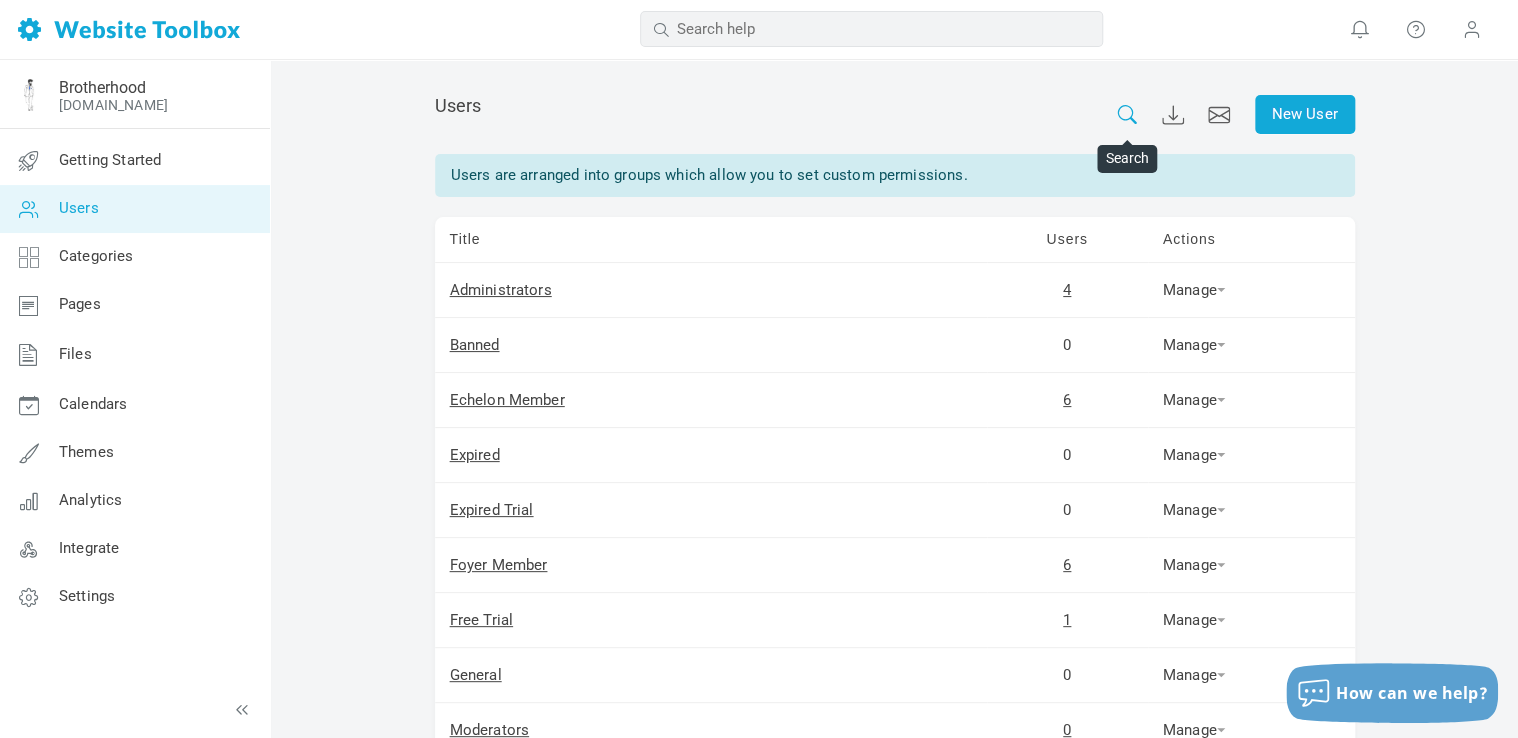 click 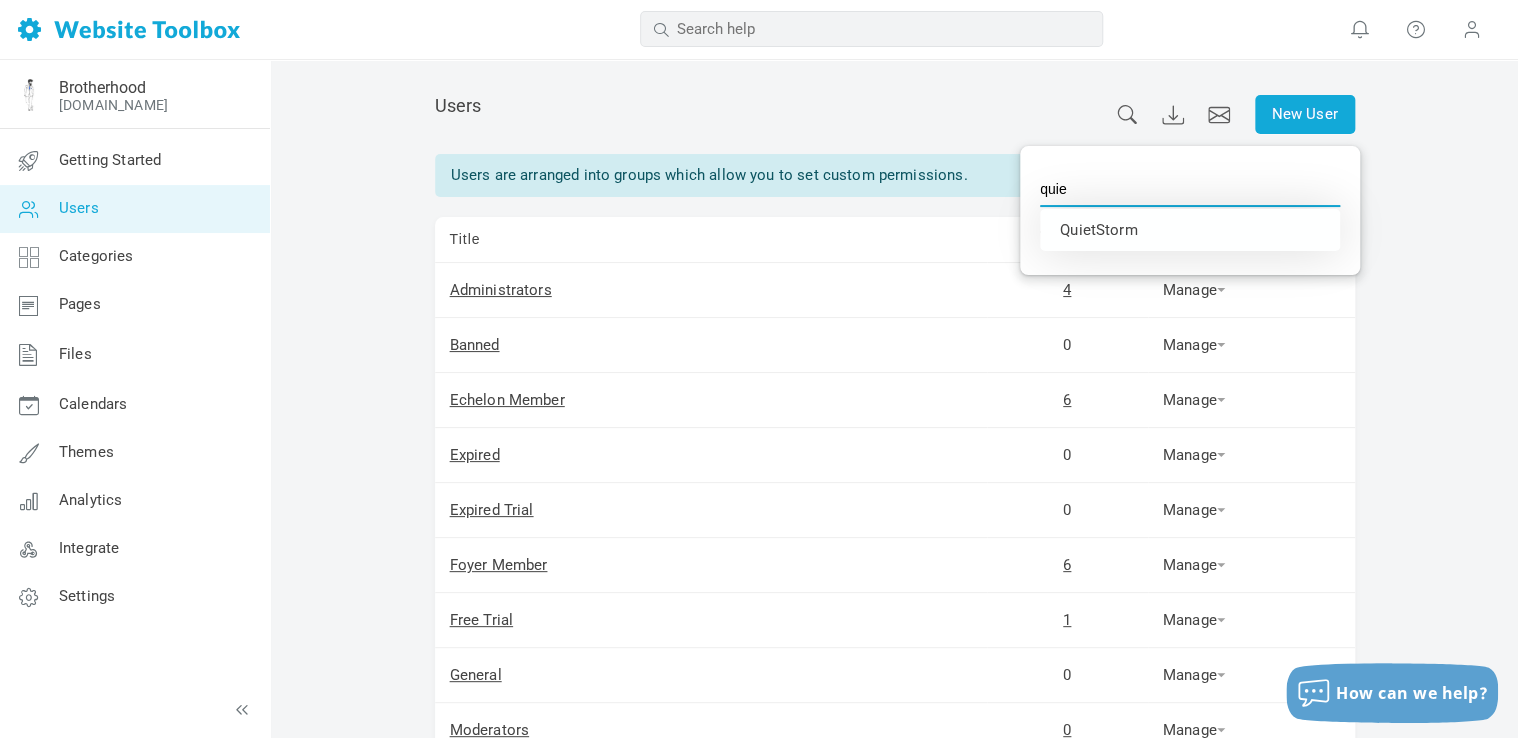 type on "QuietStorm" 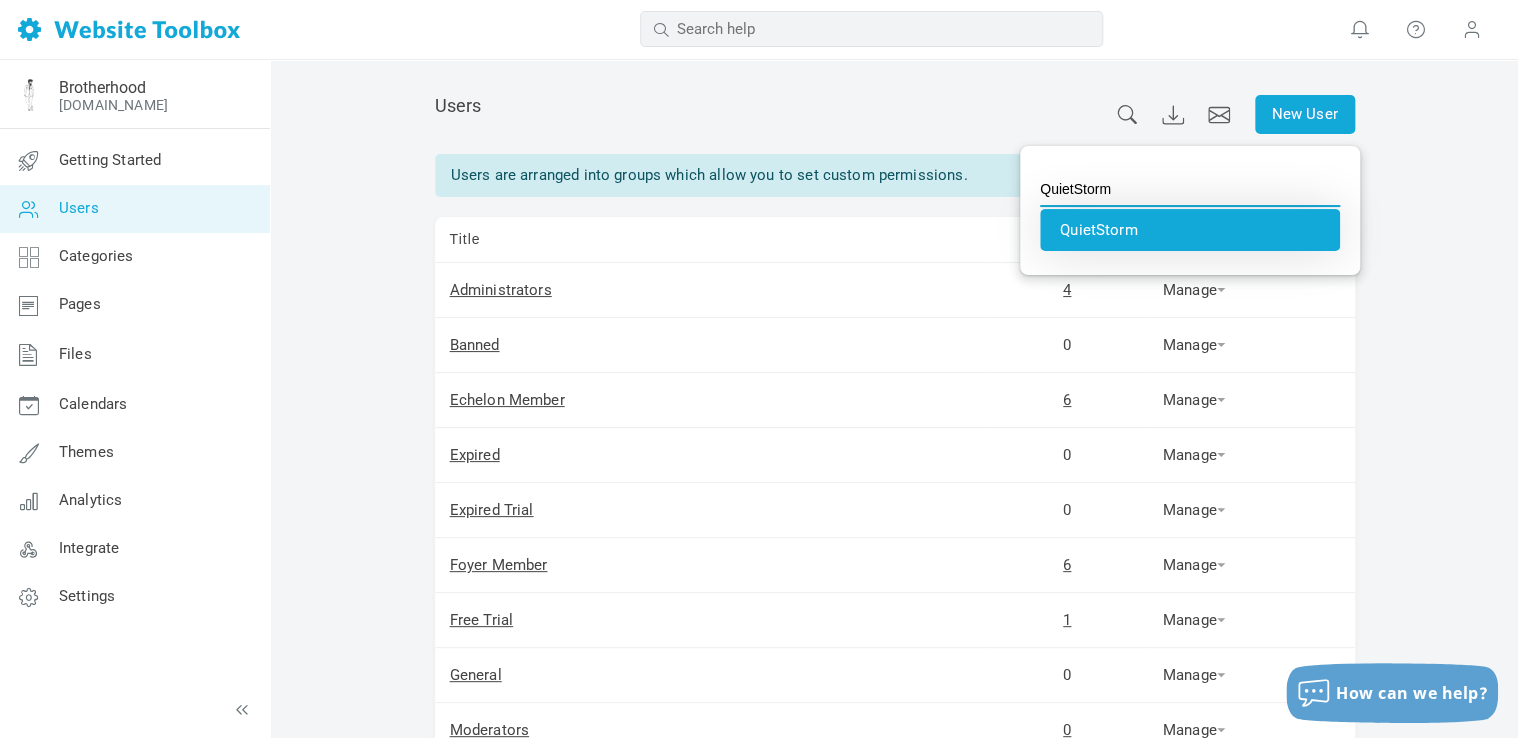 click on "QuietStorm" at bounding box center (1190, 230) 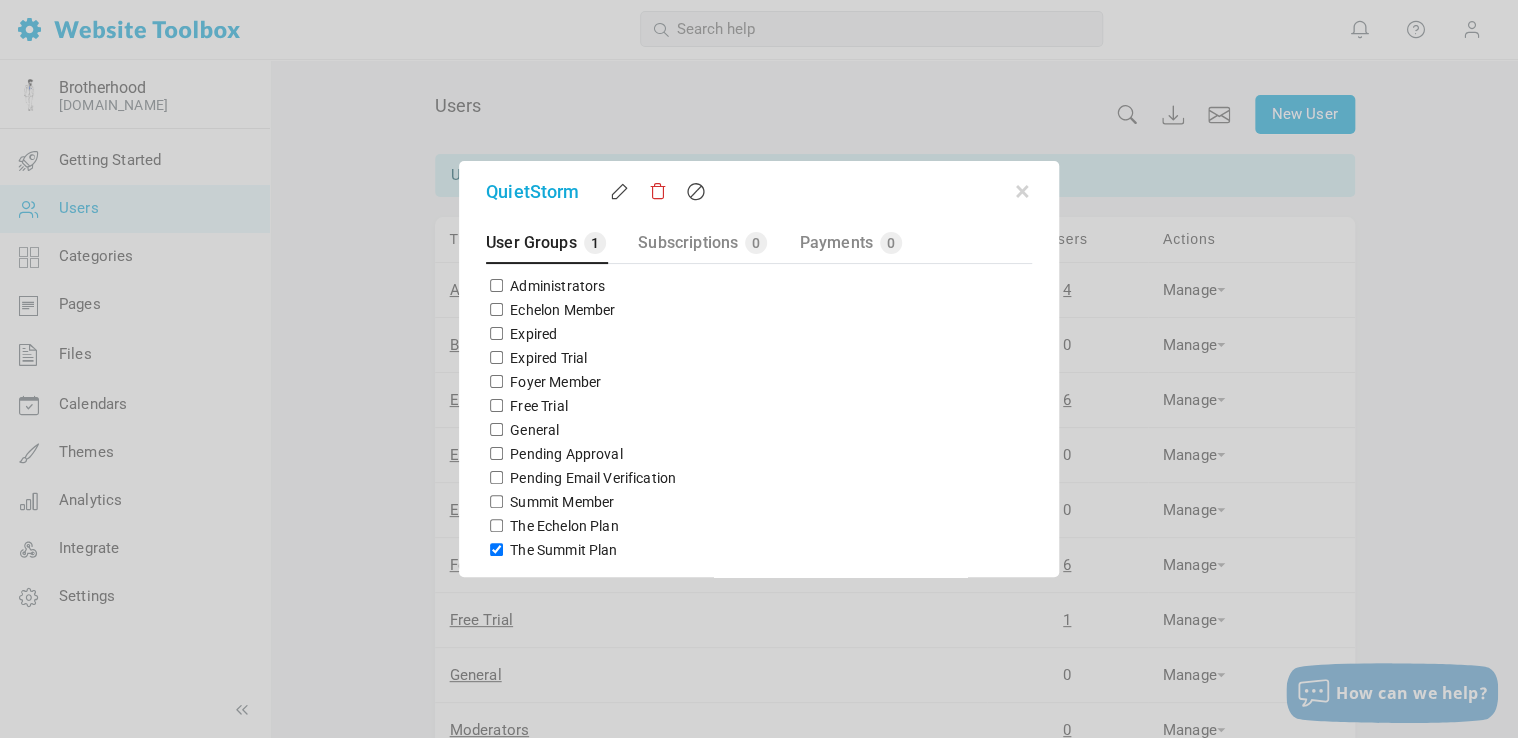 click on "Free Trial" at bounding box center (496, 405) 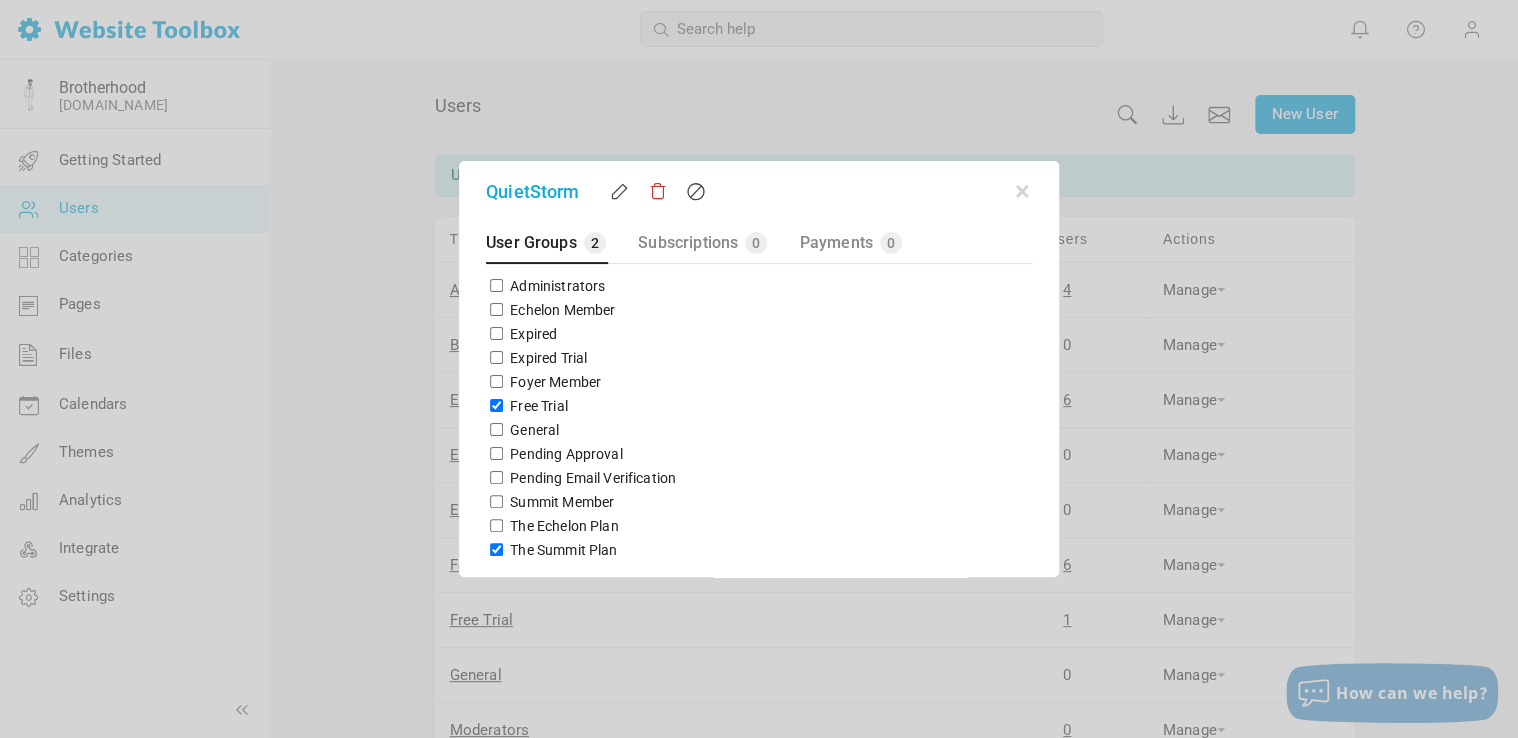 click on "The Summit Plan" at bounding box center (496, 549) 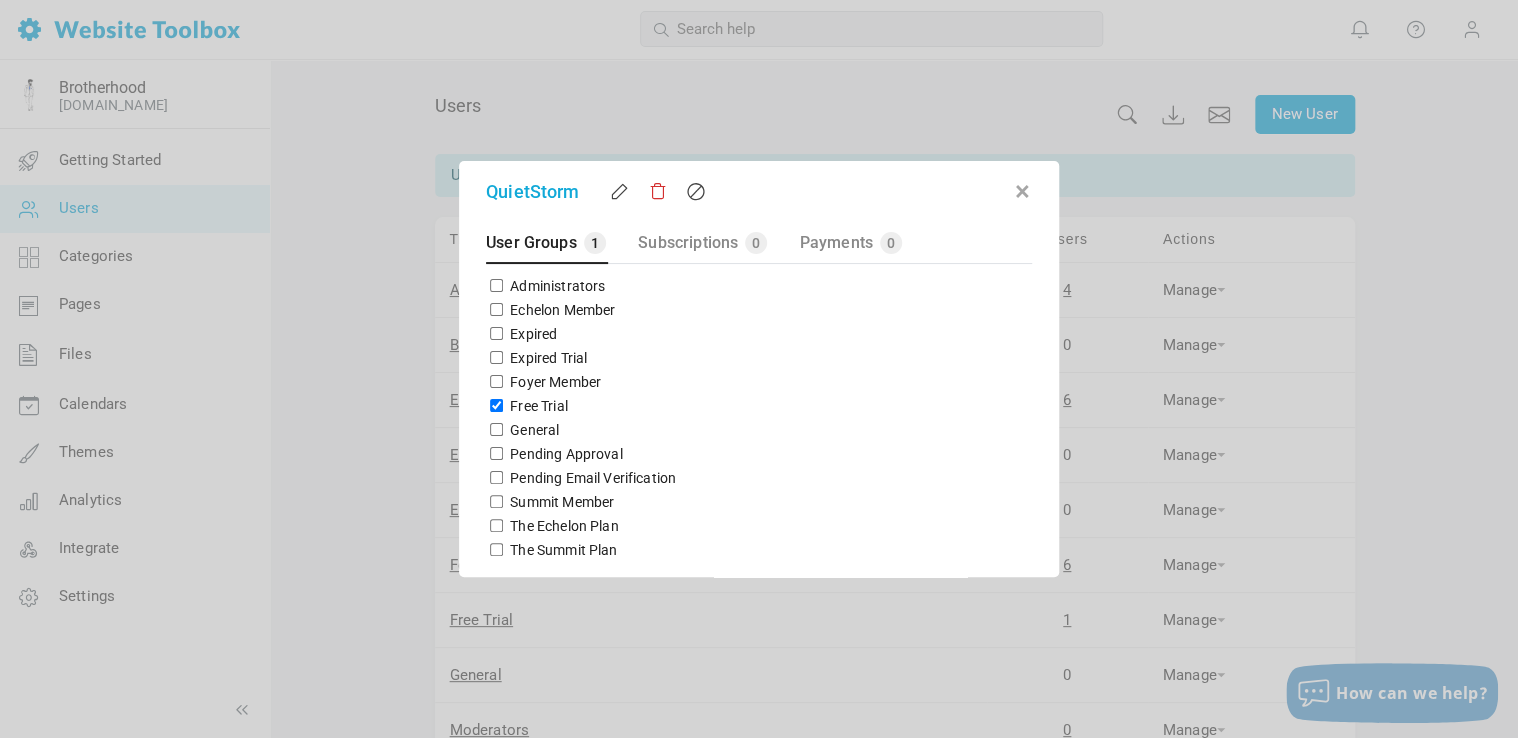 click at bounding box center [1022, 188] 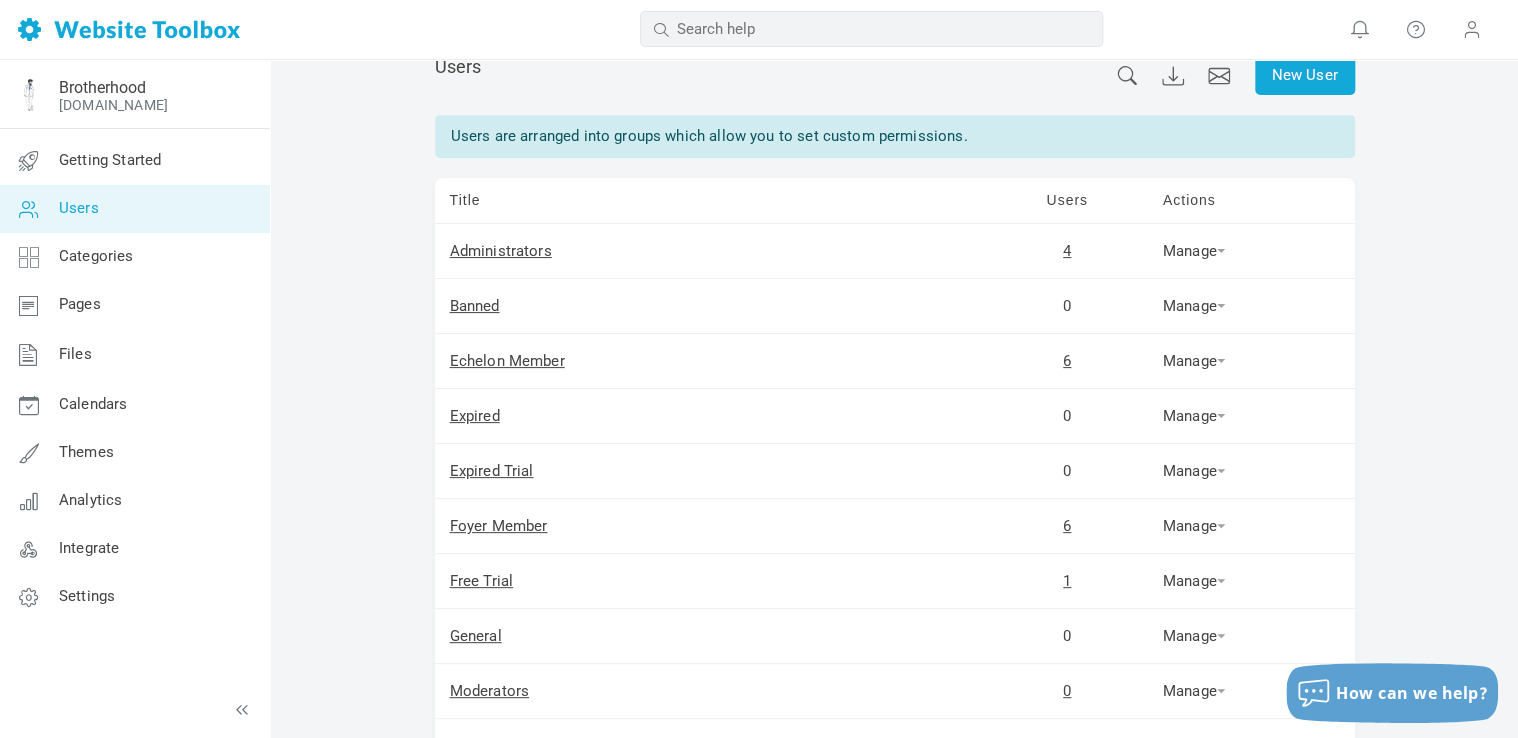 scroll, scrollTop: 0, scrollLeft: 0, axis: both 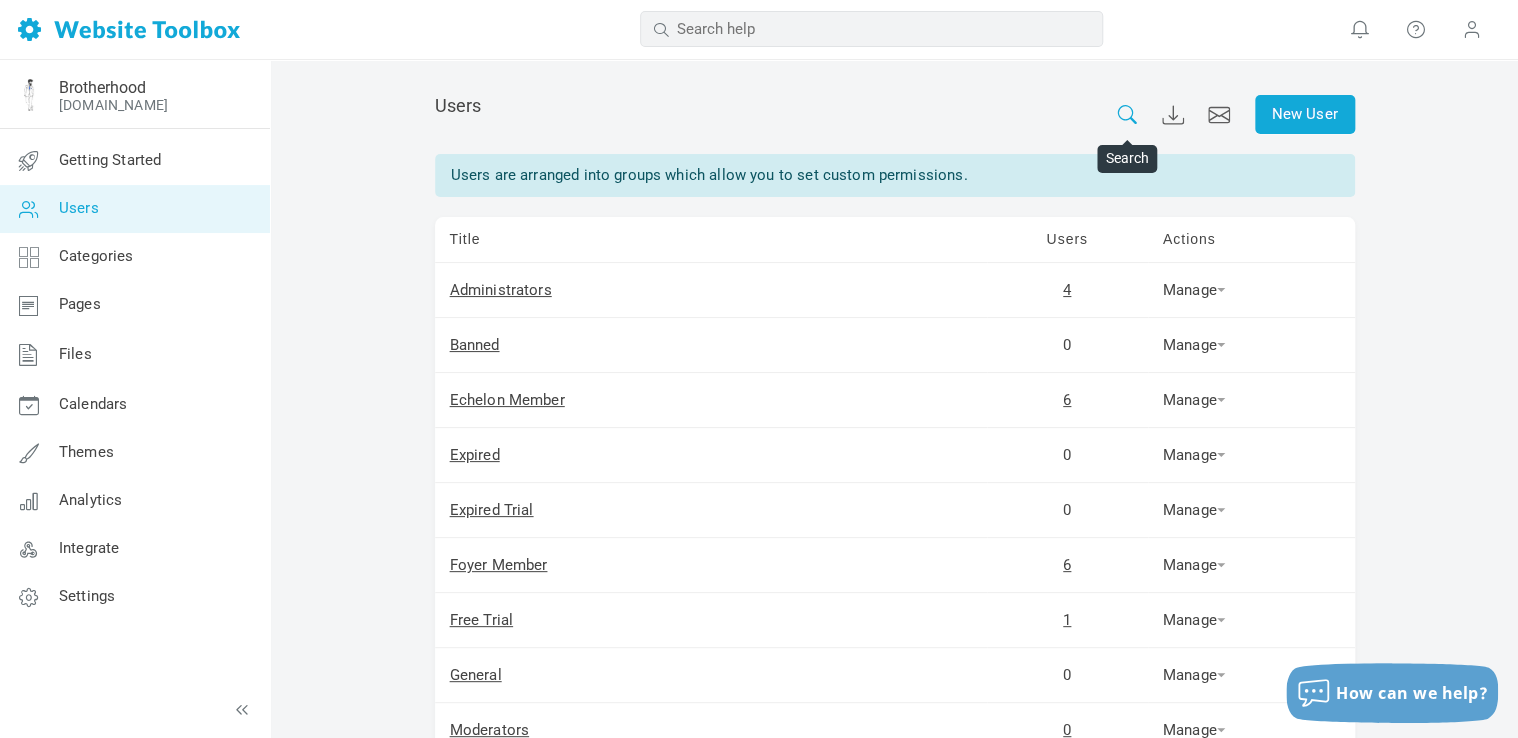 click 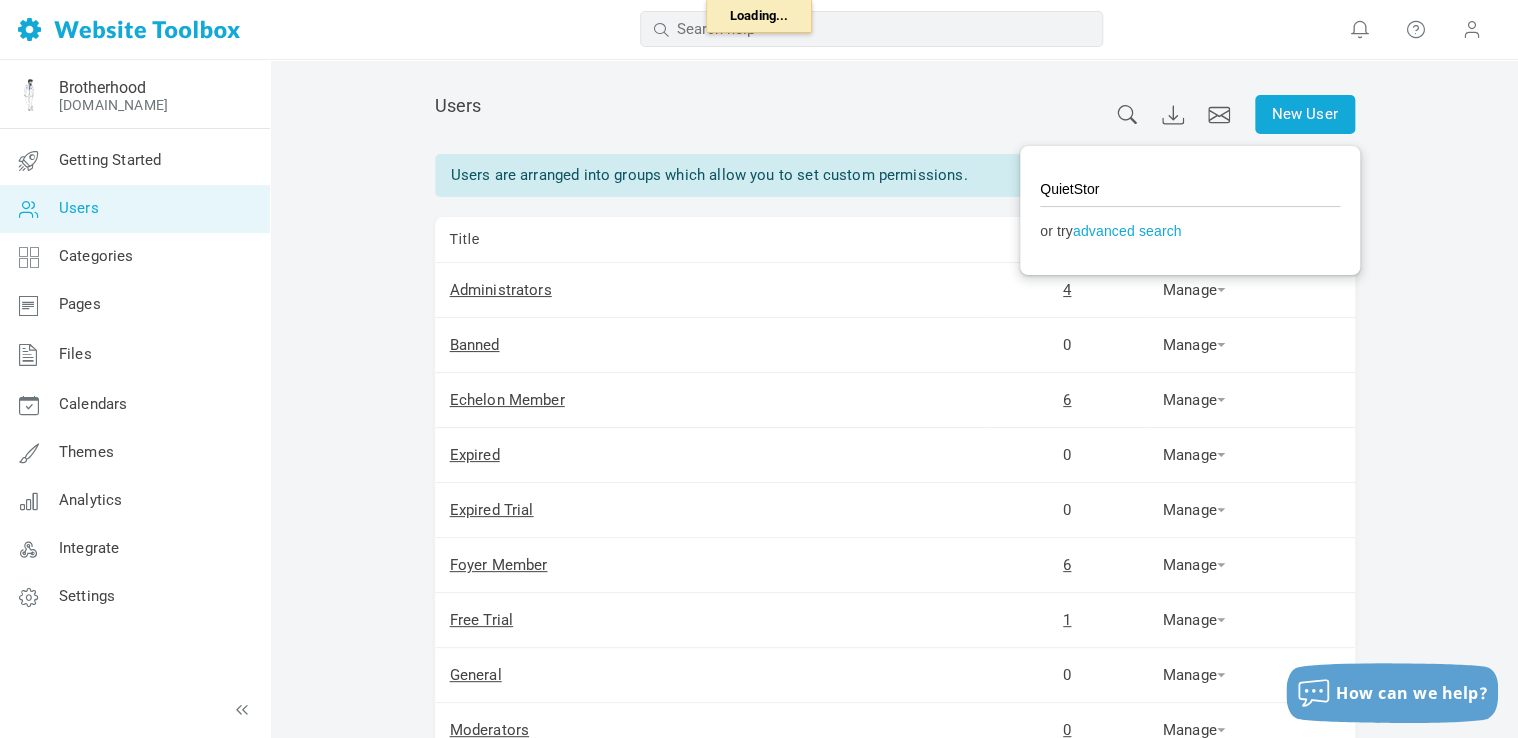 type on "QuietStorm" 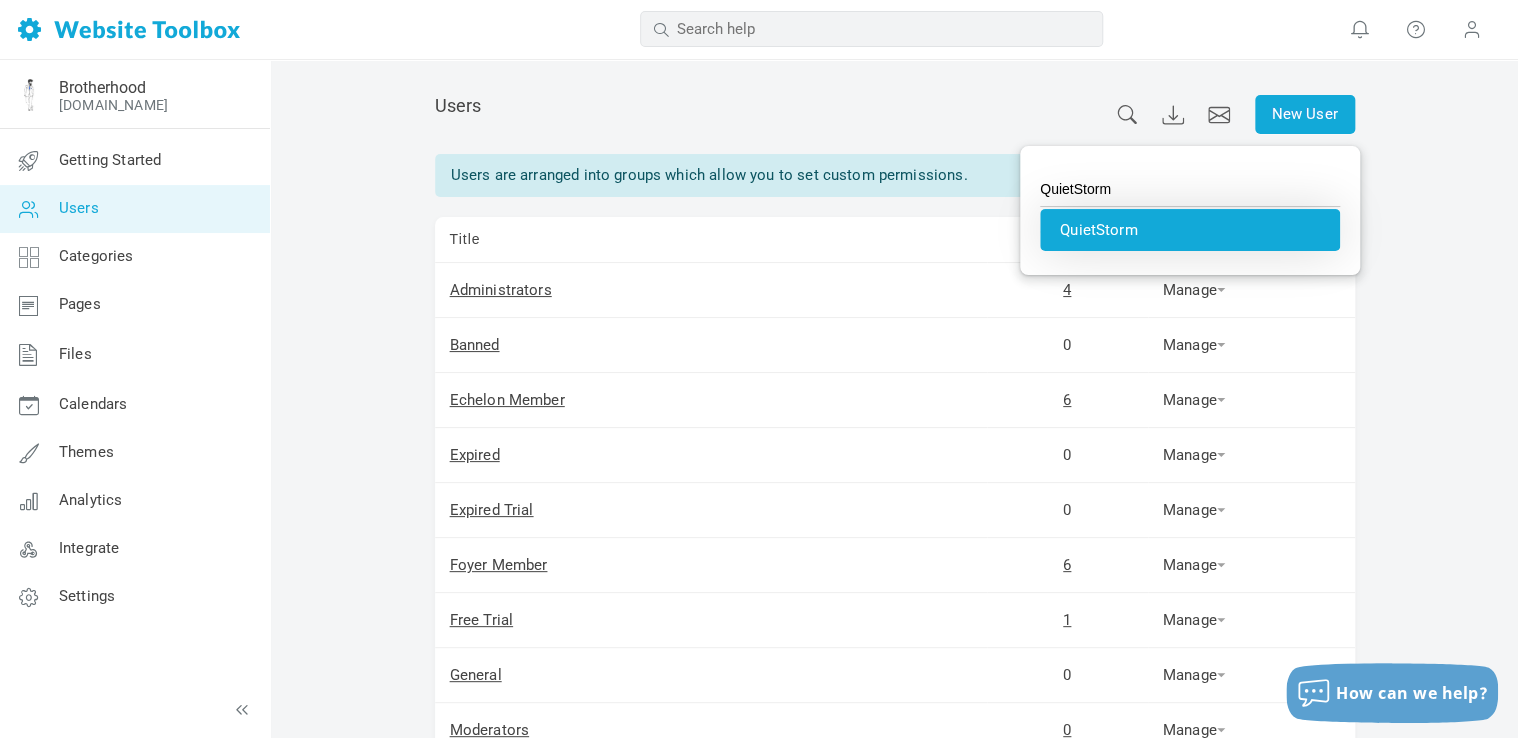 click on "QuietStorm" at bounding box center (1190, 230) 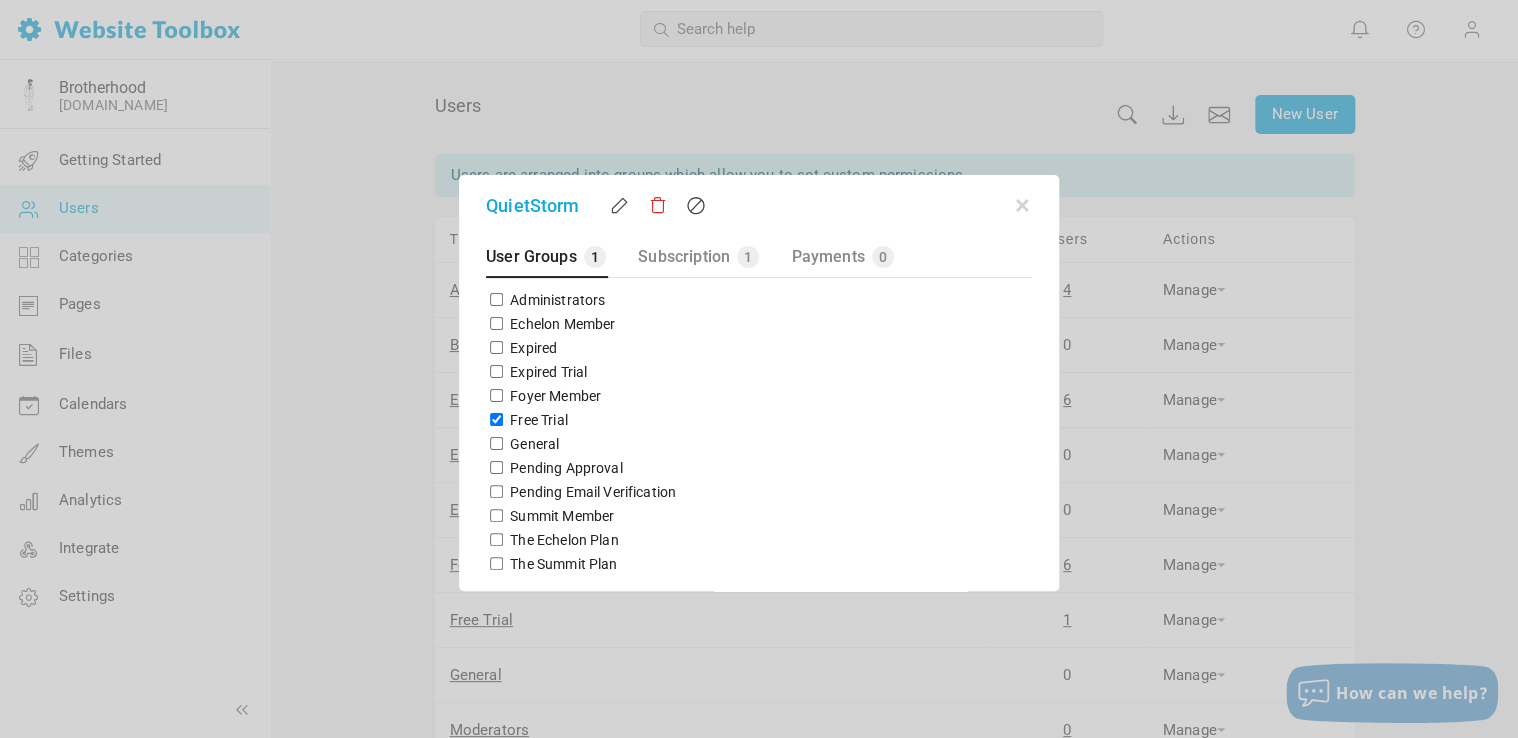 click on "The Echelon Plan" at bounding box center [496, 539] 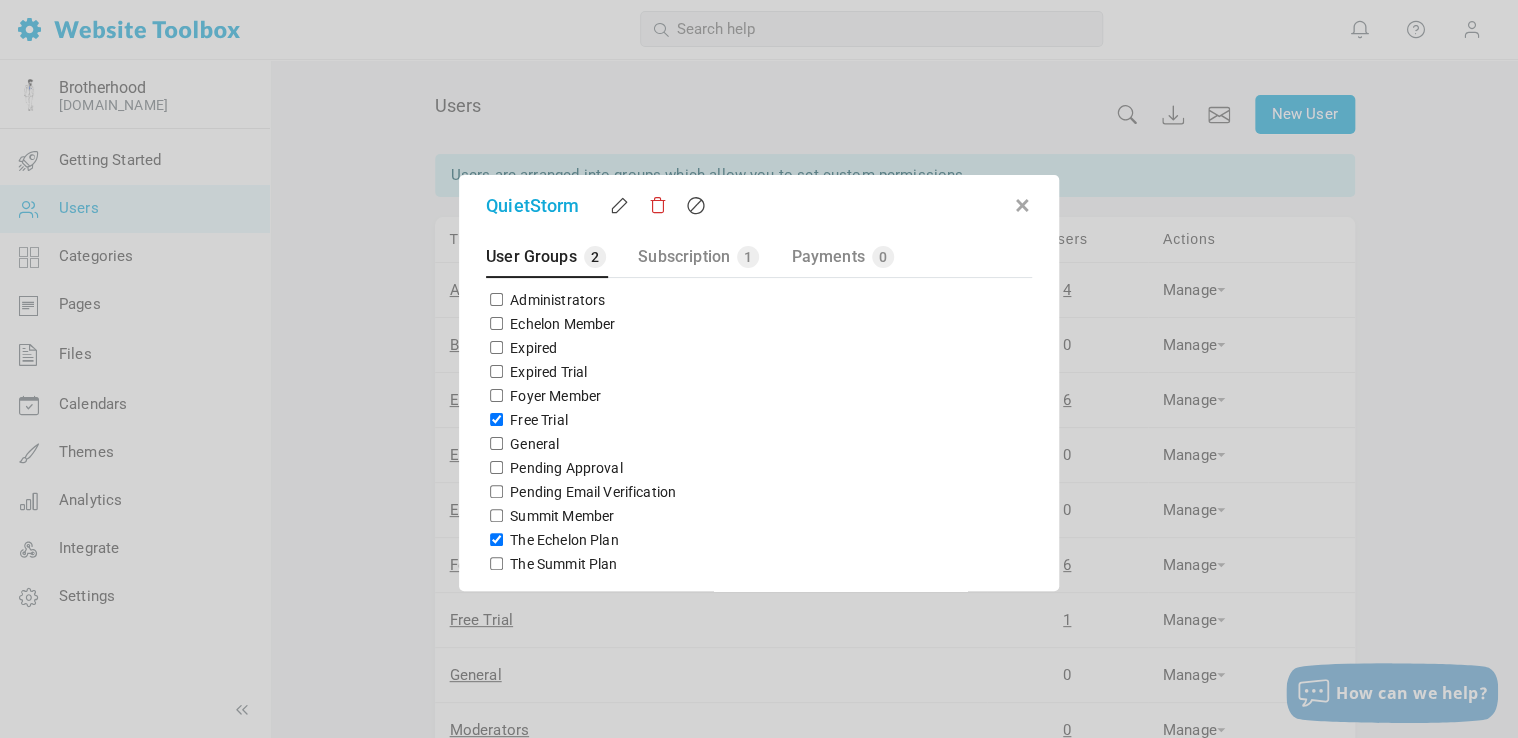 click at bounding box center (1022, 202) 